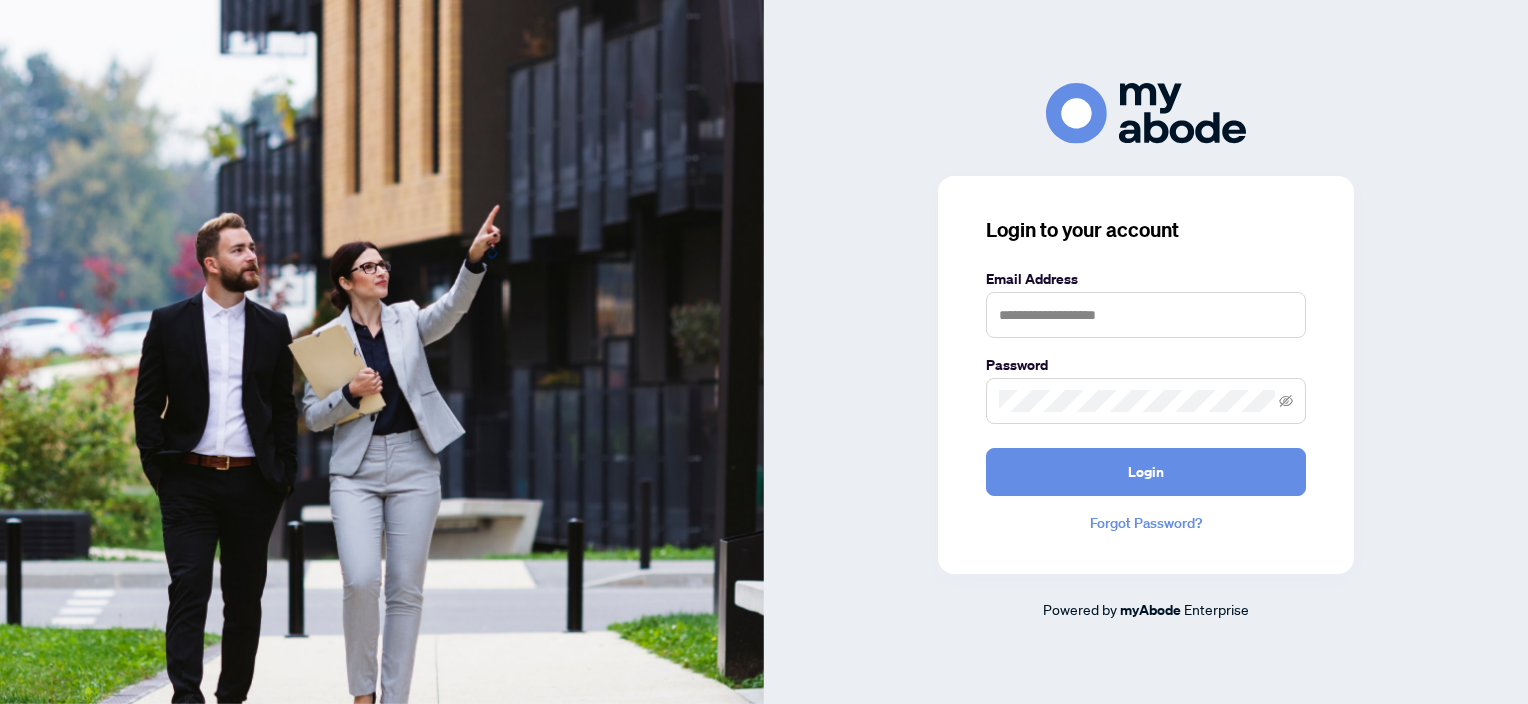 scroll, scrollTop: 0, scrollLeft: 0, axis: both 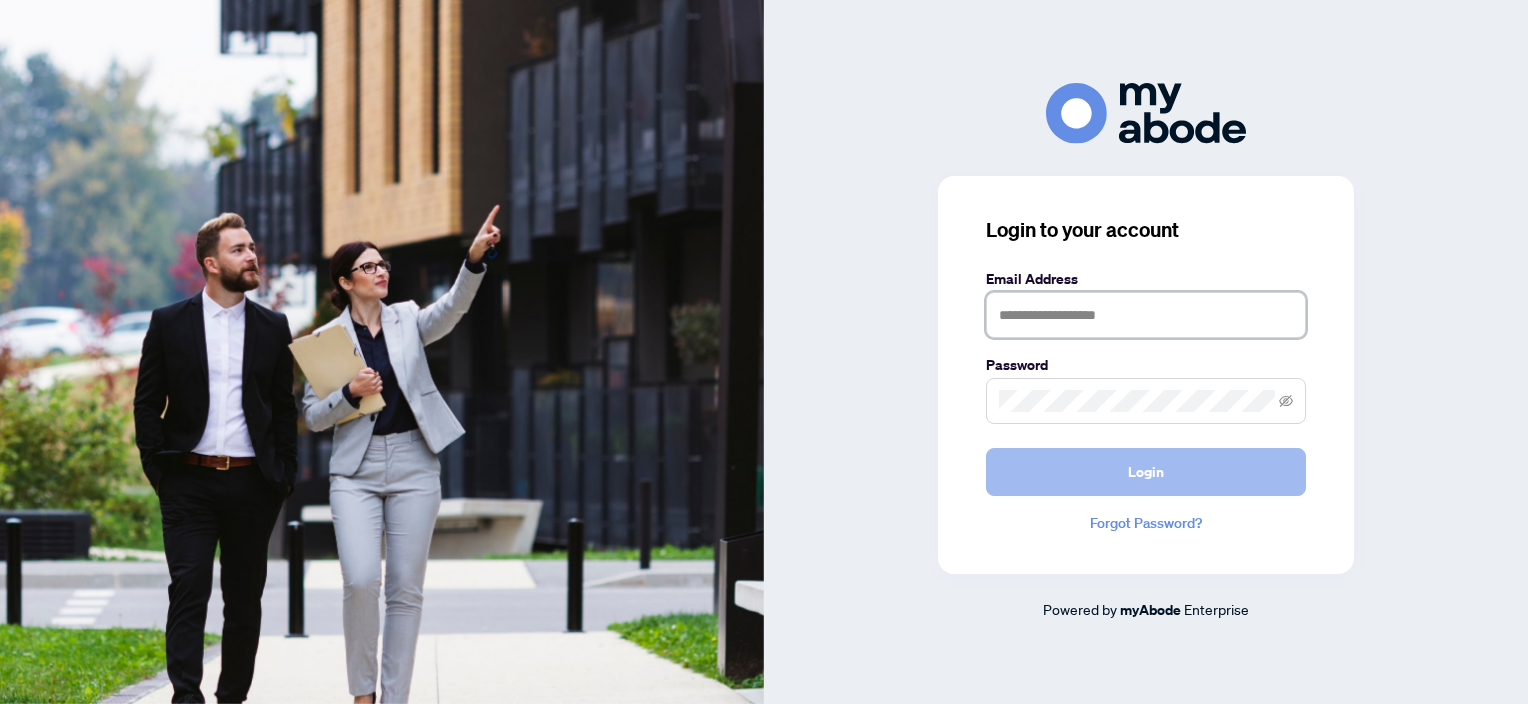 type on "**********" 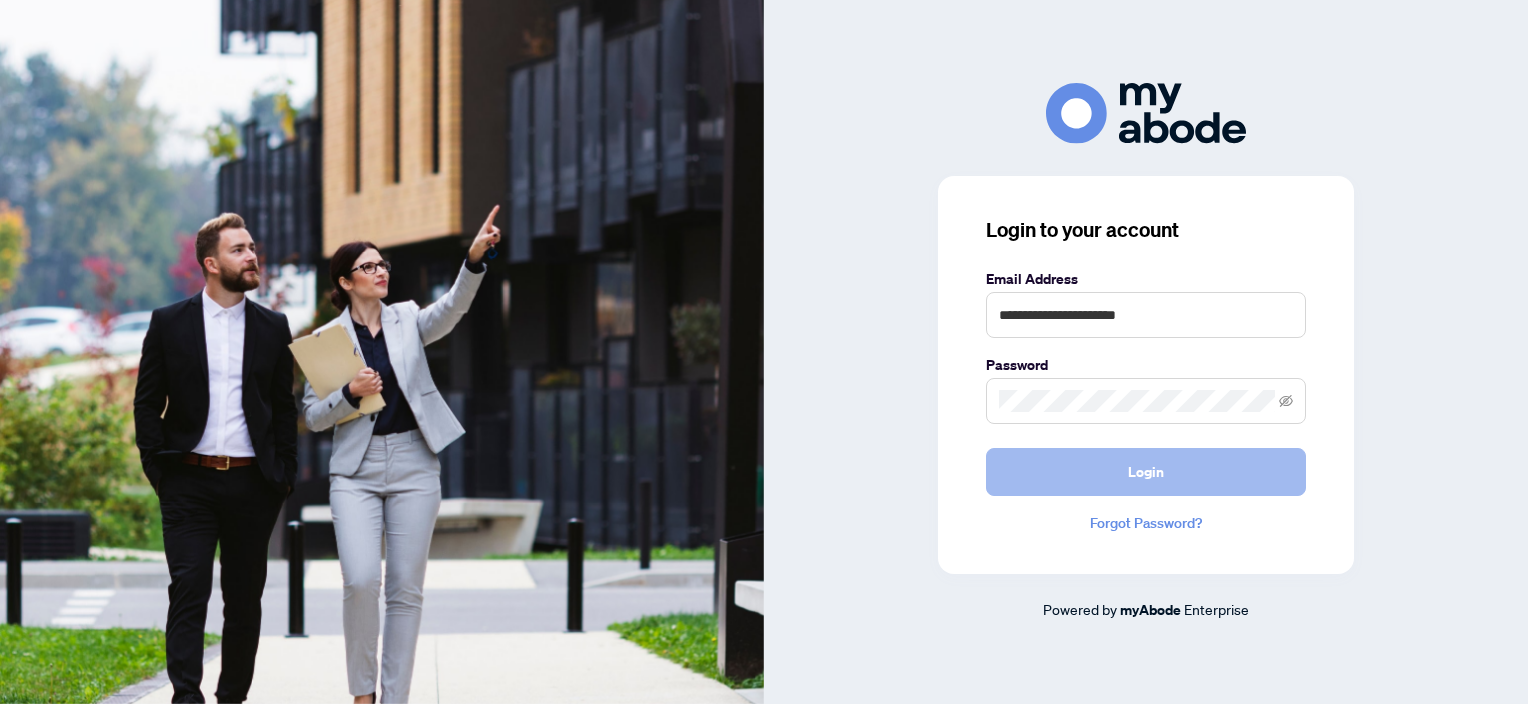 click on "Login" at bounding box center (1146, 472) 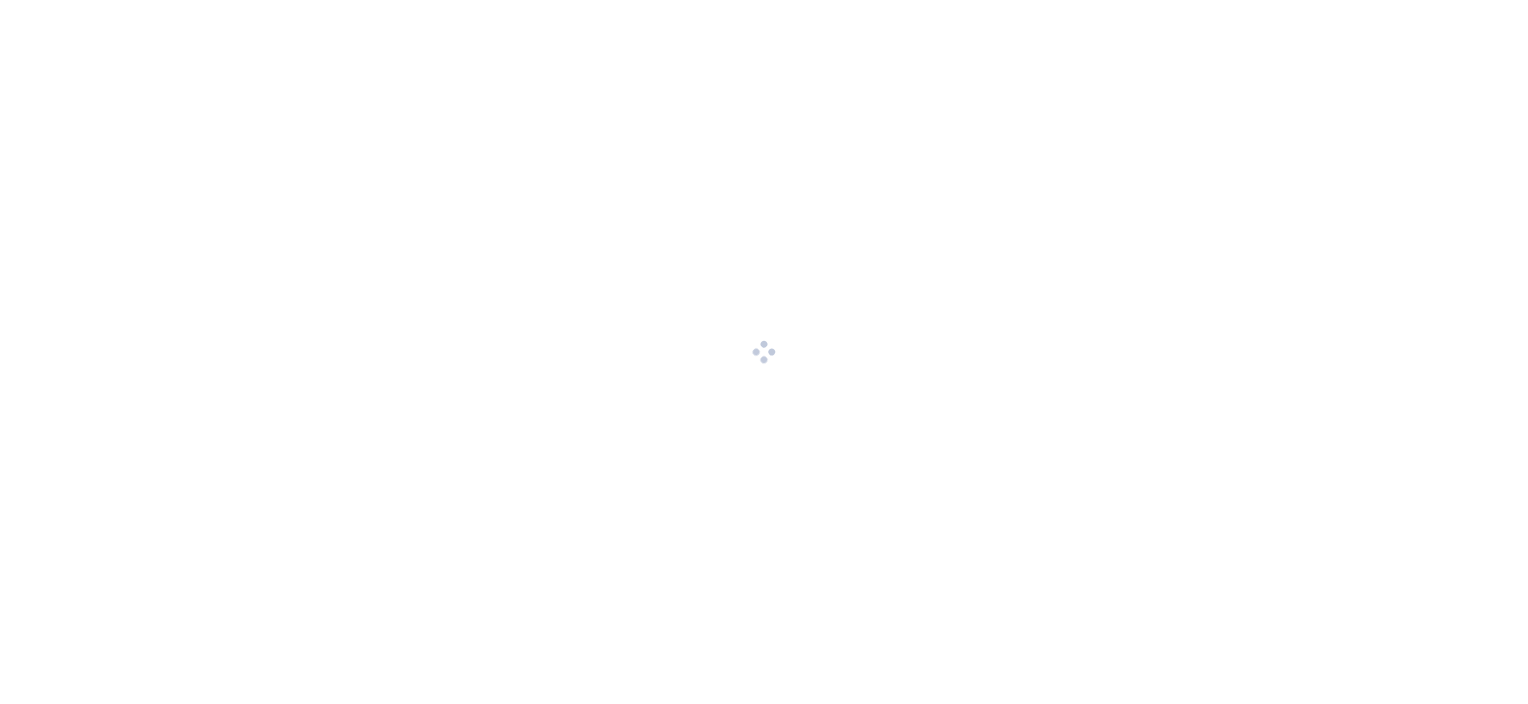scroll, scrollTop: 0, scrollLeft: 0, axis: both 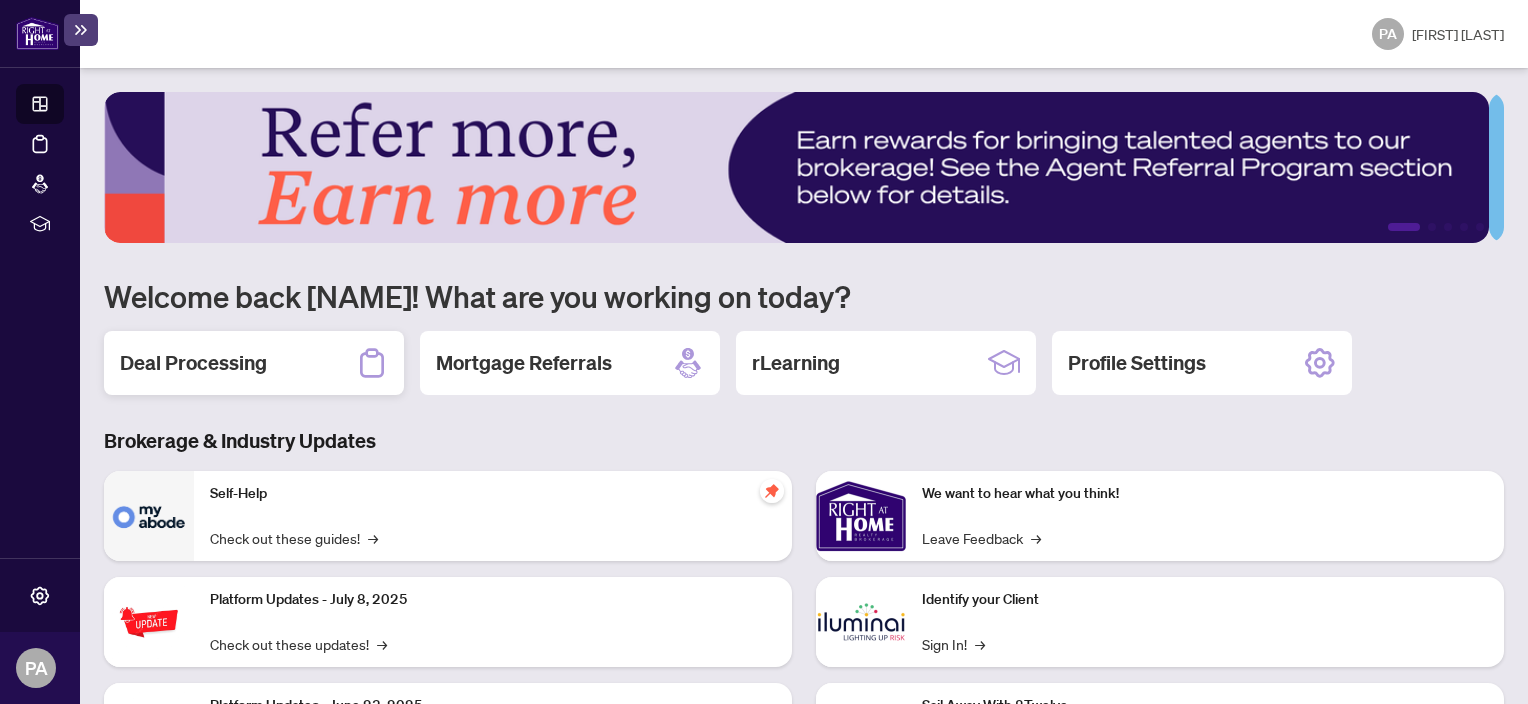 click on "Deal Processing" at bounding box center (193, 363) 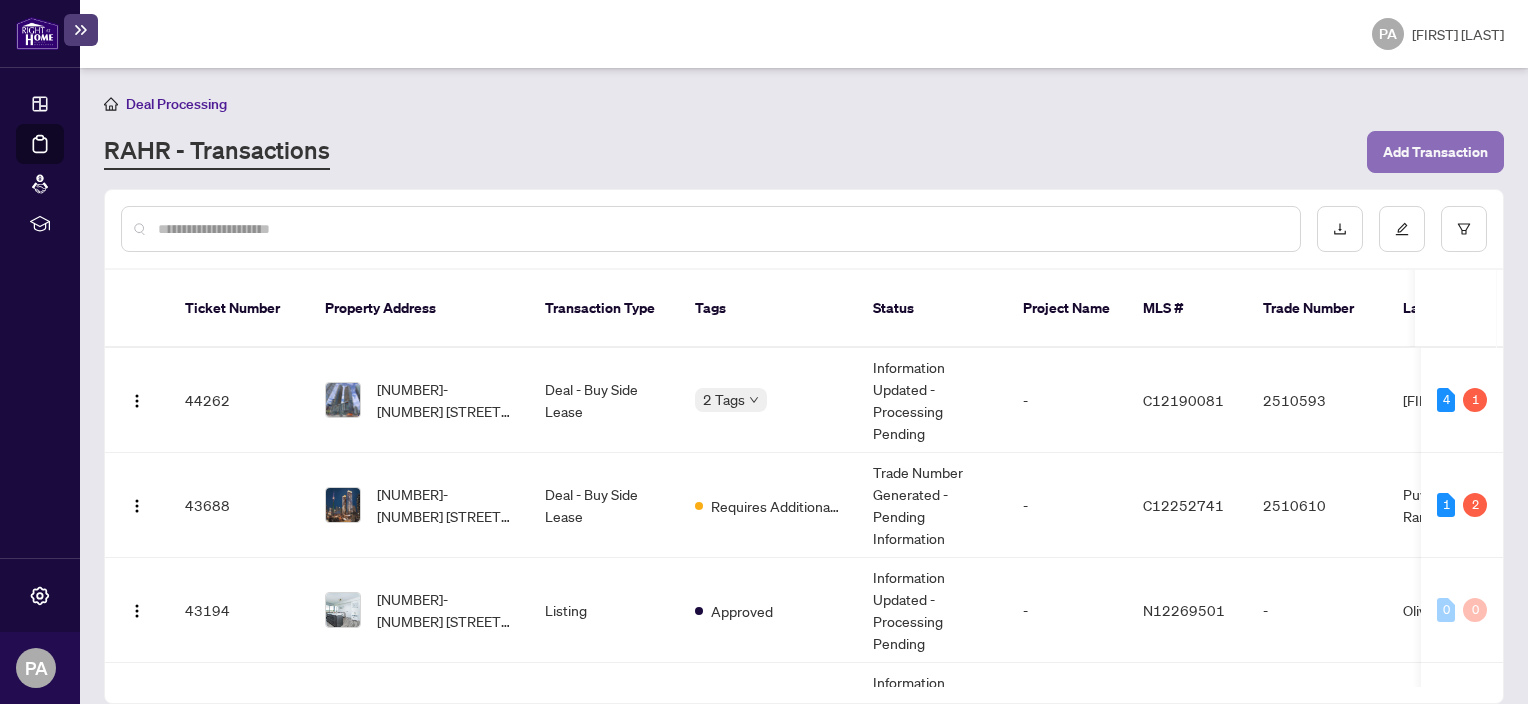 click on "Add Transaction" at bounding box center [1435, 152] 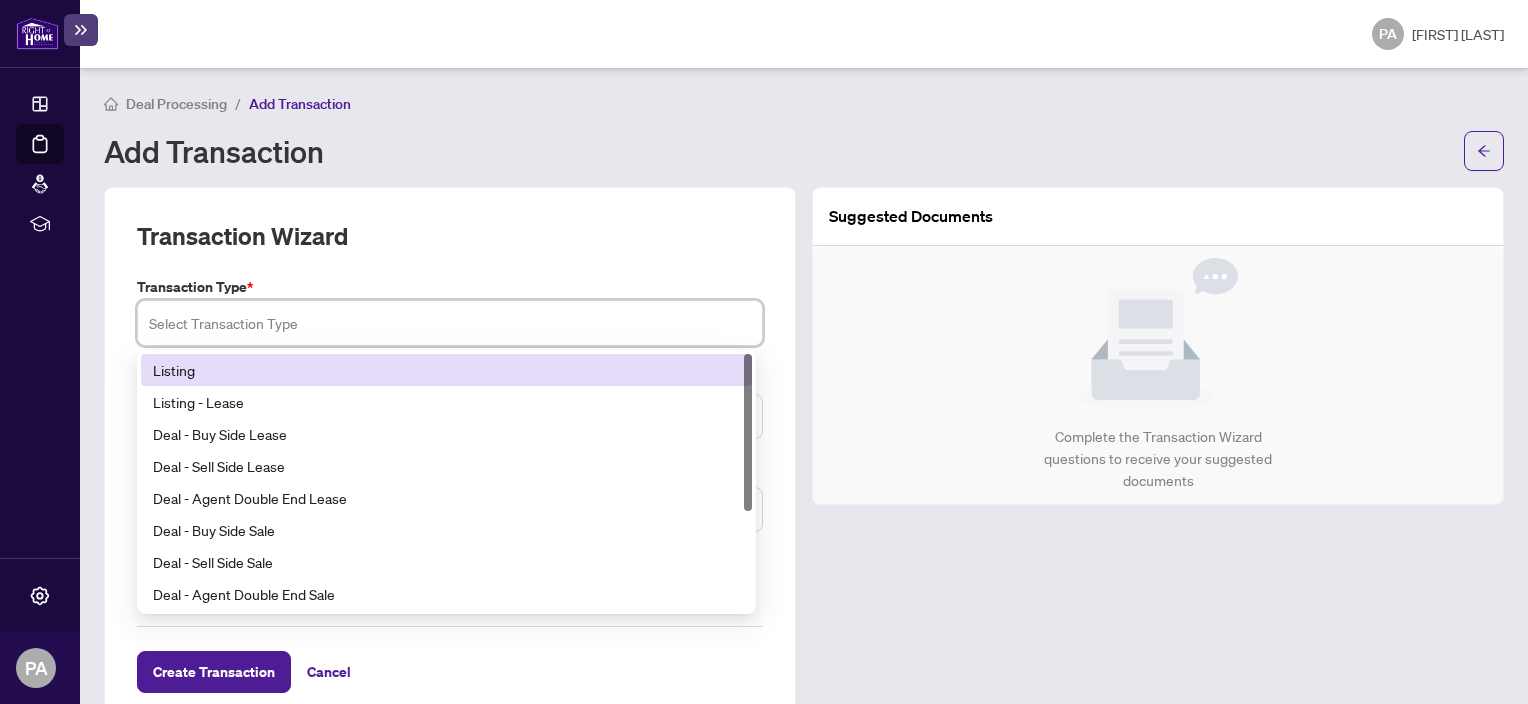 click at bounding box center [450, 323] 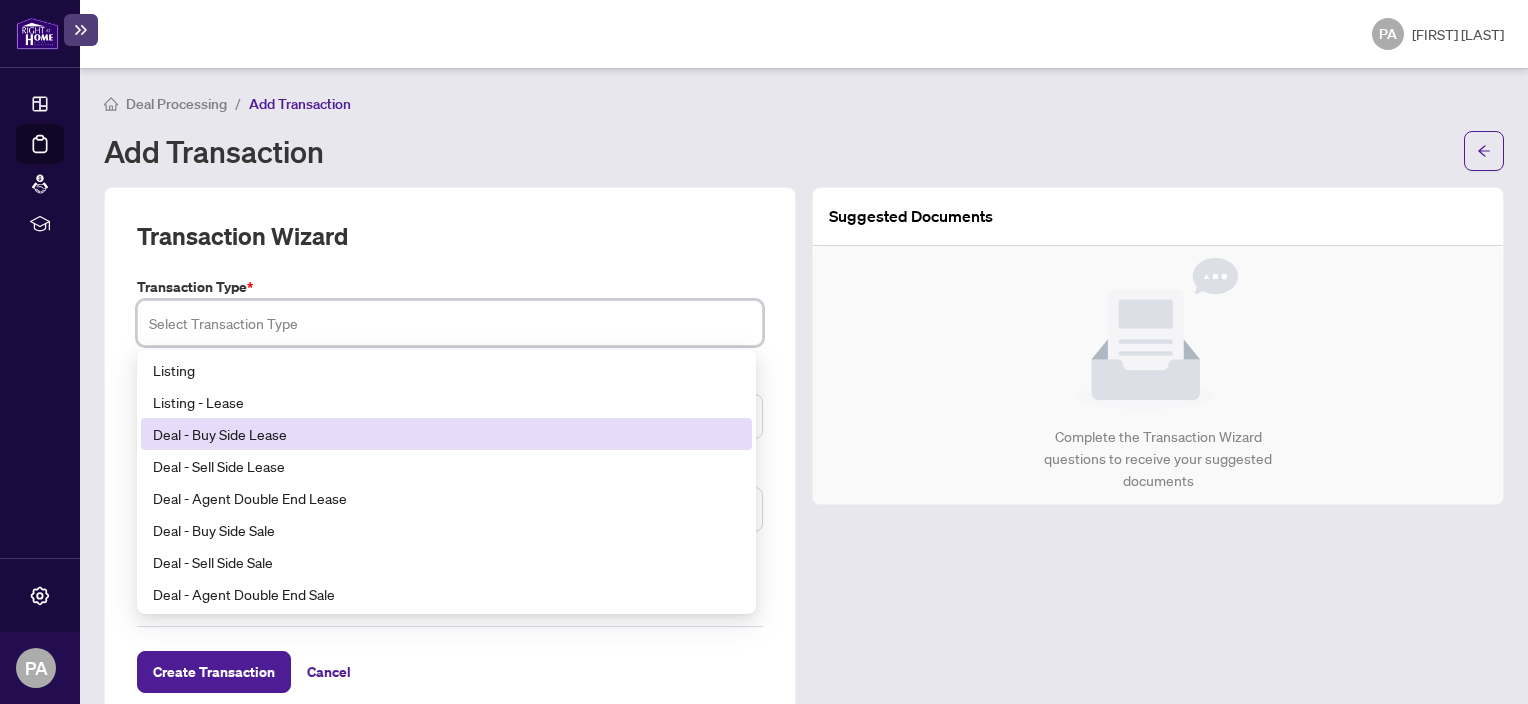 click on "Deal - Buy Side Lease" at bounding box center (446, 434) 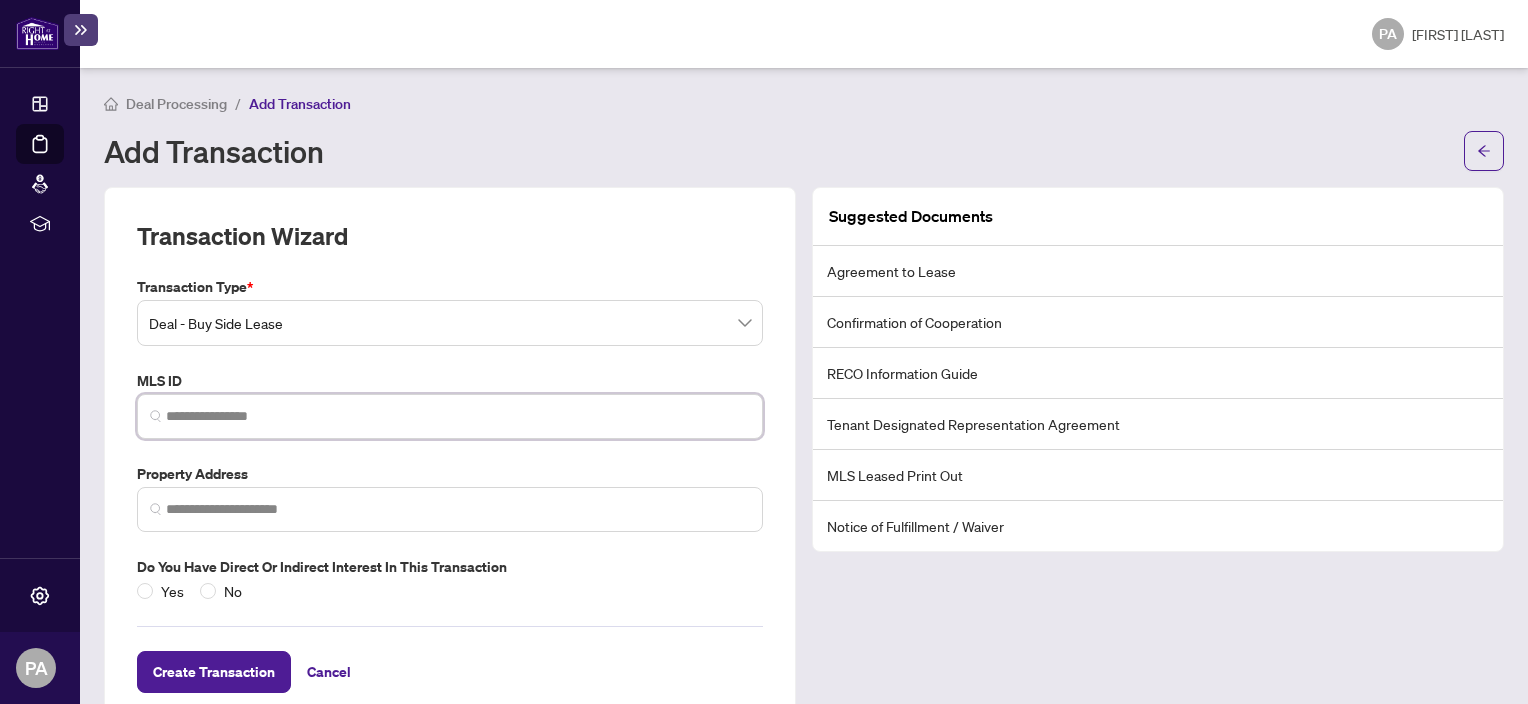 click at bounding box center (458, 416) 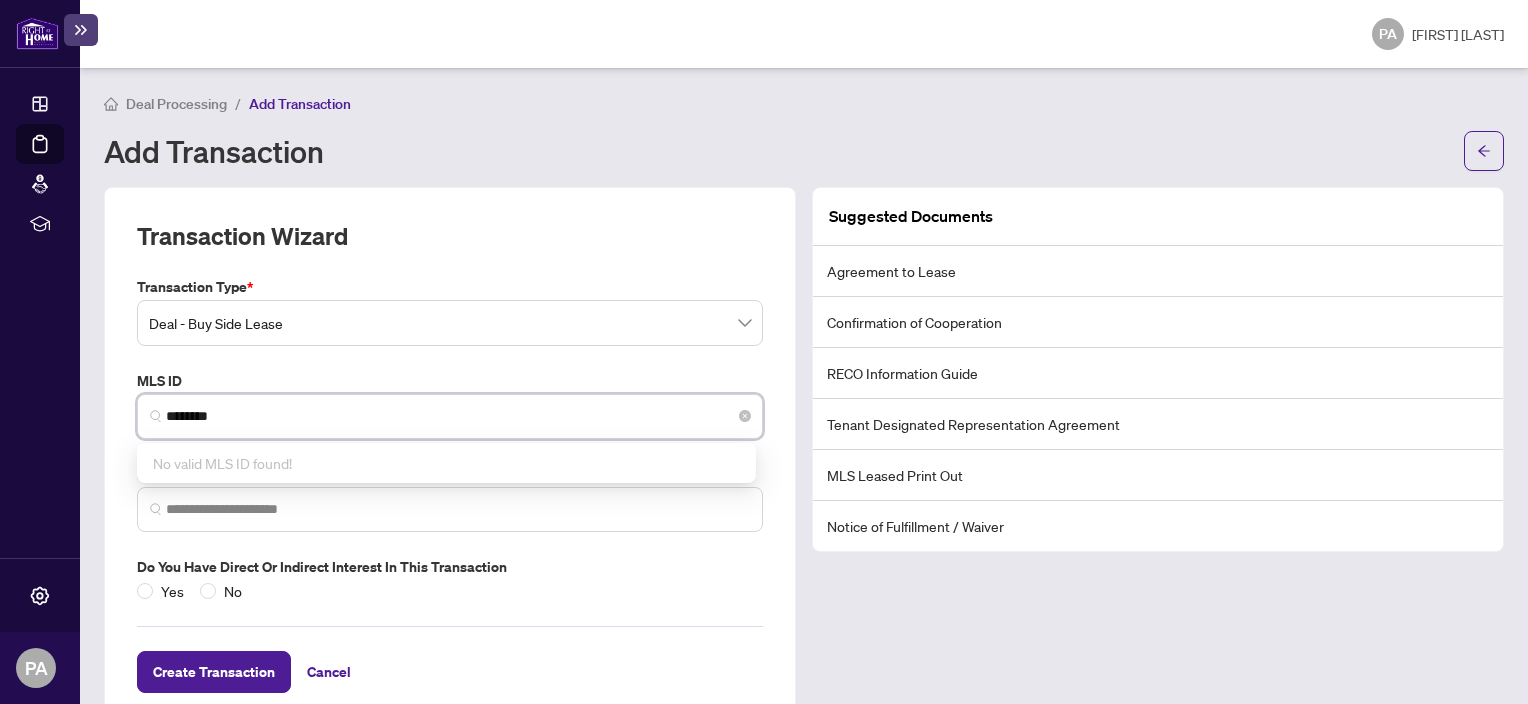 click on "********" at bounding box center (458, 416) 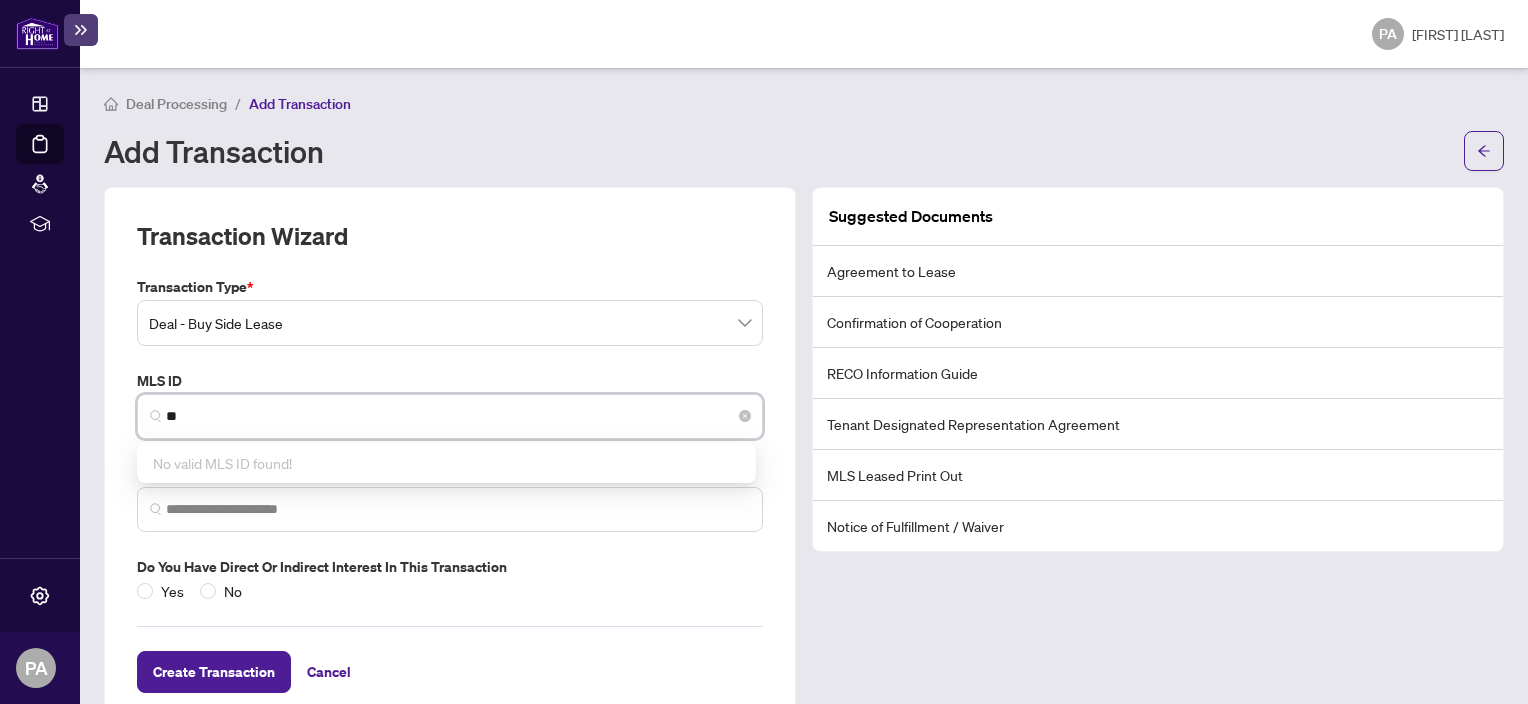 type on "*" 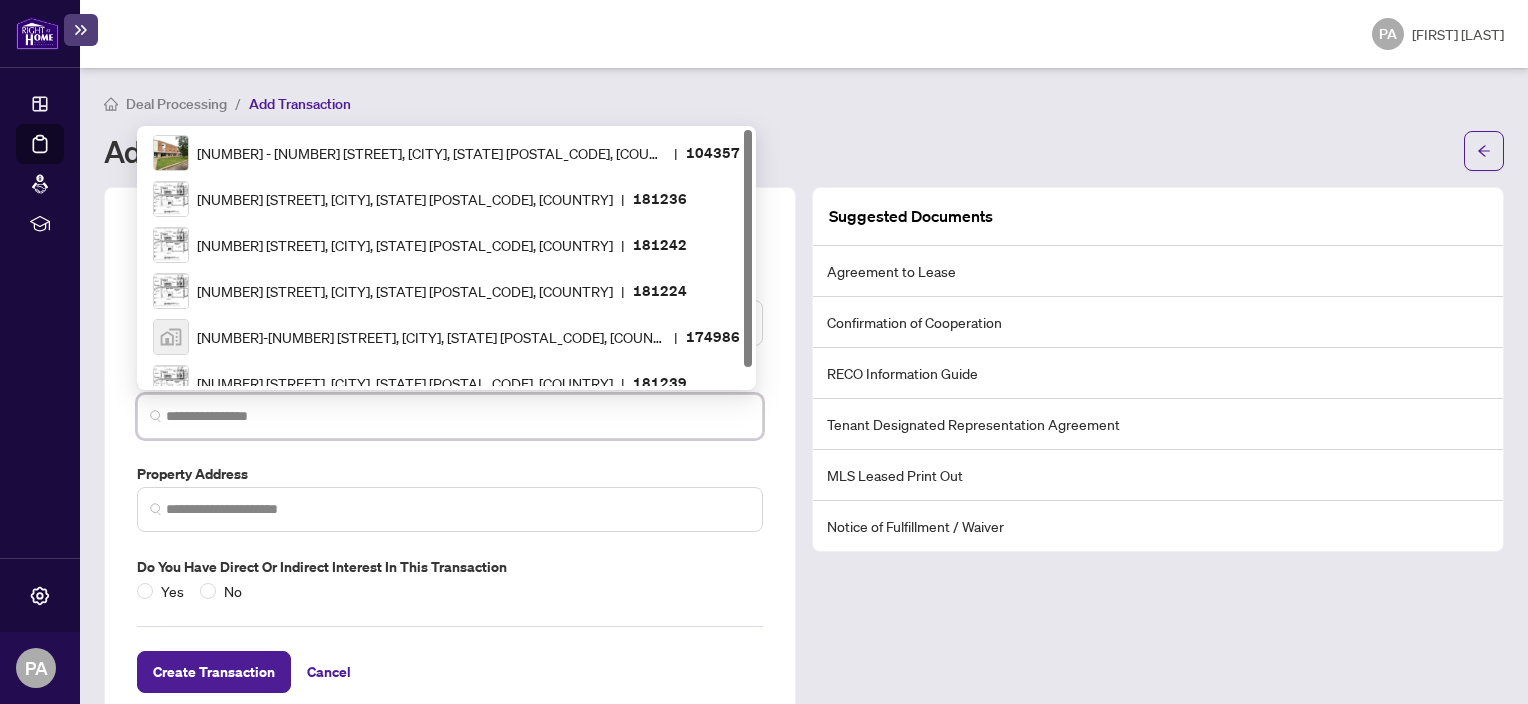 paste on "********" 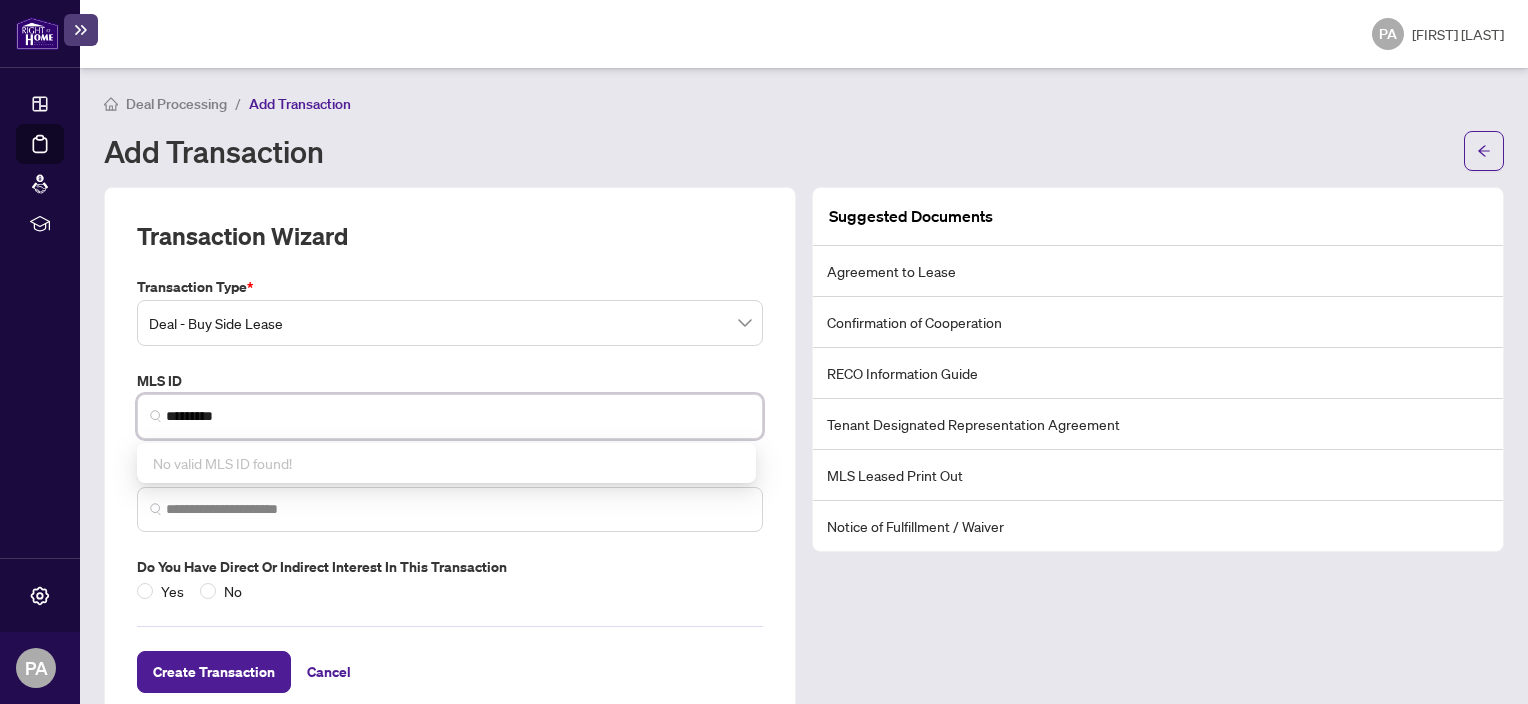 type on "*********" 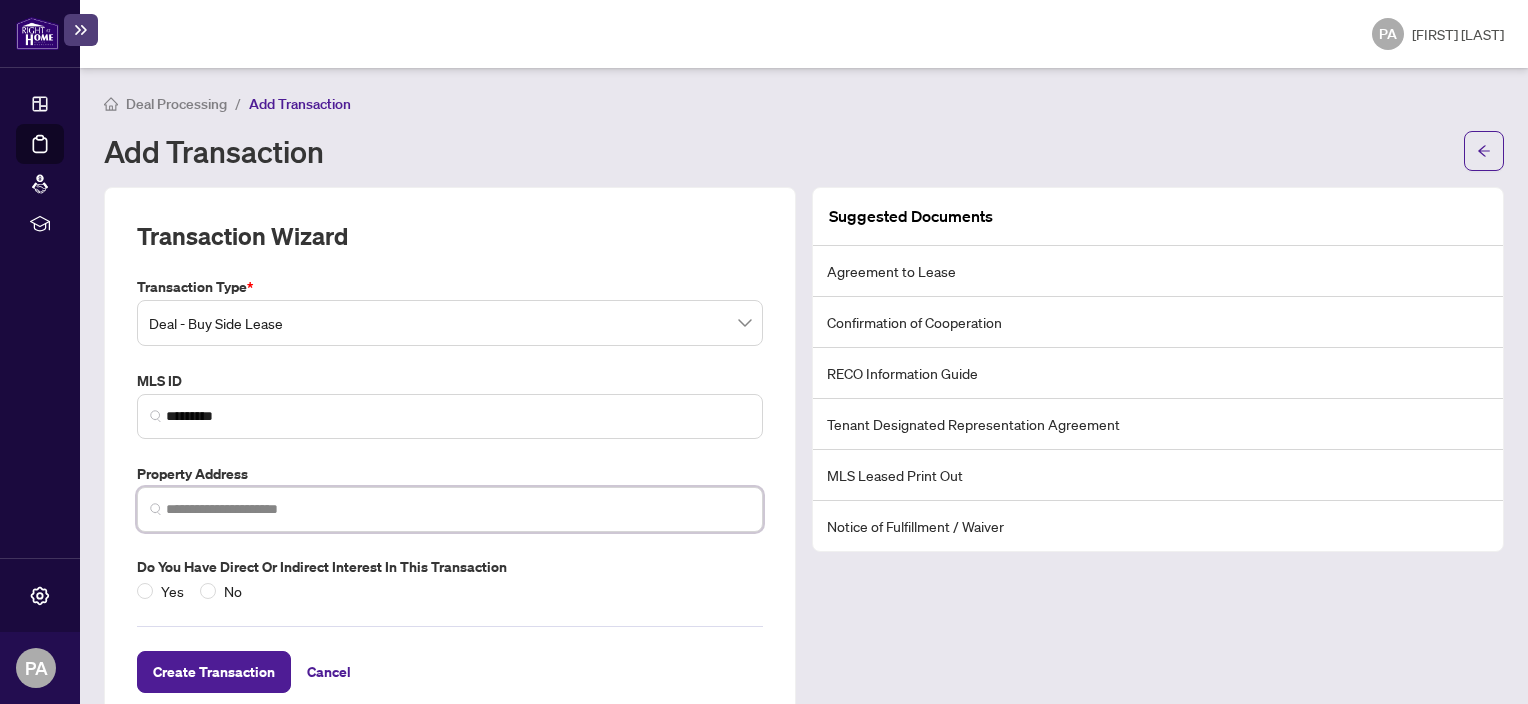 click at bounding box center [458, 509] 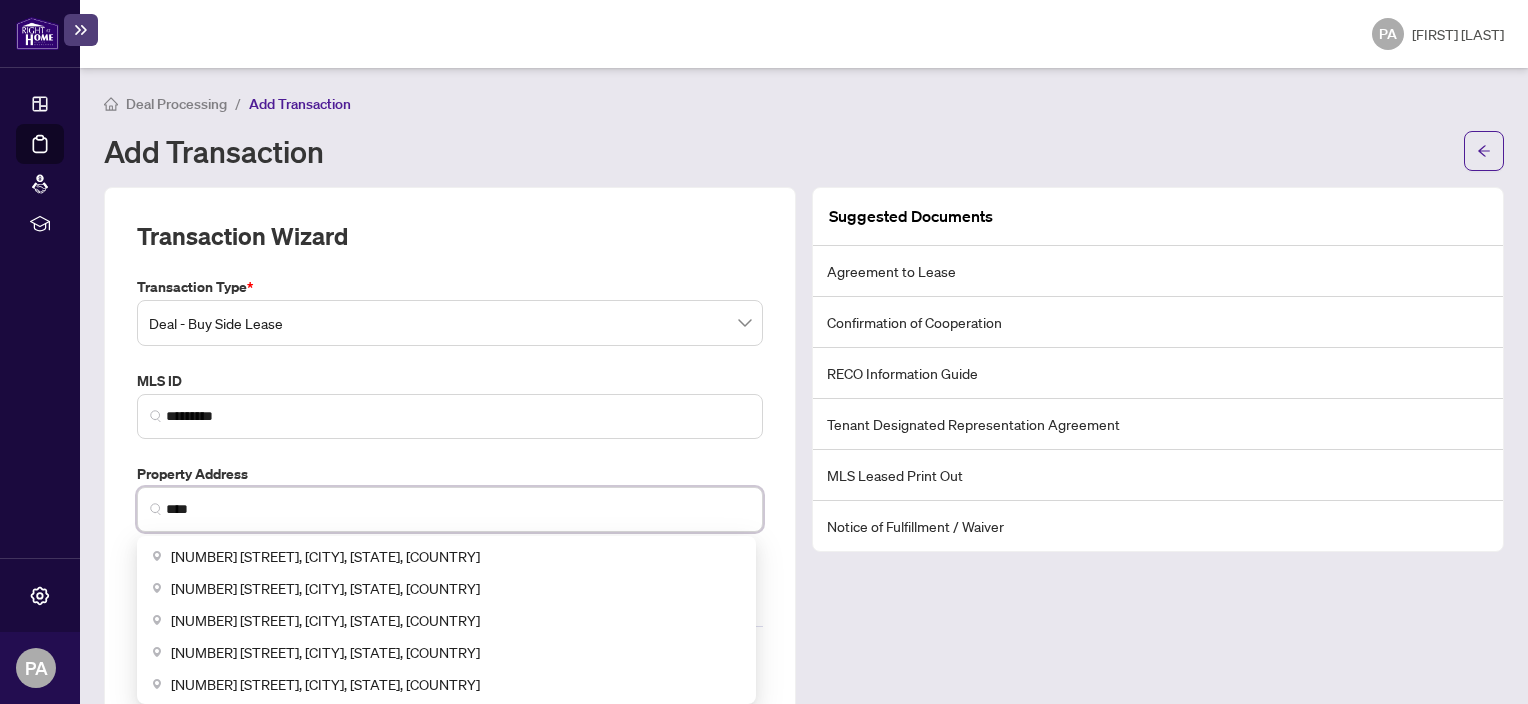 click on "[NUMBER] [STREET], [CITY], [STATE], [COUNTRY]" at bounding box center (325, 556) 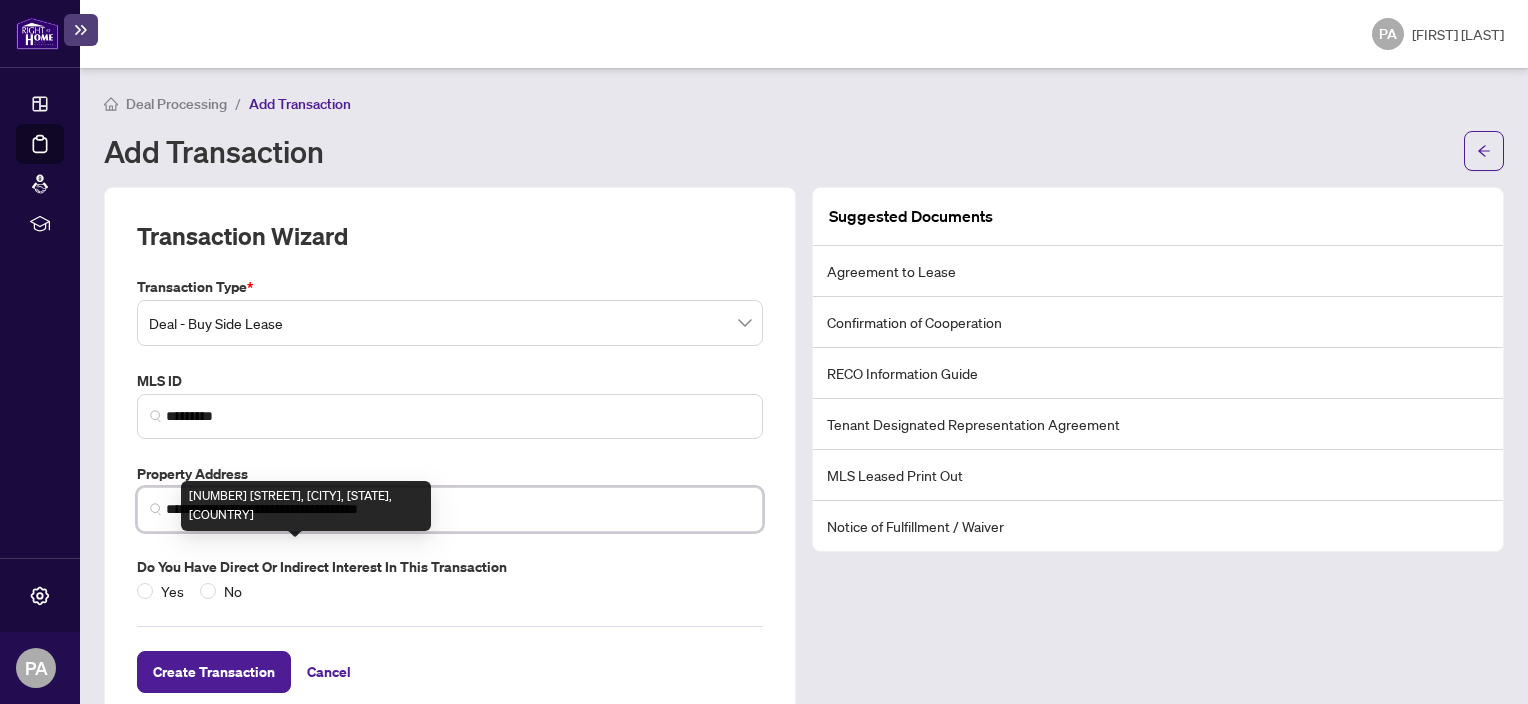 scroll, scrollTop: 43, scrollLeft: 0, axis: vertical 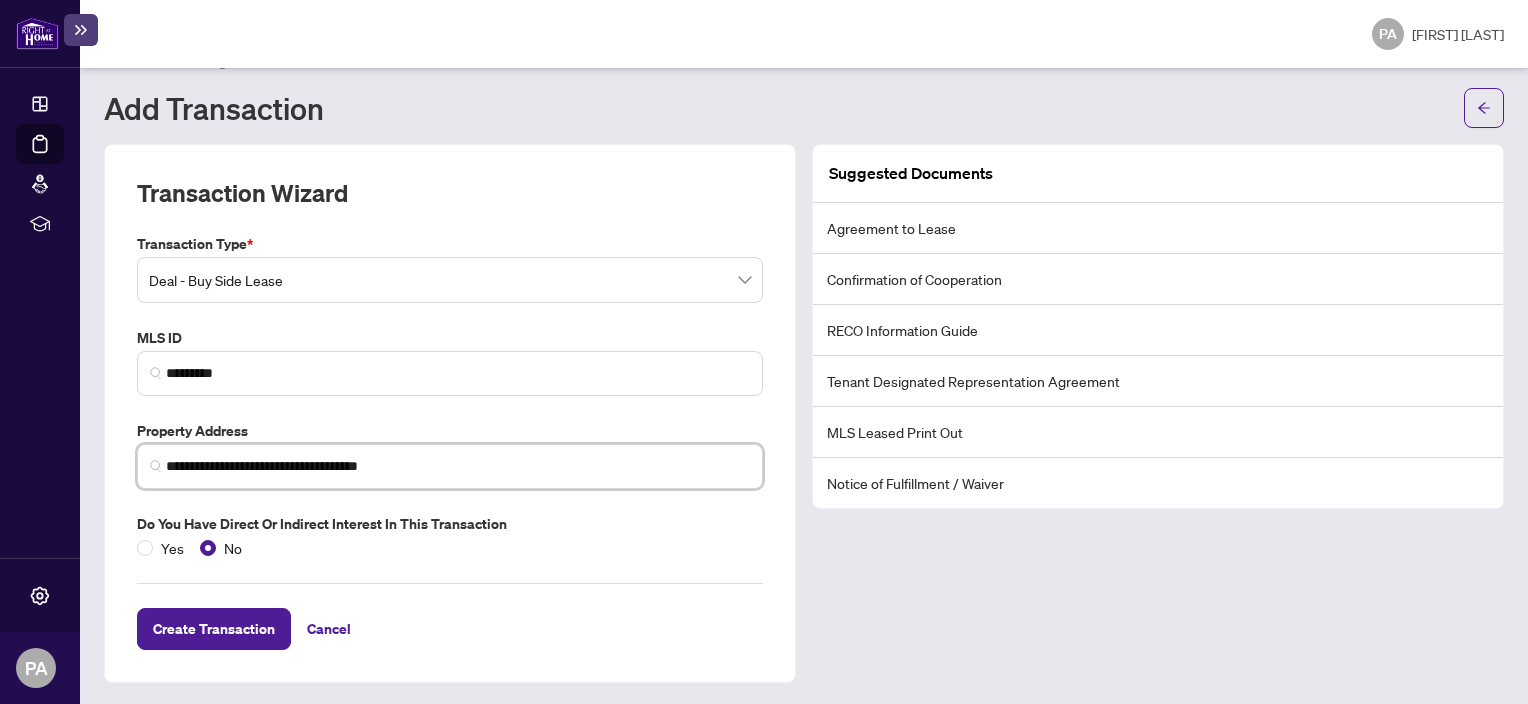 click on "**********" at bounding box center [458, 466] 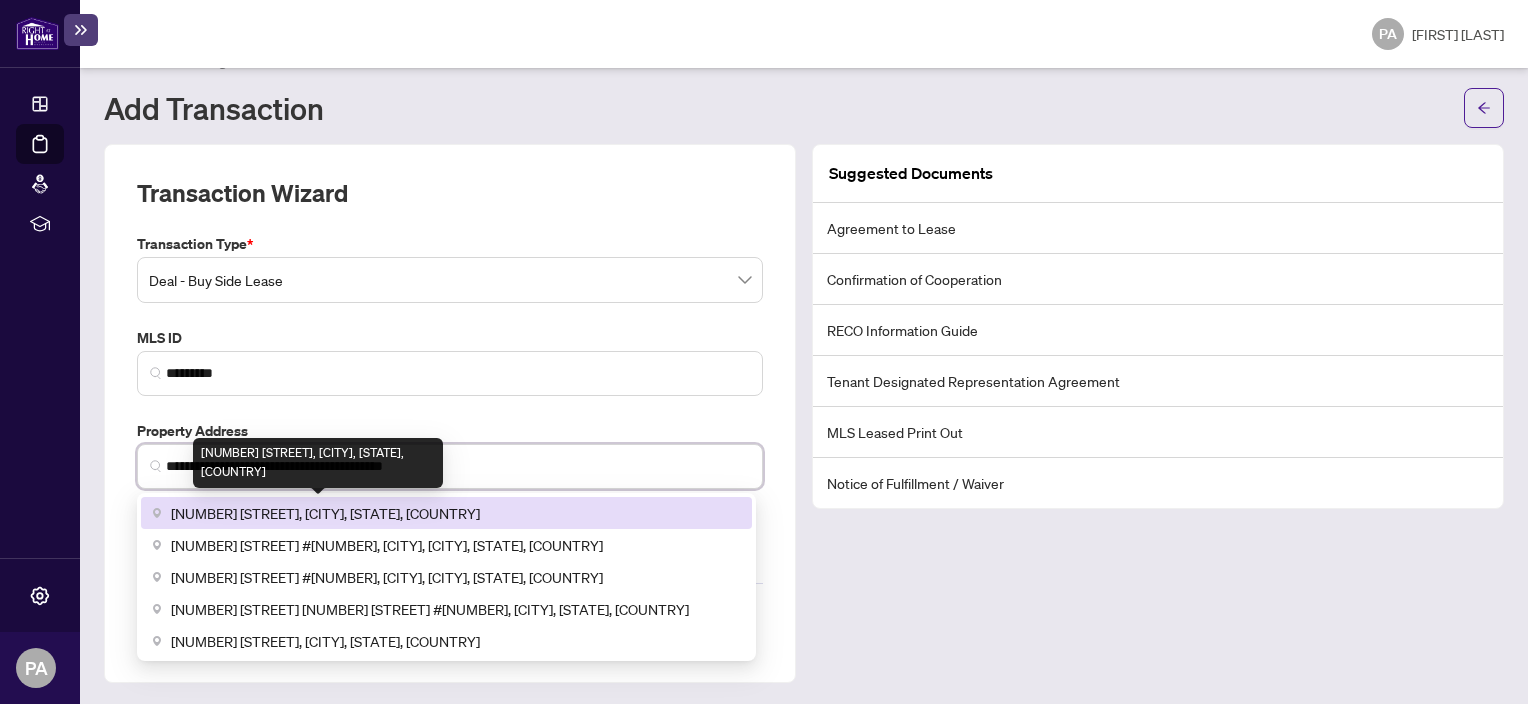 click on "[NUMBER] [STREET], [CITY], [STATE], [COUNTRY]" at bounding box center [325, 513] 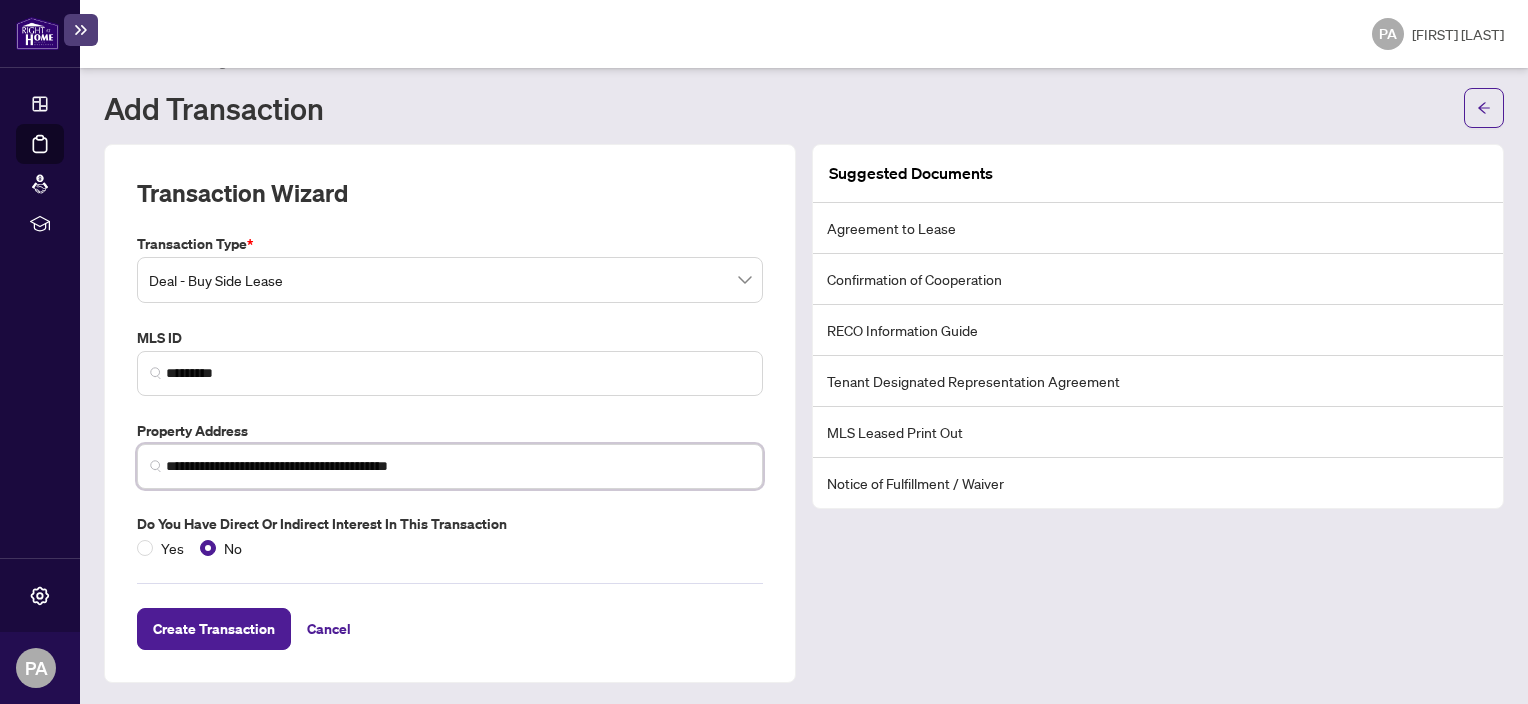 type on "**********" 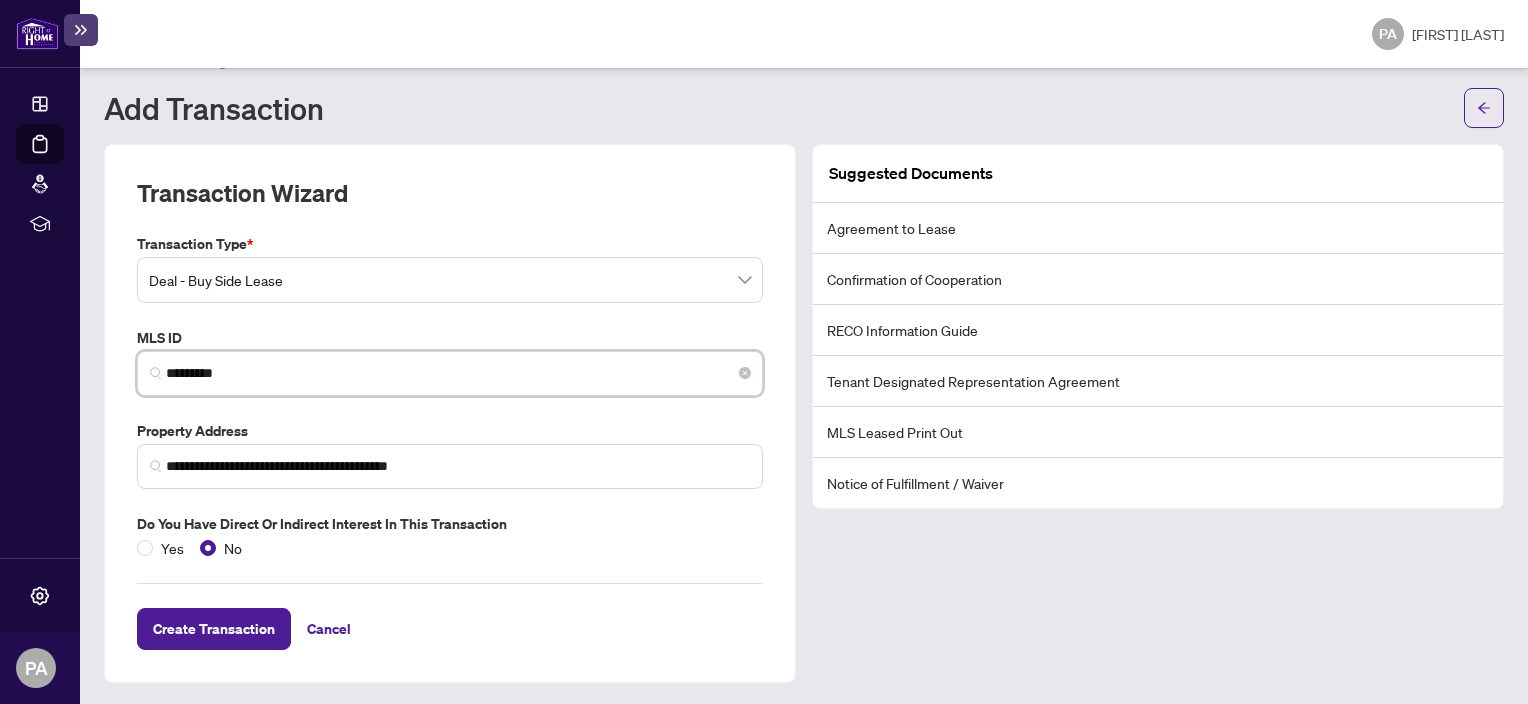 click on "*********" at bounding box center (458, 373) 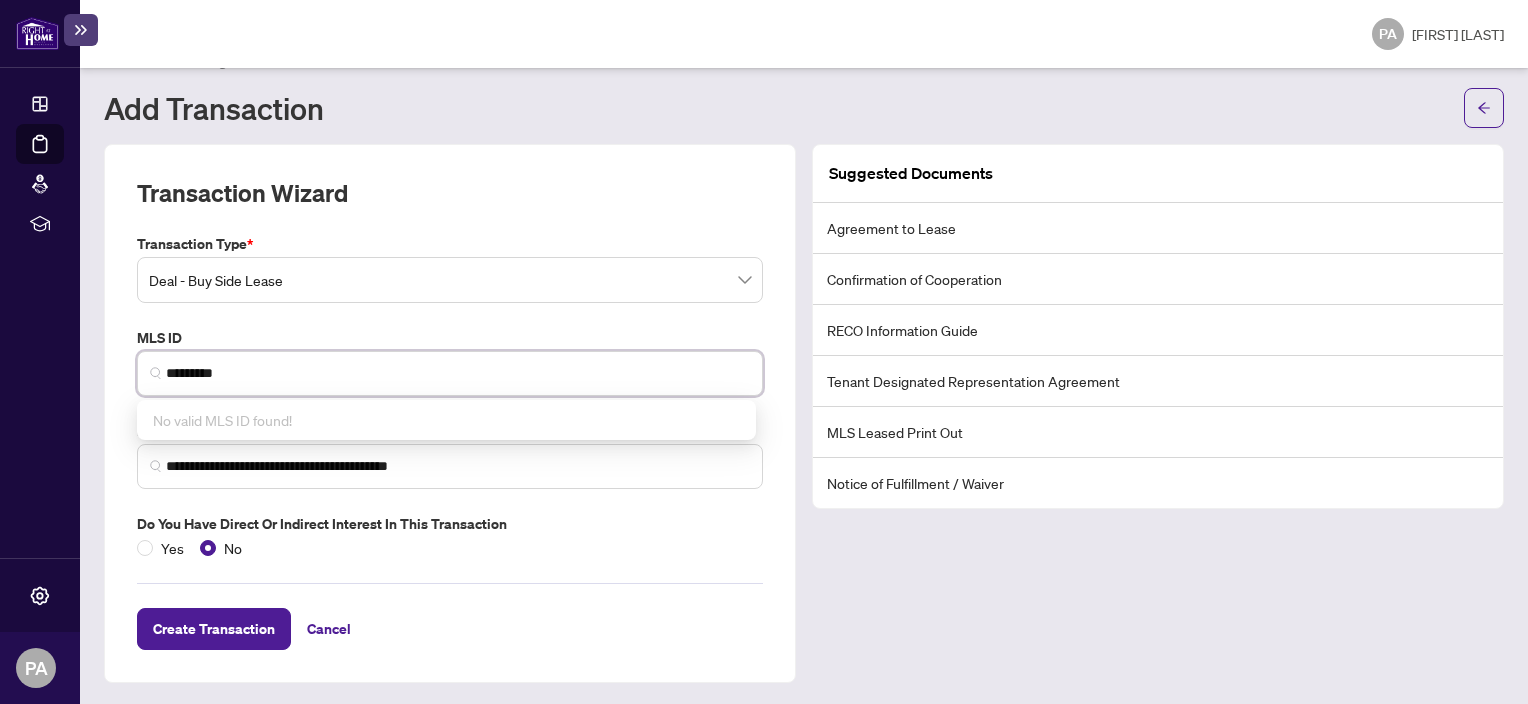 drag, startPoint x: 251, startPoint y: 371, endPoint x: 127, endPoint y: 367, distance: 124.0645 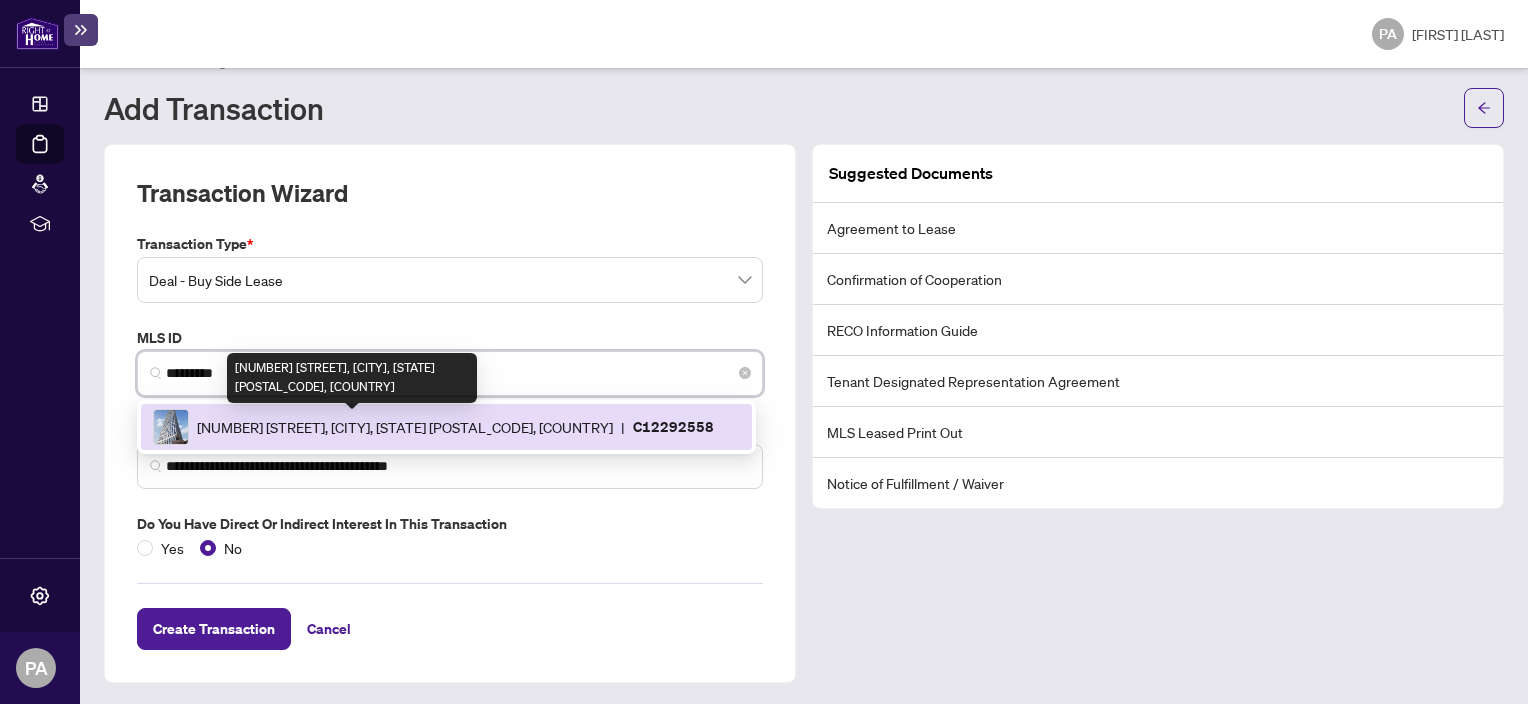click on "[NUMBER] [STREET], [CITY], [STATE] [POSTAL_CODE], [COUNTRY]" at bounding box center (405, 427) 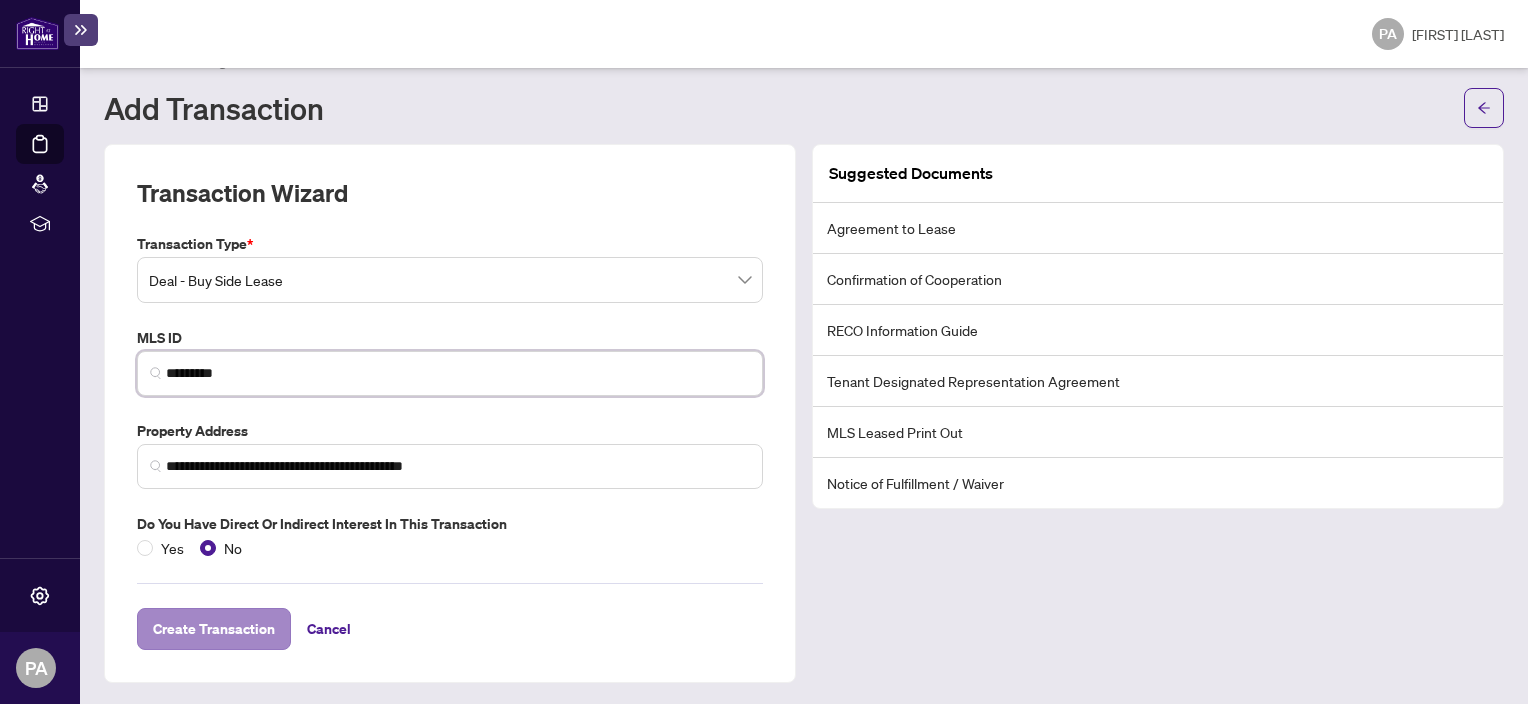 type on "*********" 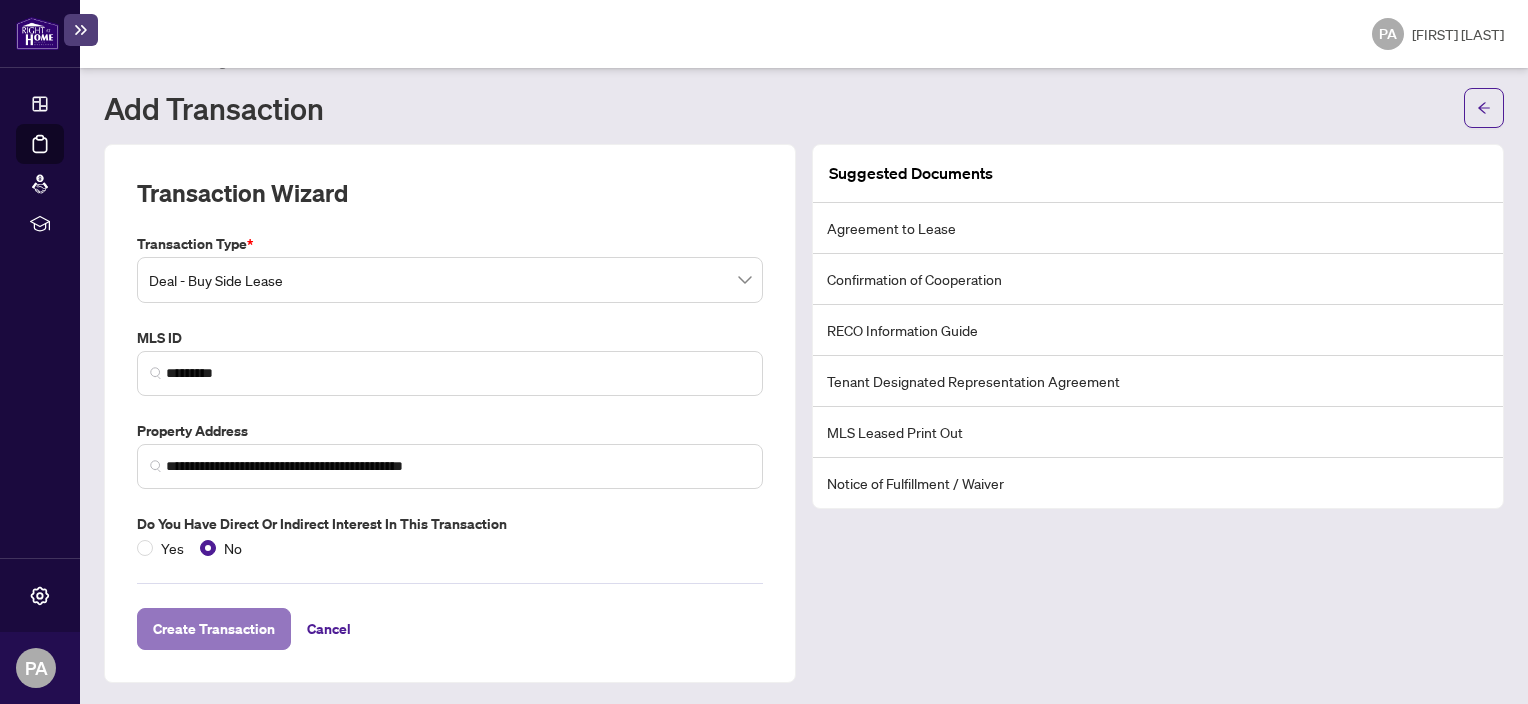 click on "Create Transaction" at bounding box center (214, 629) 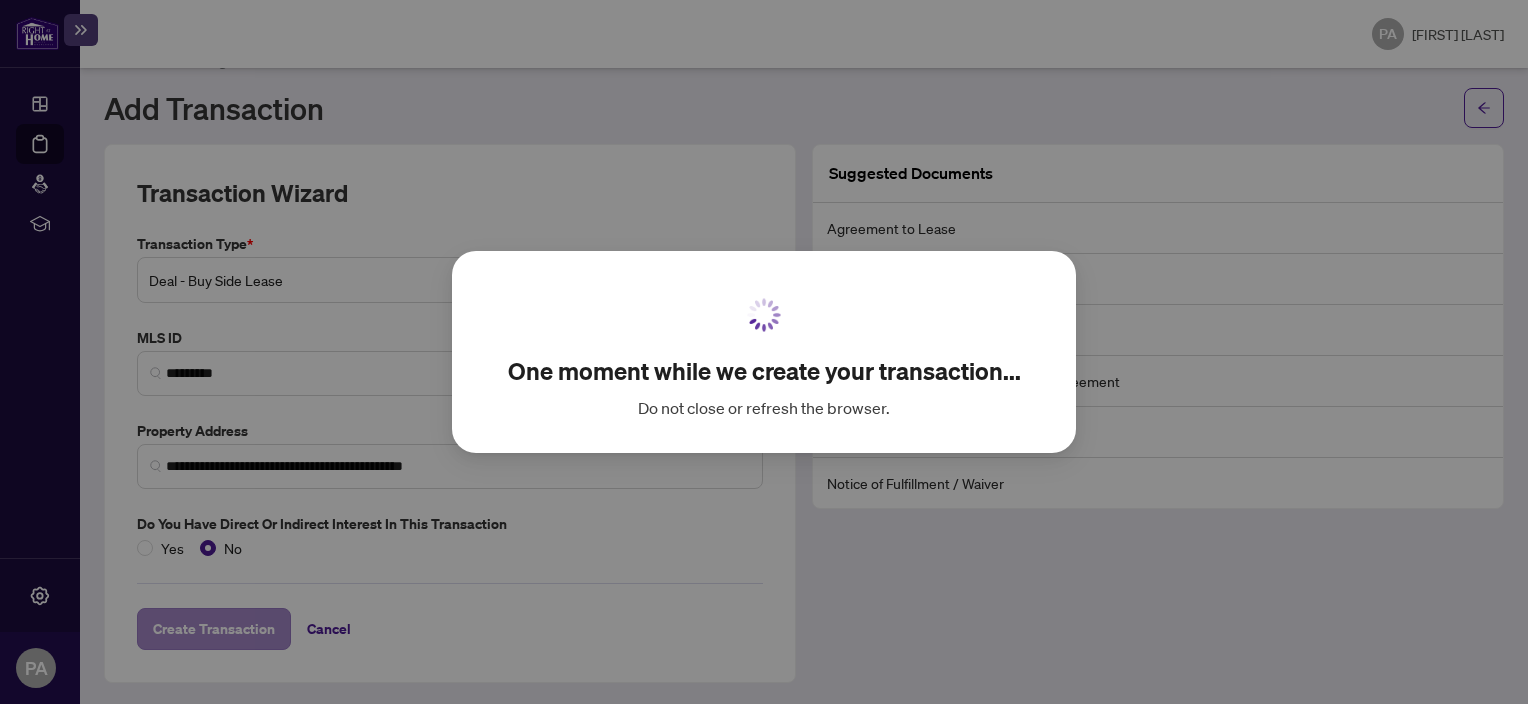 scroll, scrollTop: 10, scrollLeft: 0, axis: vertical 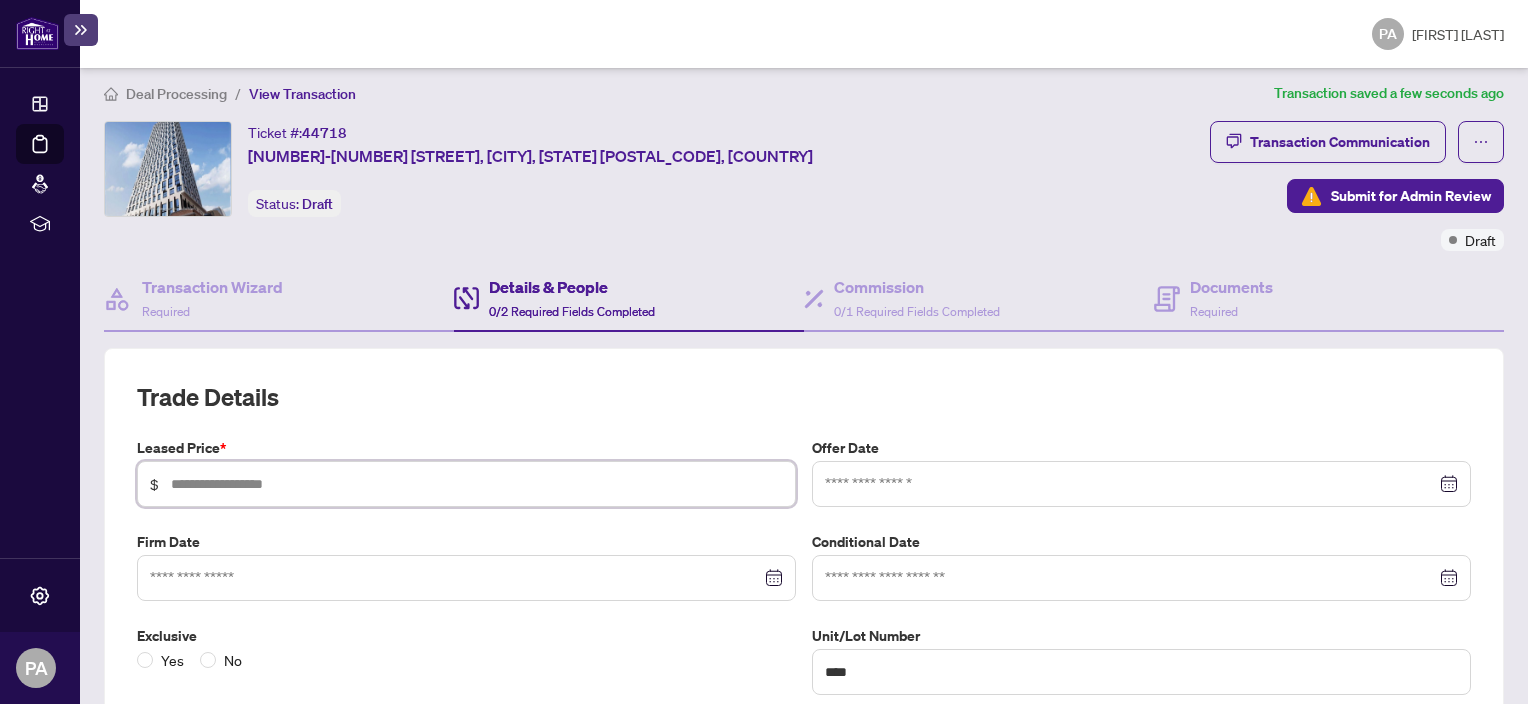 click at bounding box center [477, 484] 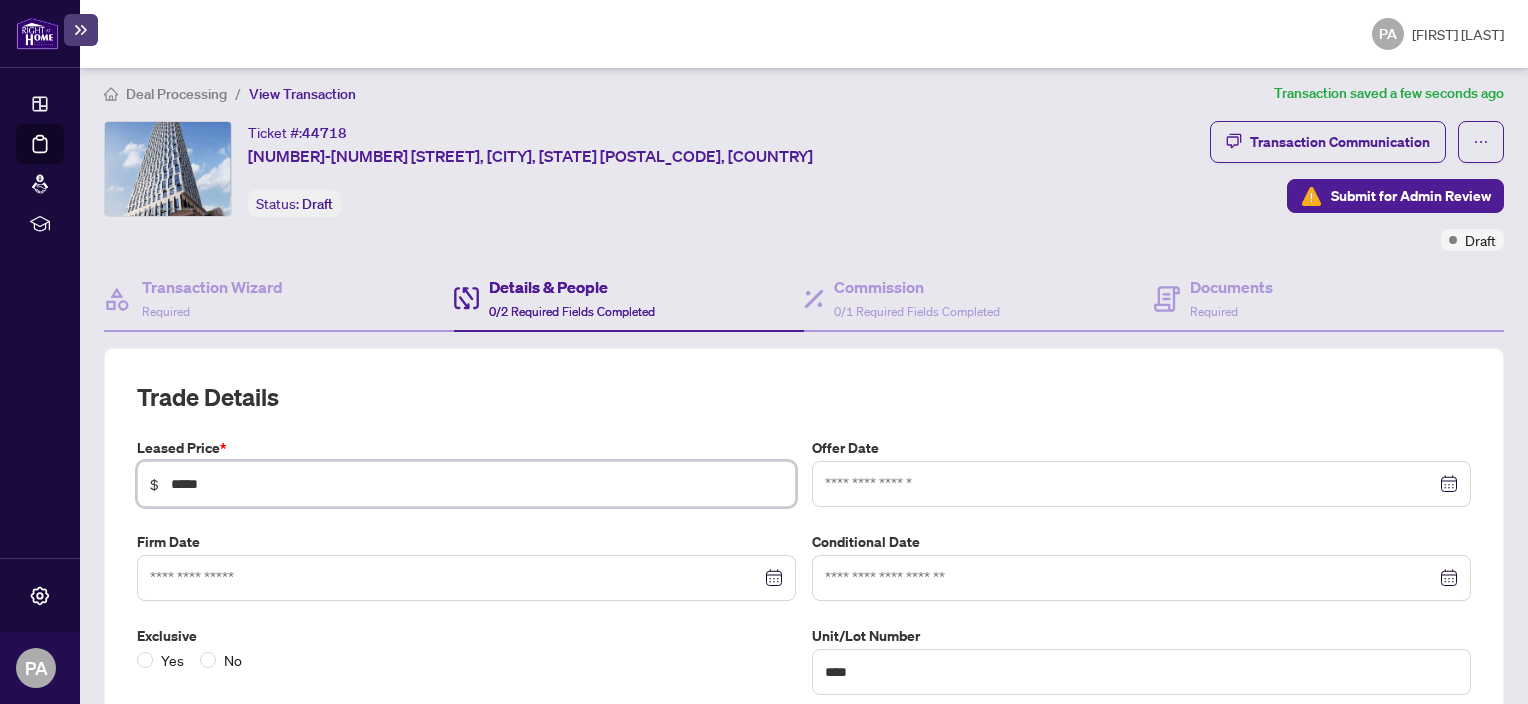 type on "*****" 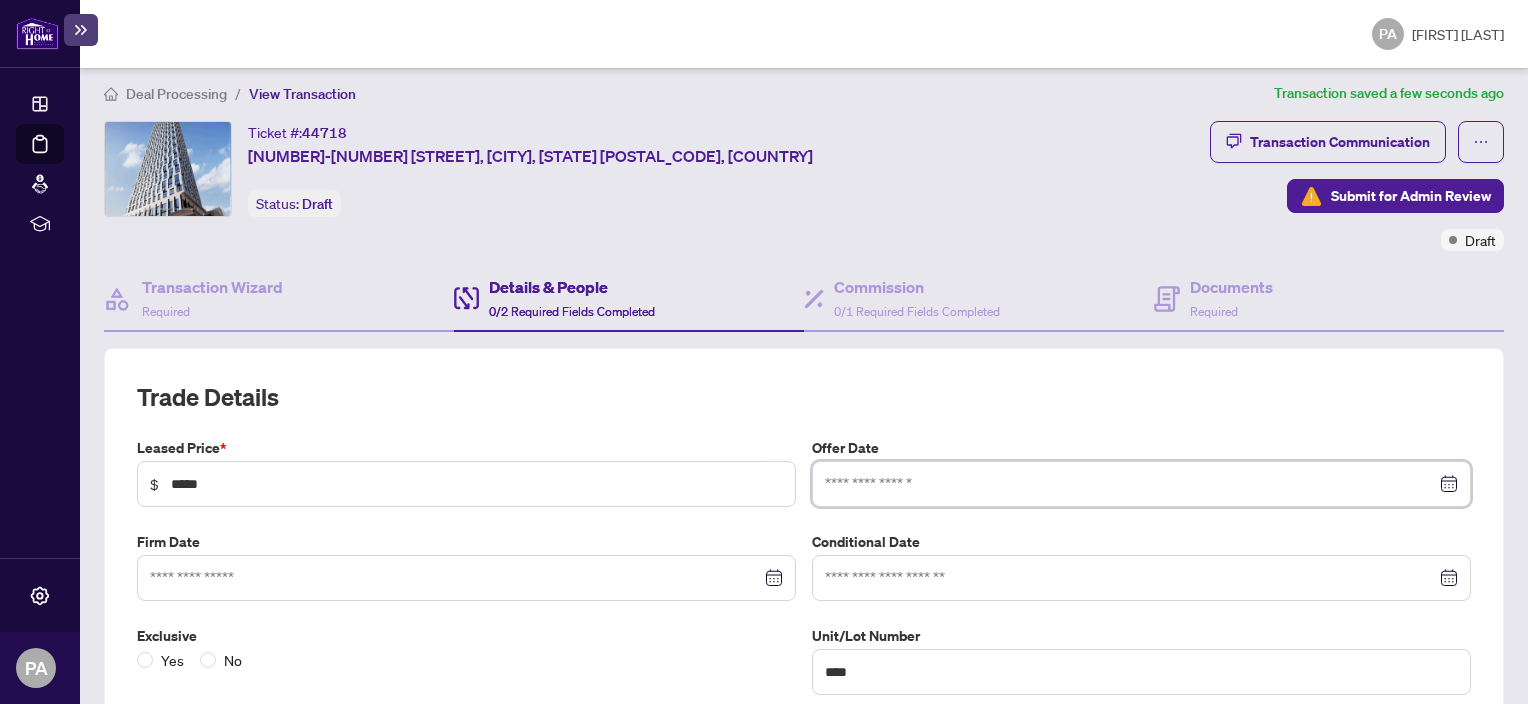 click at bounding box center [1130, 484] 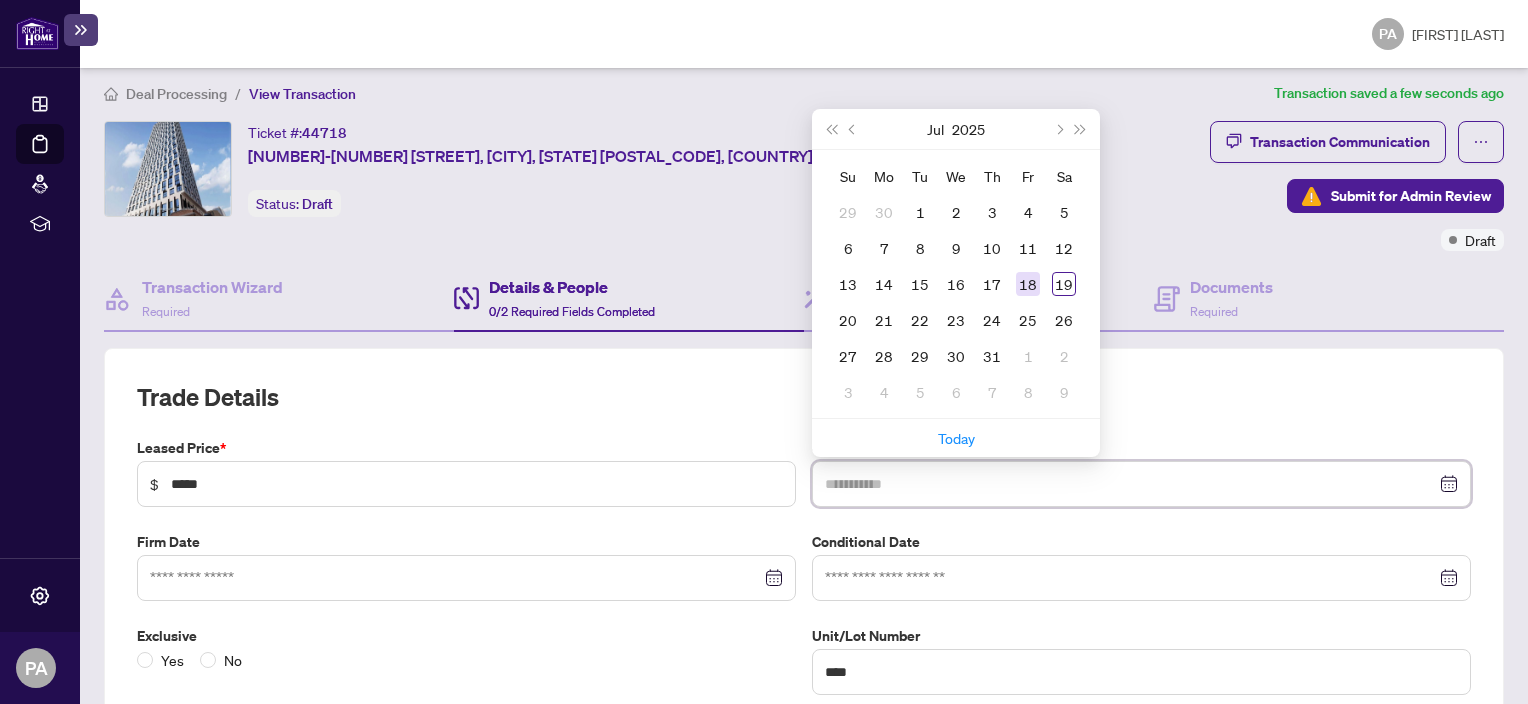type on "**********" 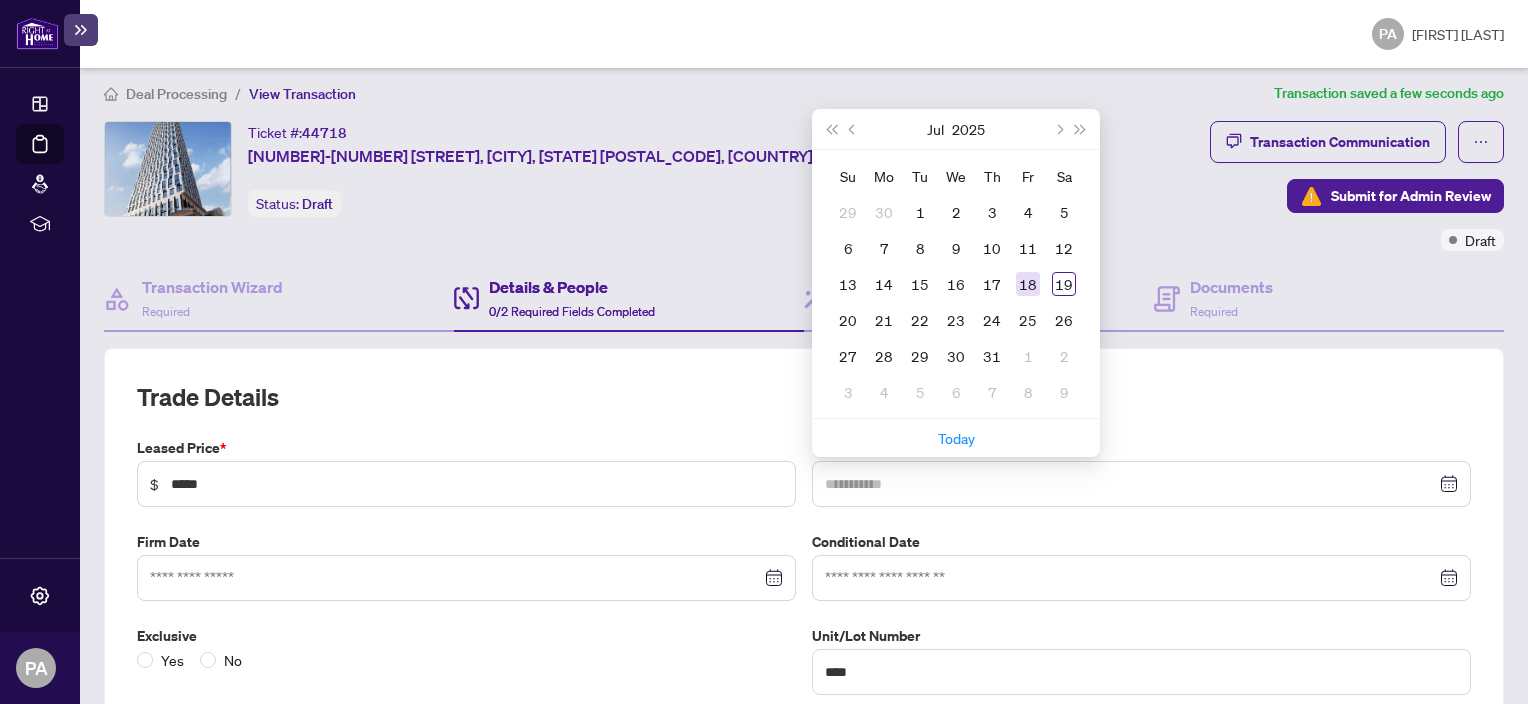 click on "18" at bounding box center [1028, 284] 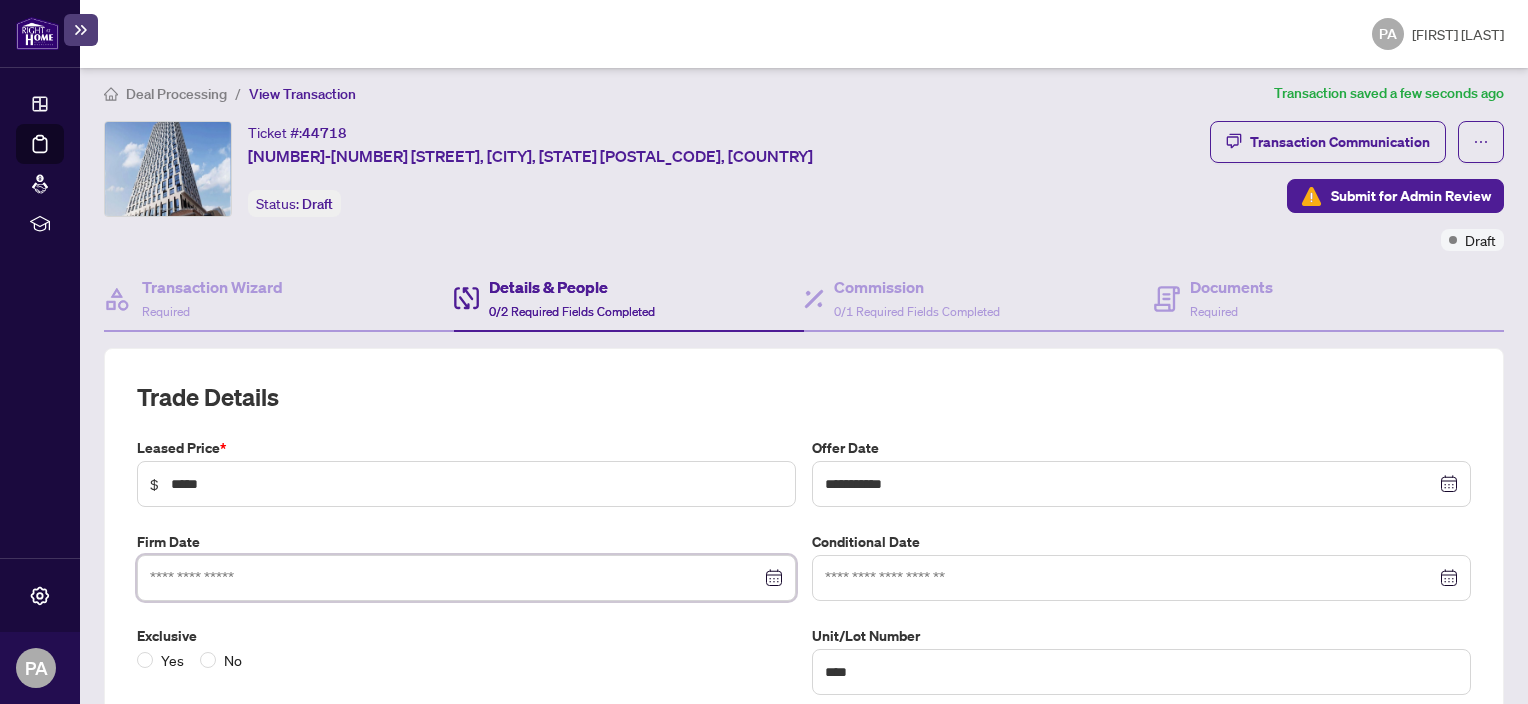 click at bounding box center (455, 578) 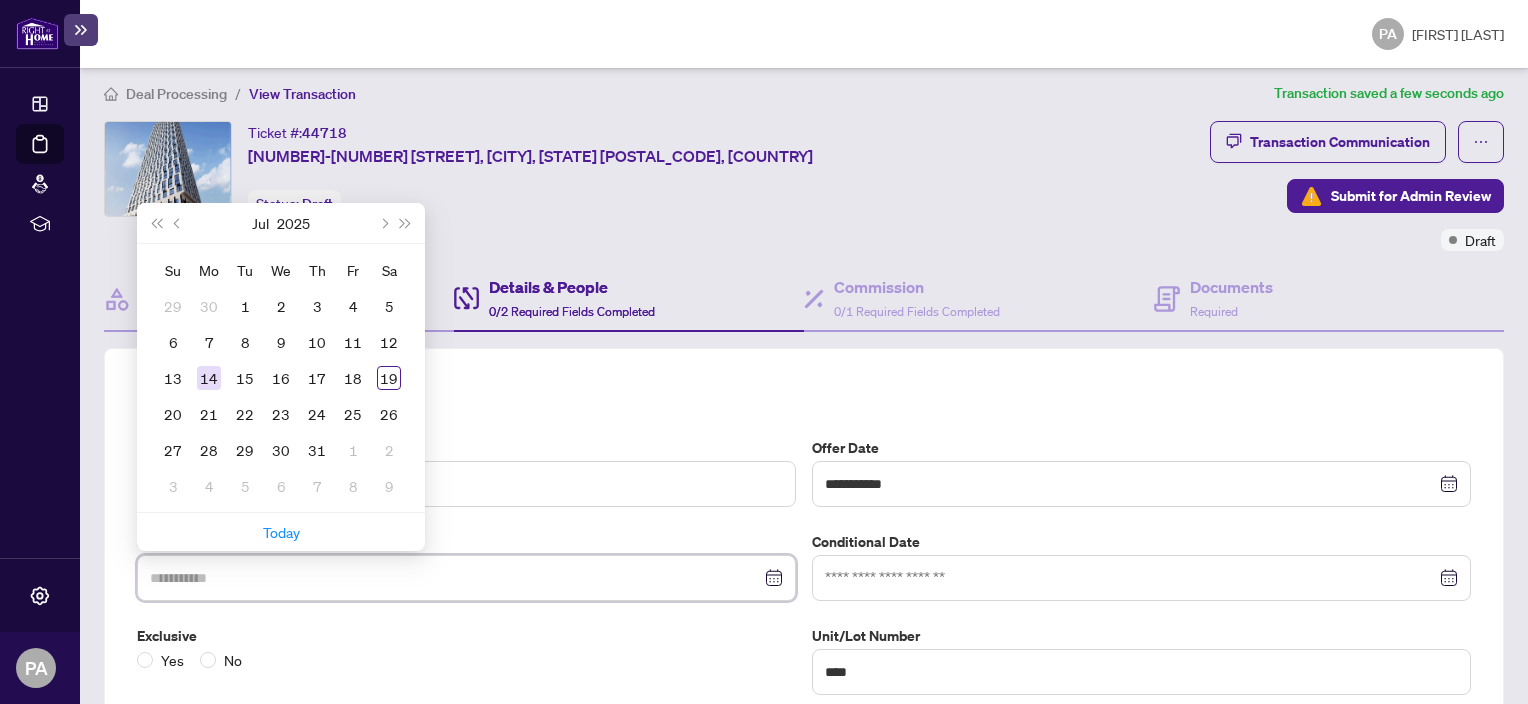 type on "**********" 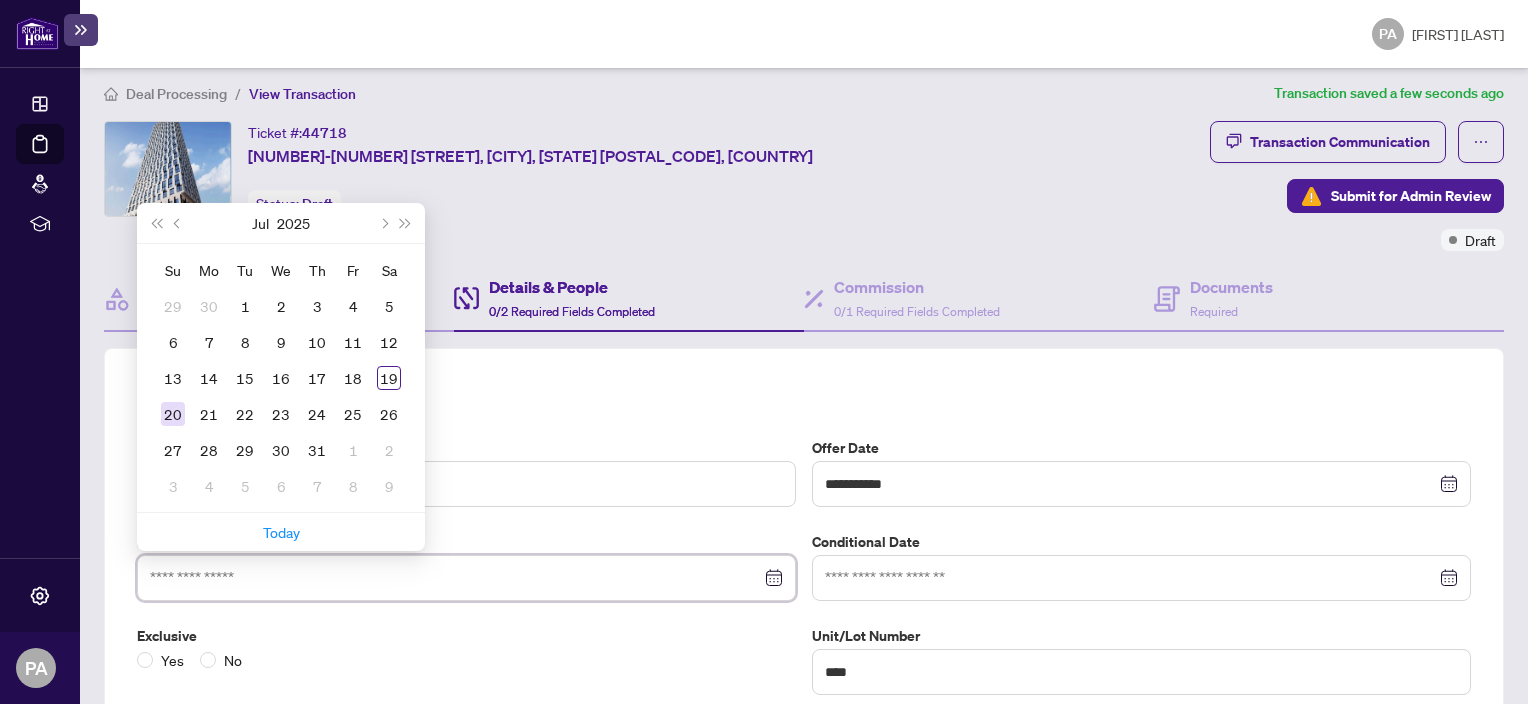 type on "**********" 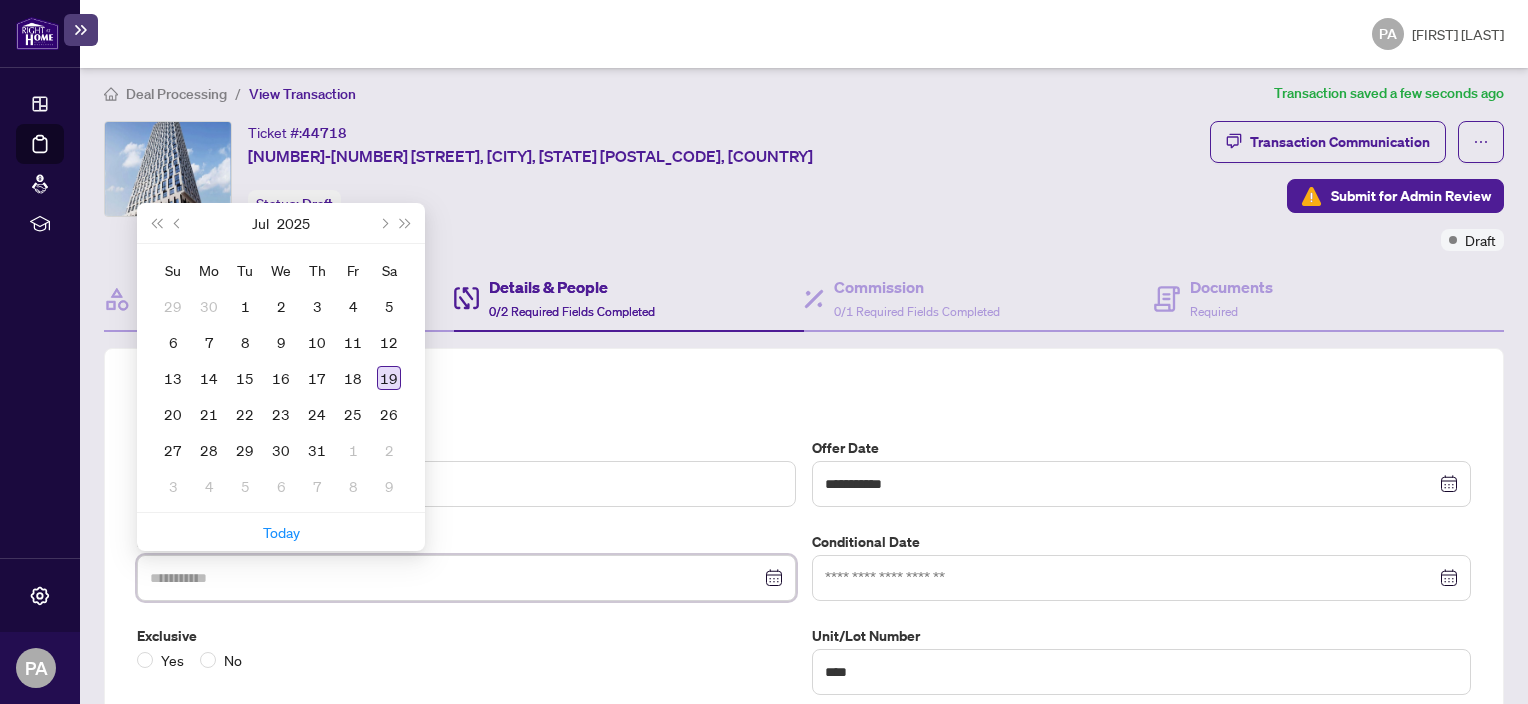 type on "**********" 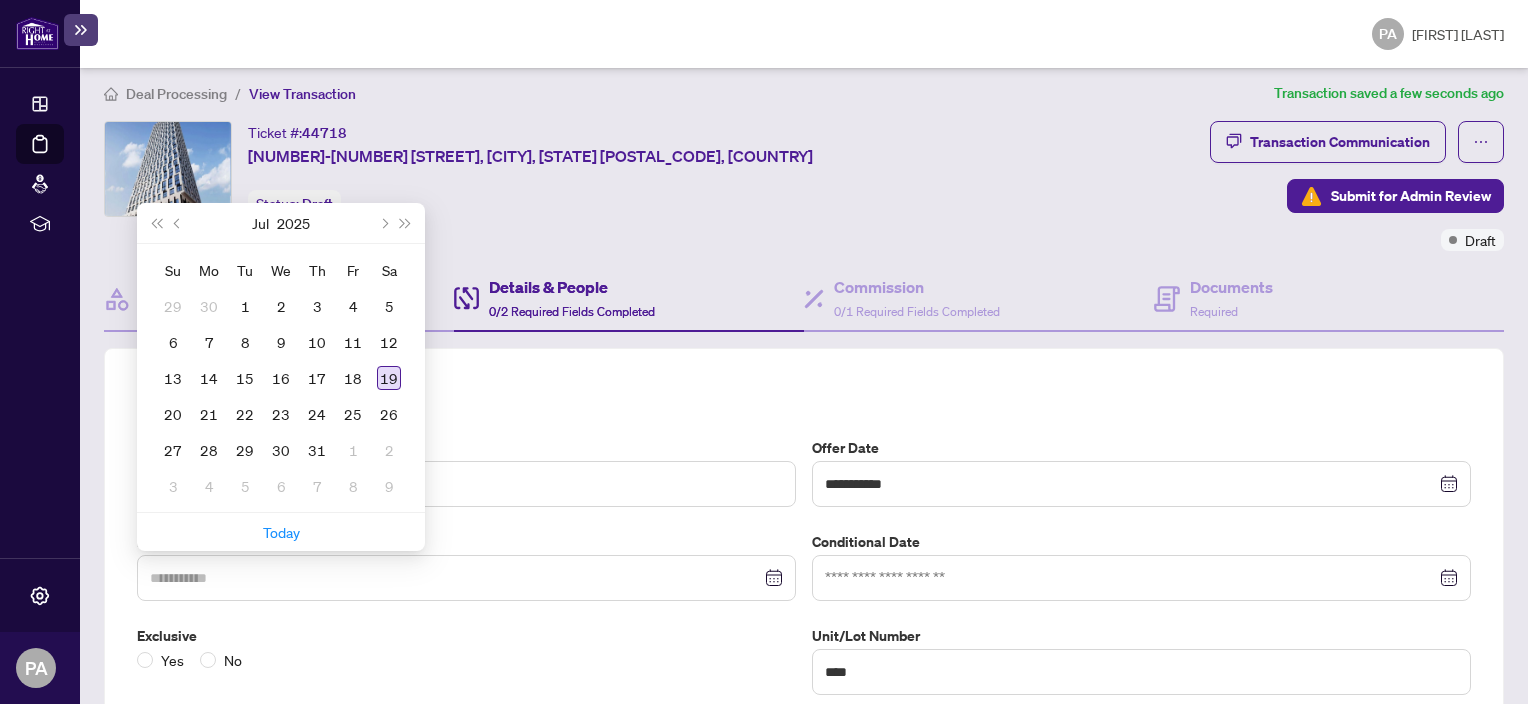 click on "19" at bounding box center (389, 378) 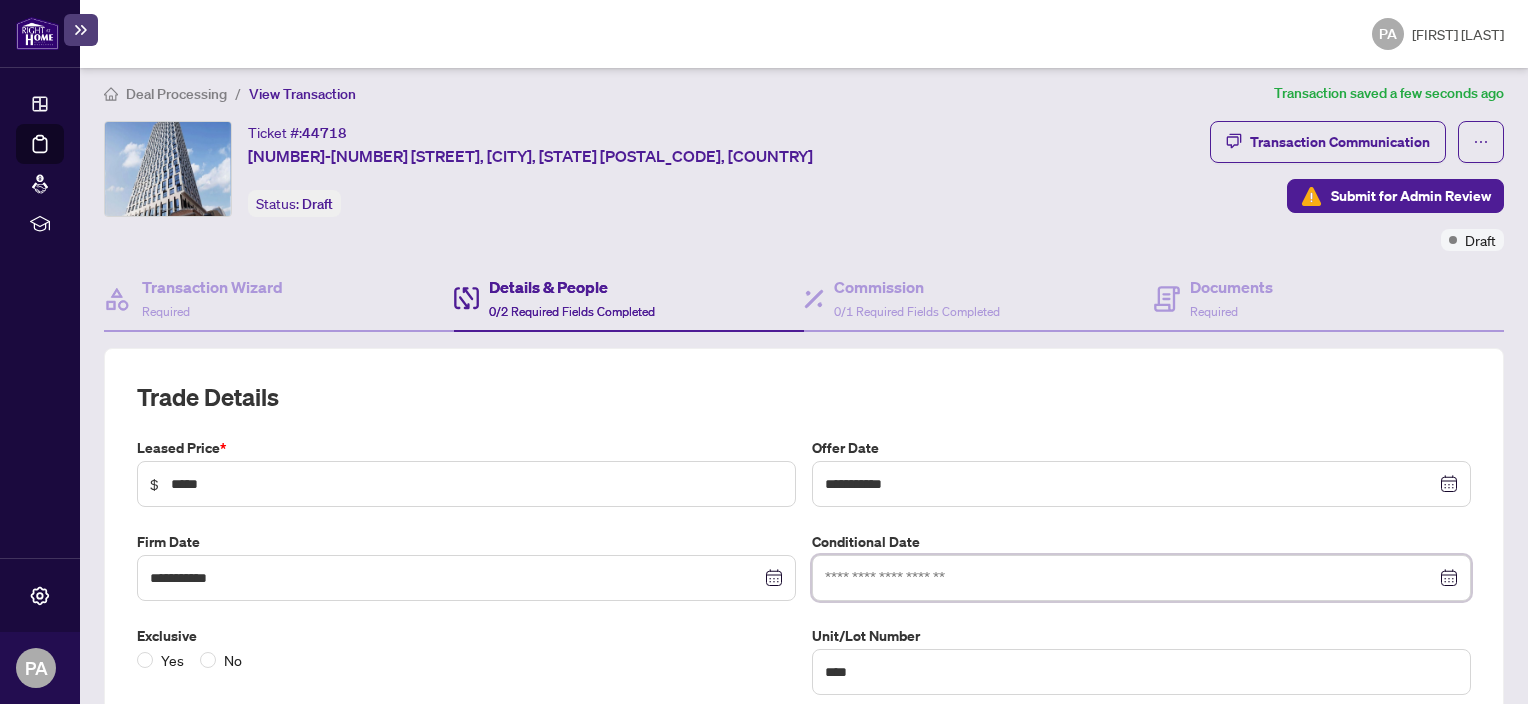 click at bounding box center [1130, 578] 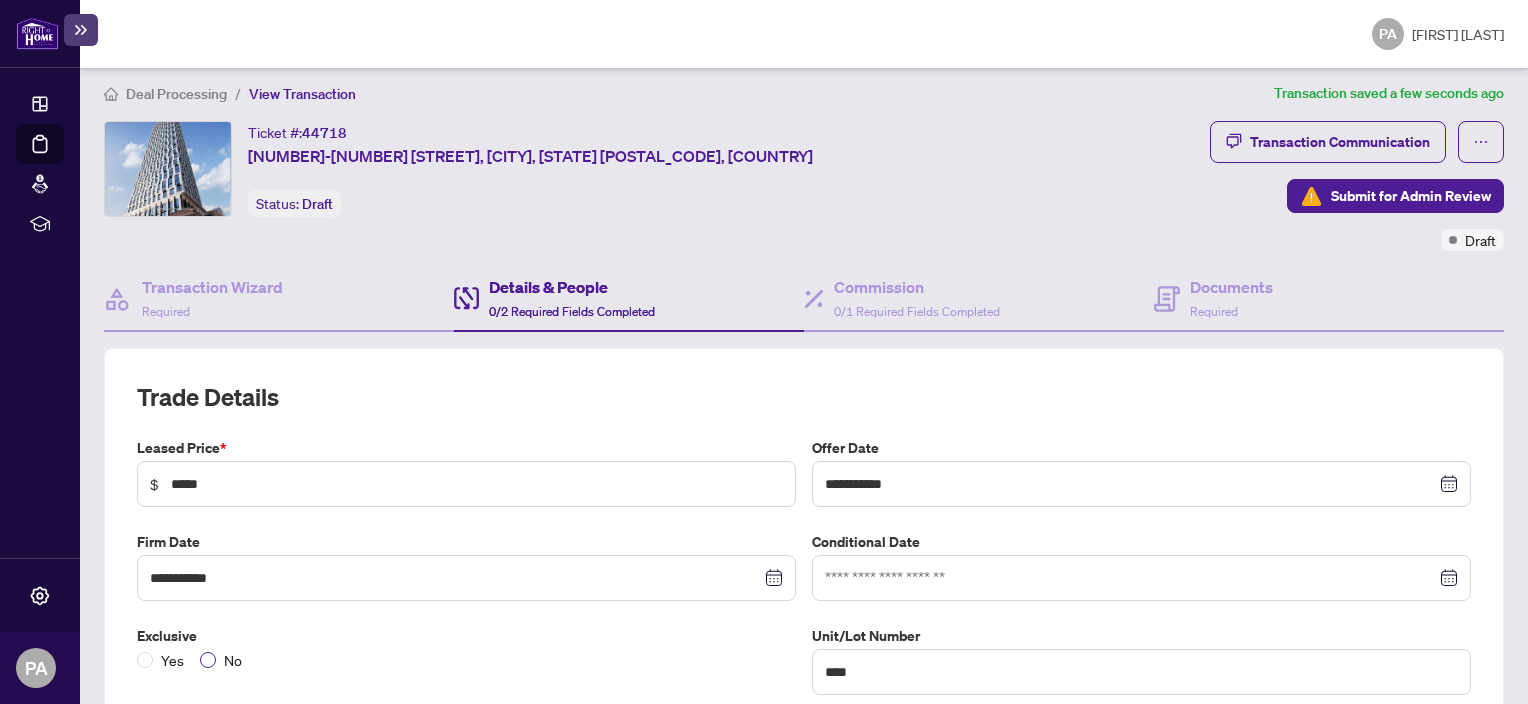 click on "No" at bounding box center [233, 660] 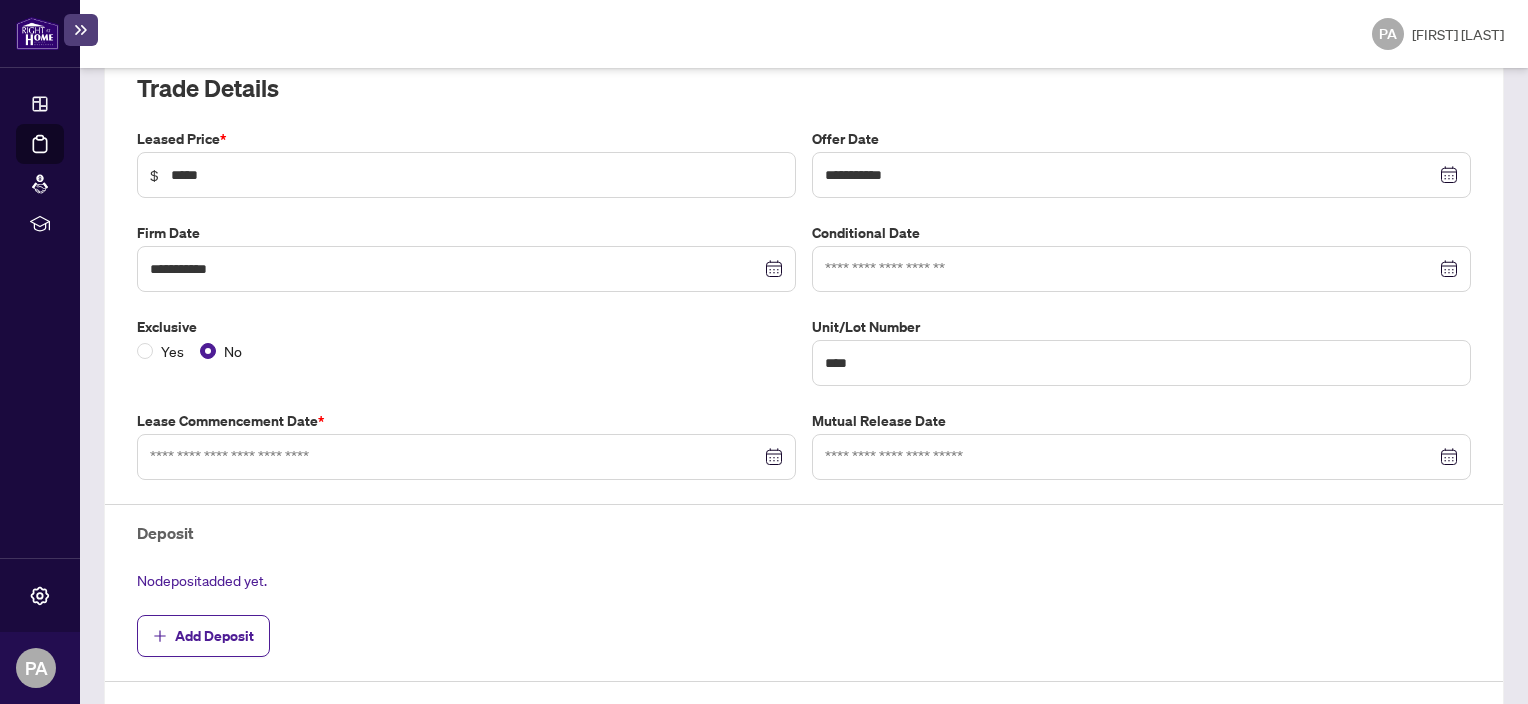 scroll, scrollTop: 328, scrollLeft: 0, axis: vertical 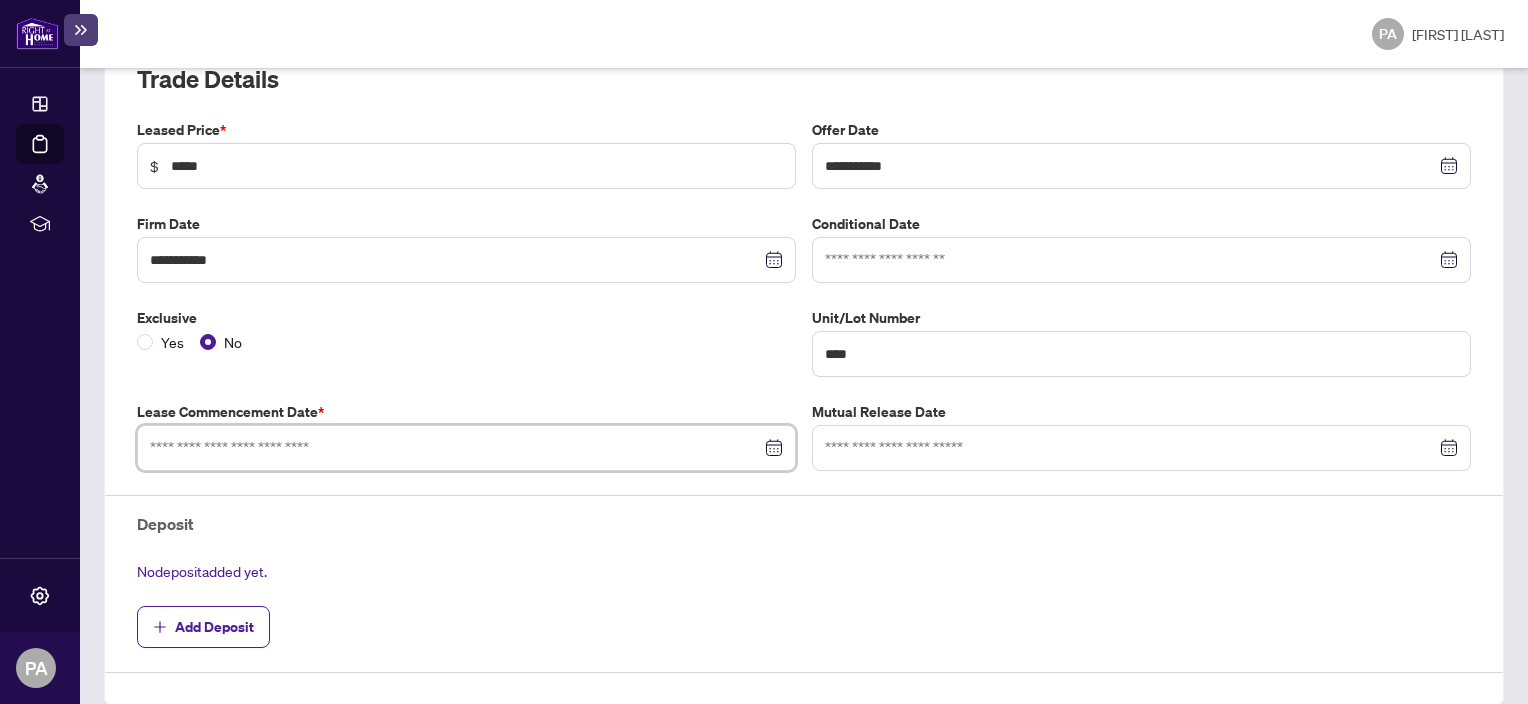 click at bounding box center (455, 448) 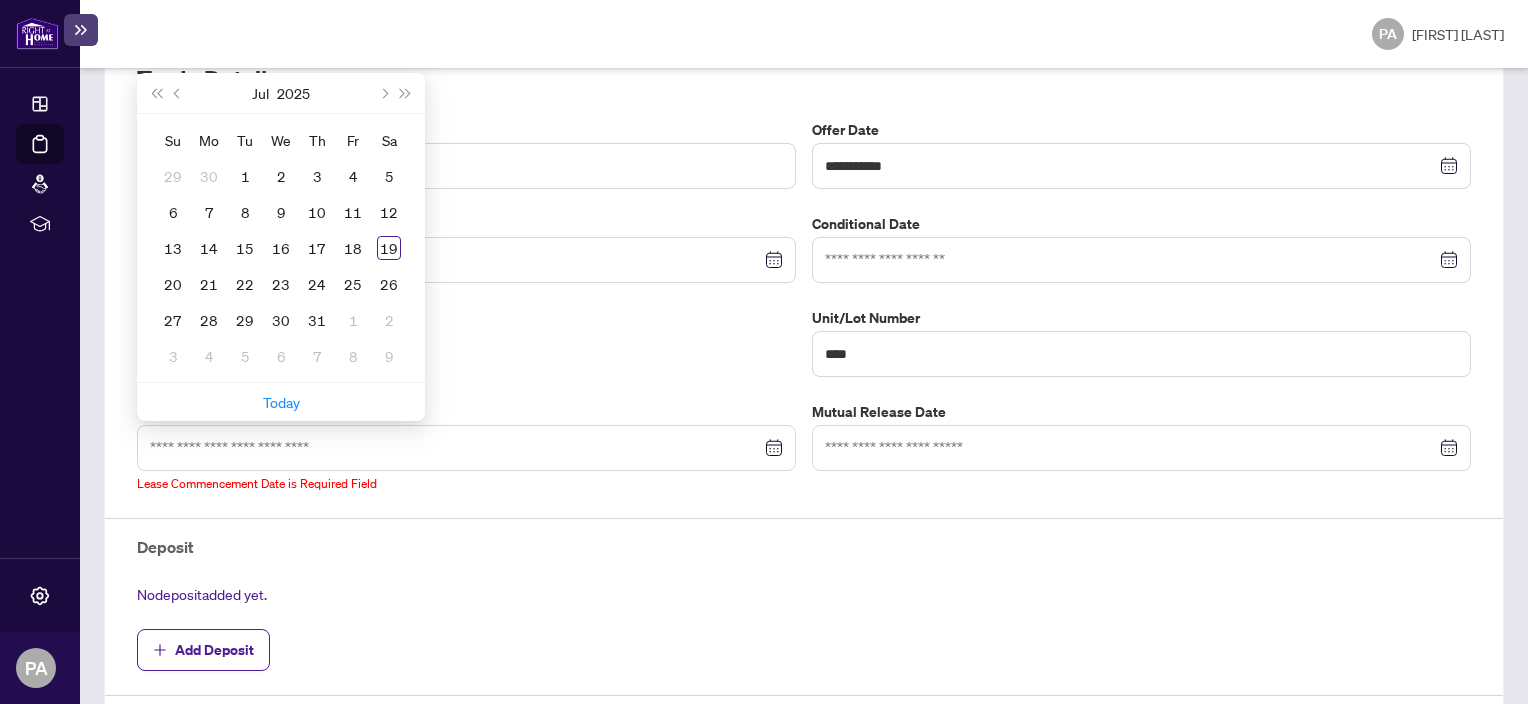 click on "Exclusive" at bounding box center [466, 318] 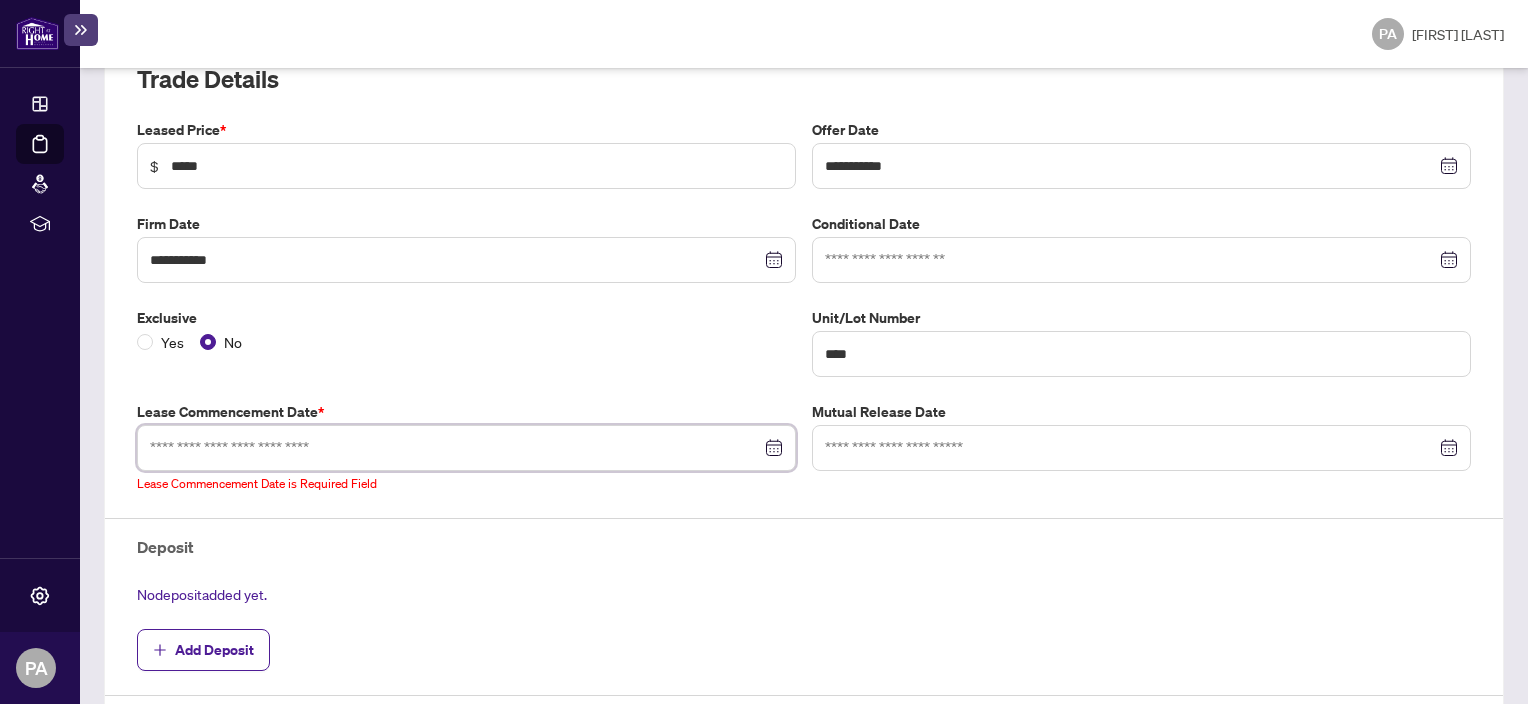 click at bounding box center (455, 448) 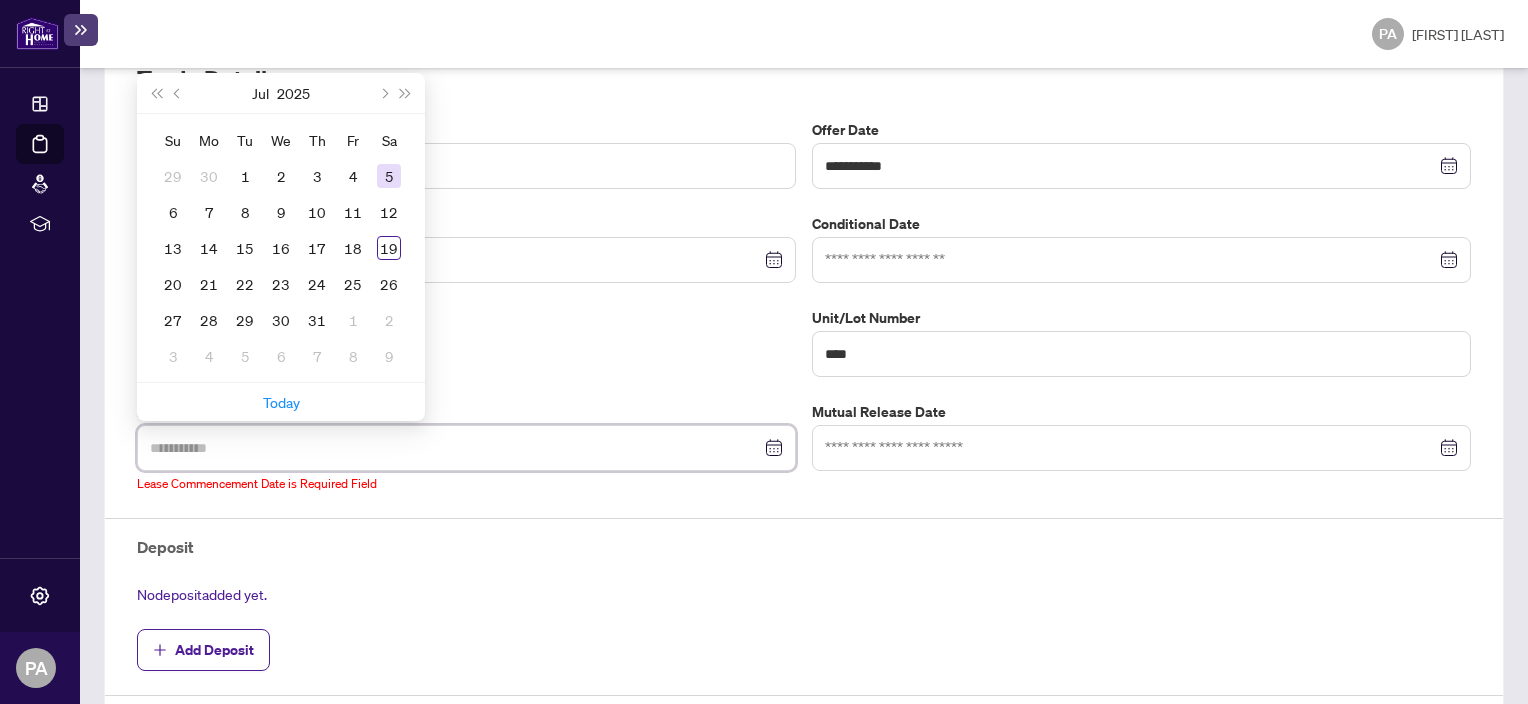type on "**********" 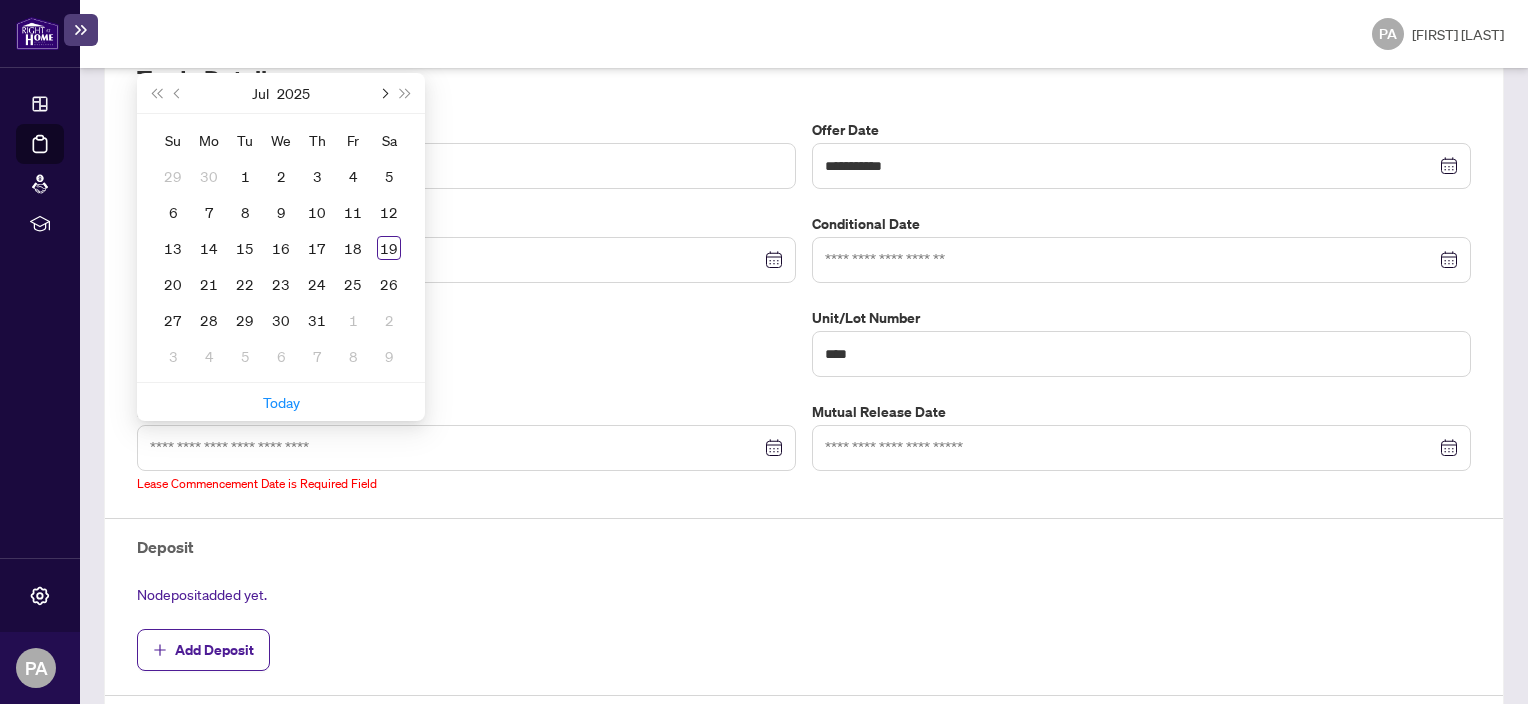 click at bounding box center (383, 93) 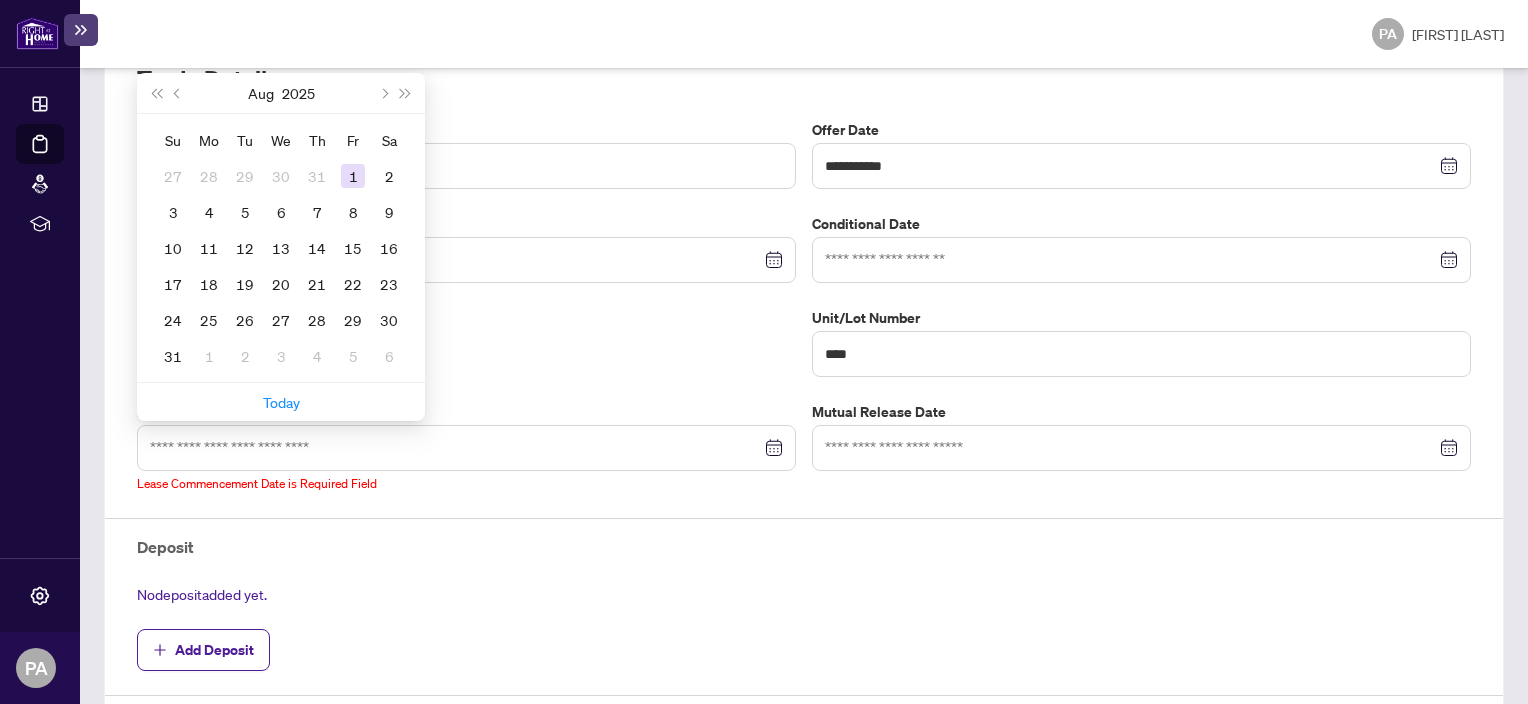 type on "**********" 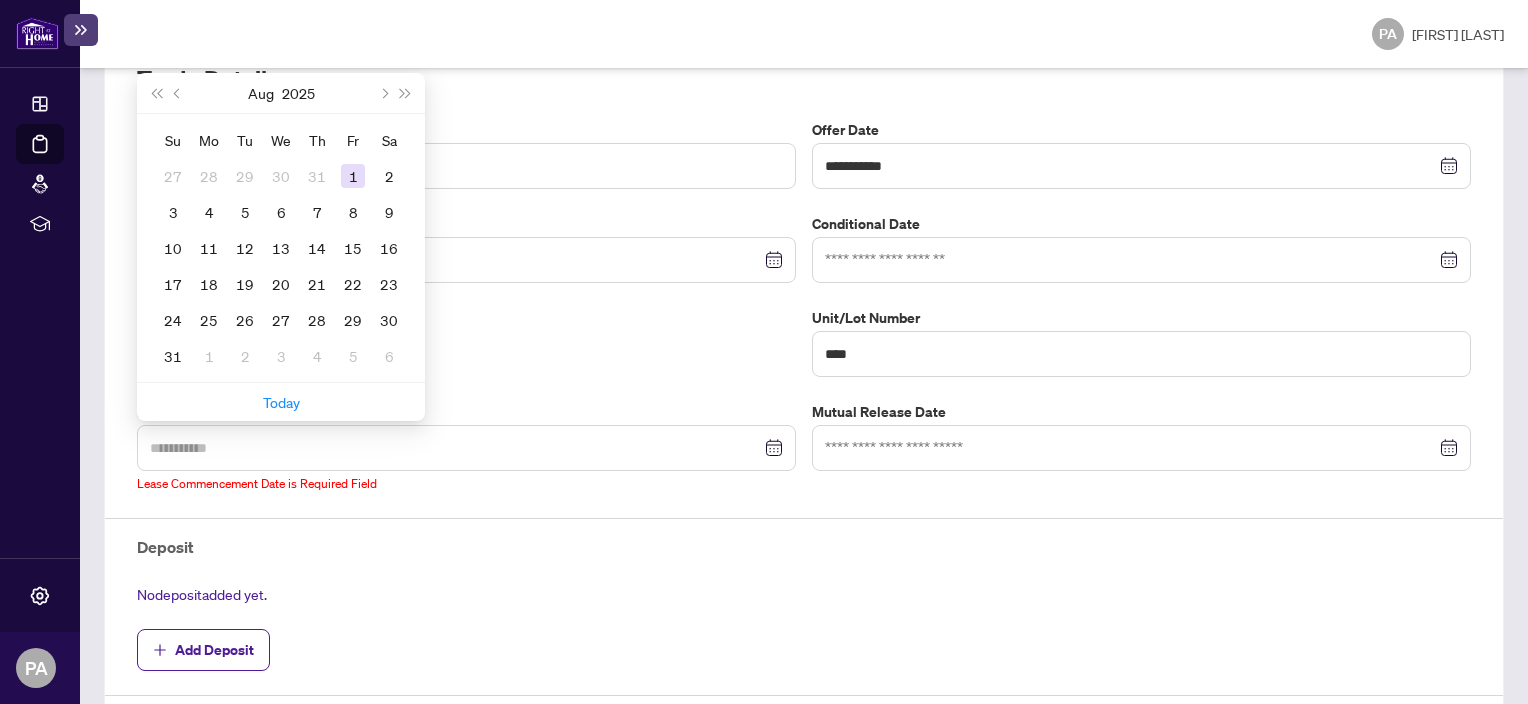 click on "1" at bounding box center [353, 176] 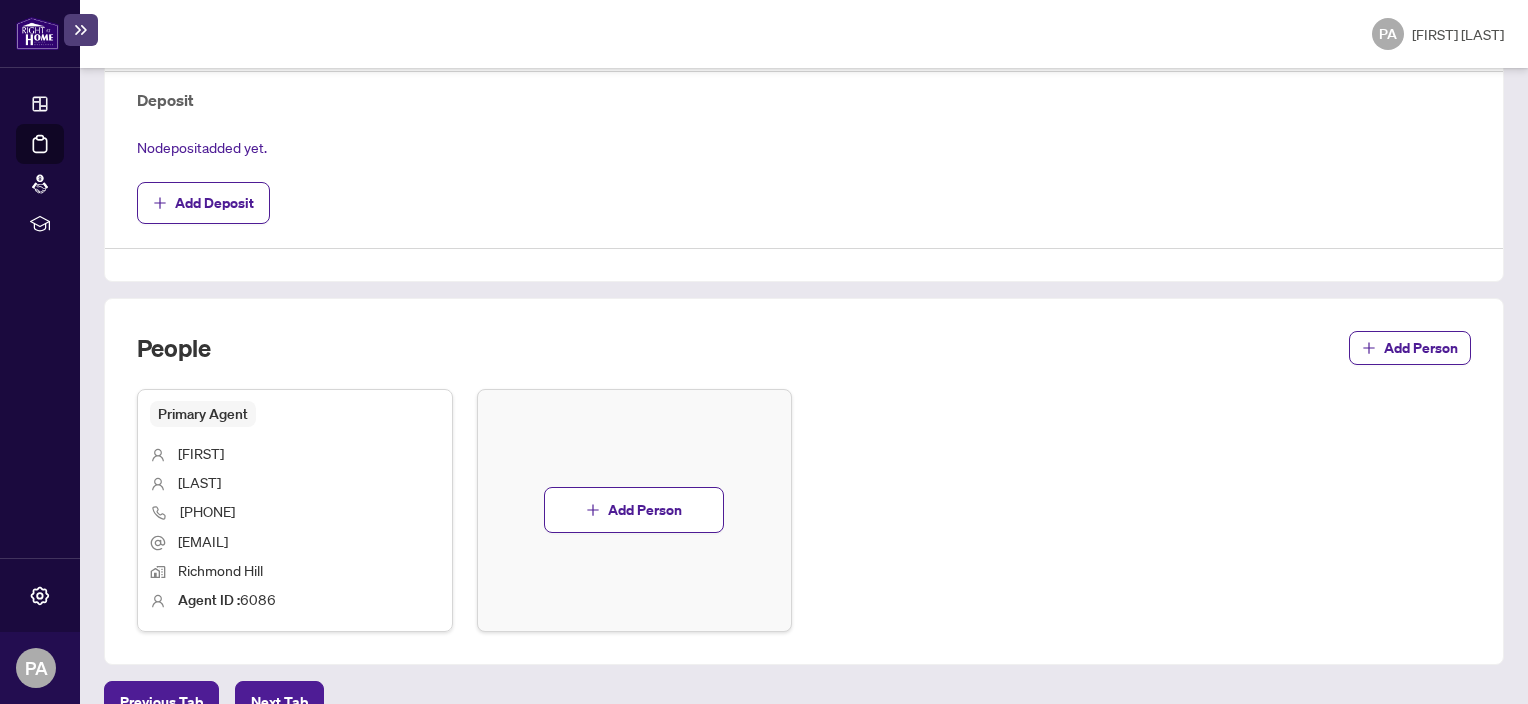 scroll, scrollTop: 752, scrollLeft: 0, axis: vertical 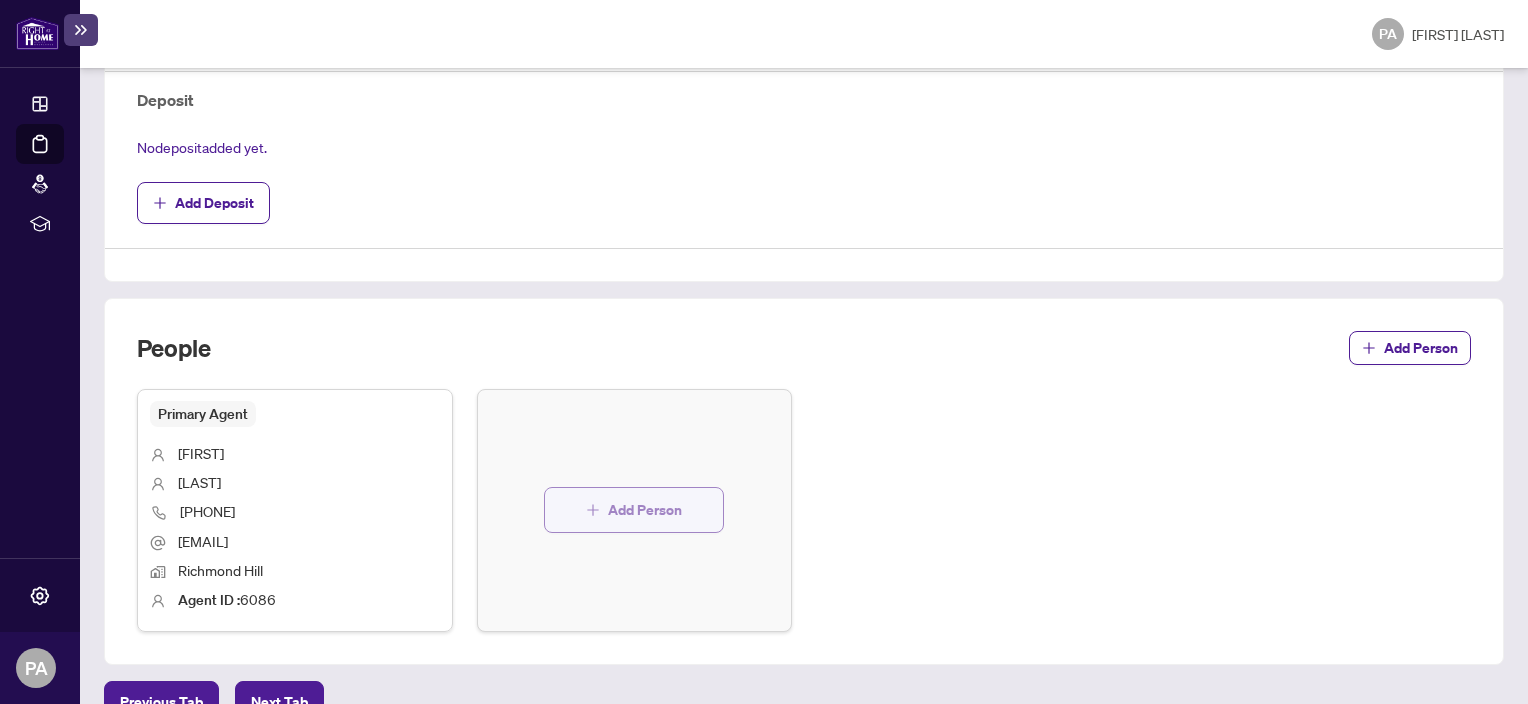 click on "Add Person" at bounding box center (645, 510) 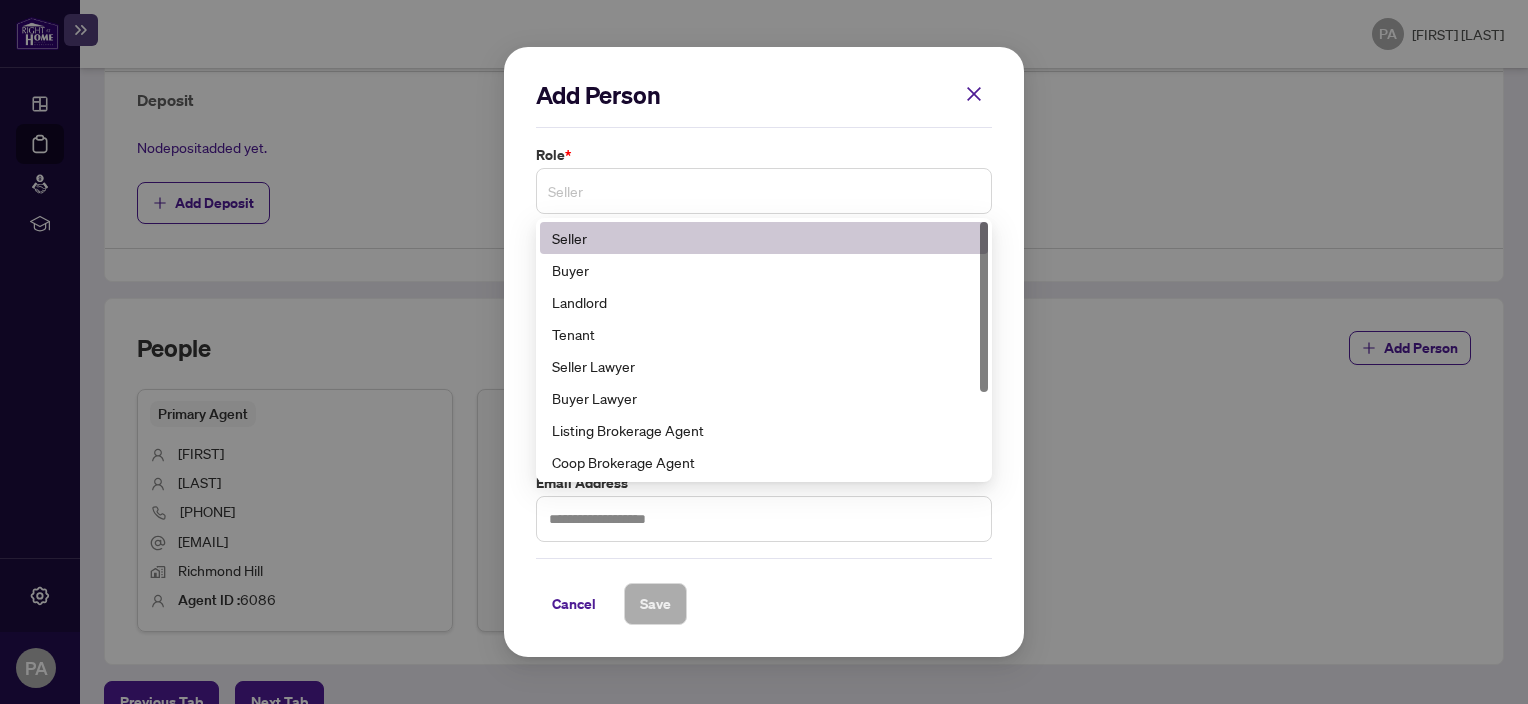 click on "Seller" at bounding box center (764, 191) 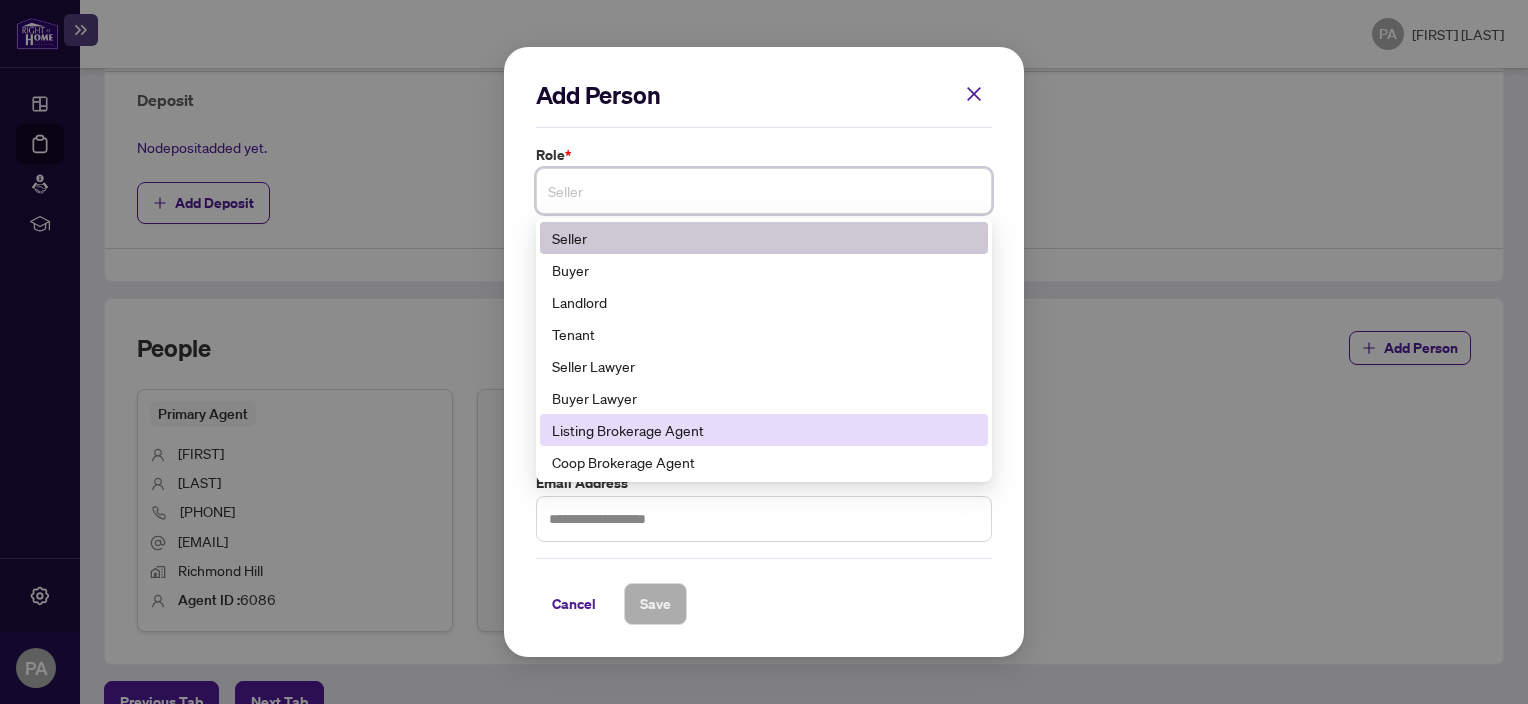 click on "Listing Brokerage Agent" at bounding box center (764, 430) 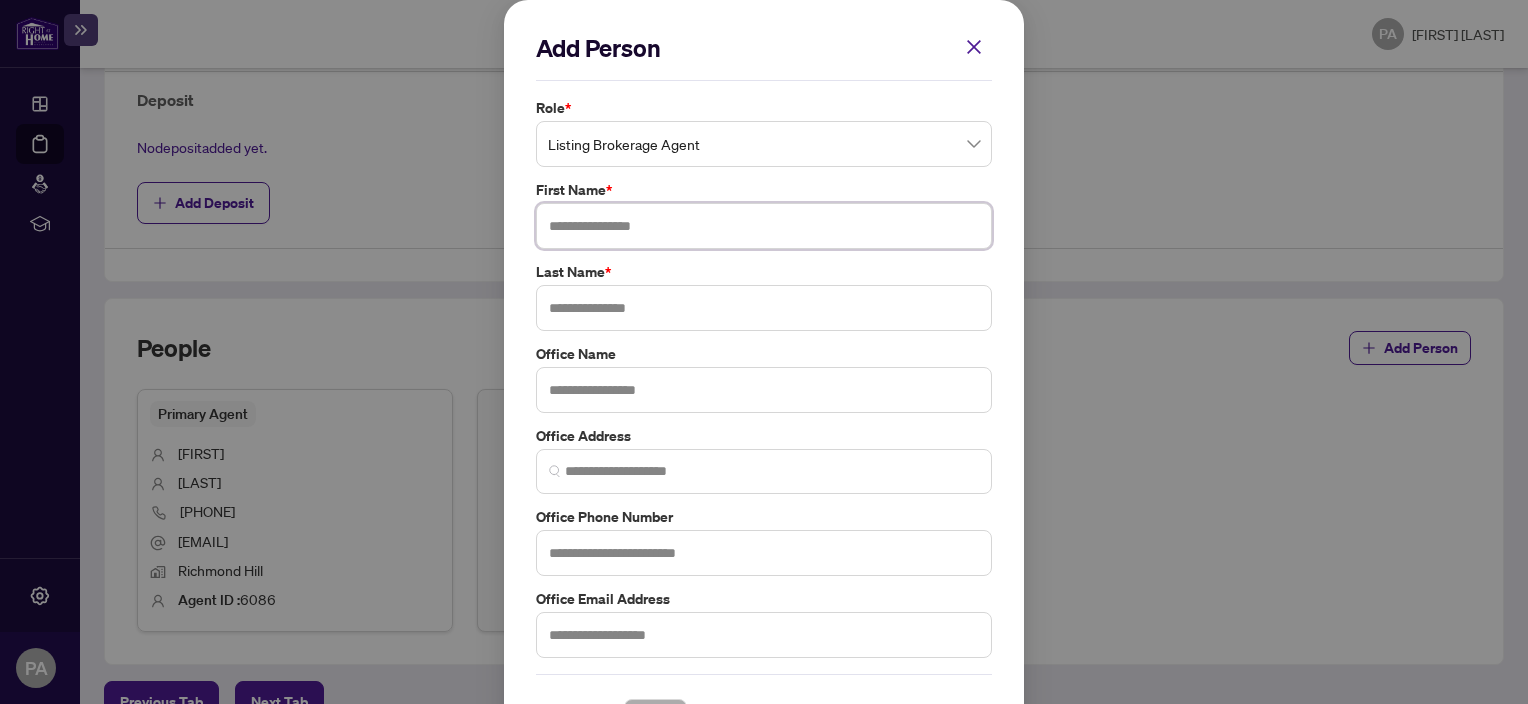 click at bounding box center (764, 226) 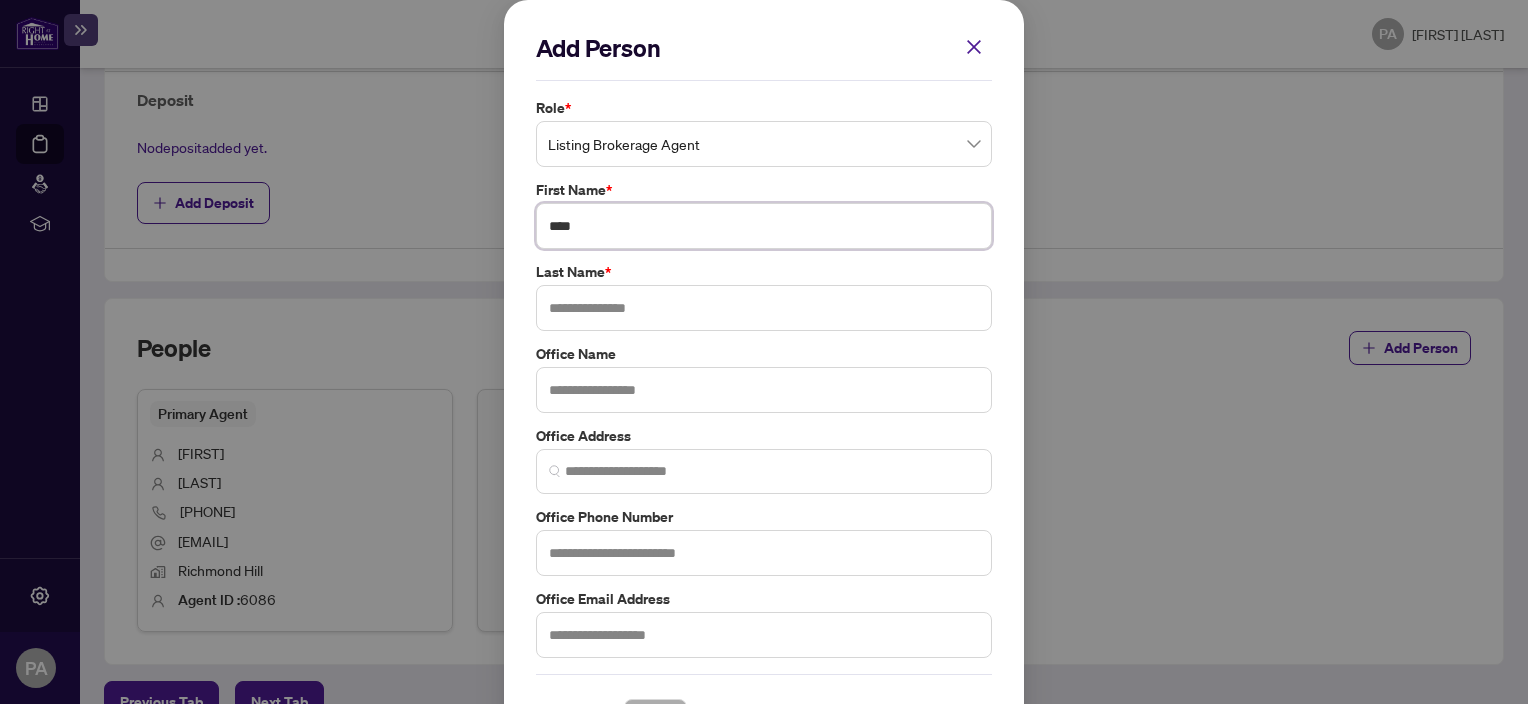 type on "****" 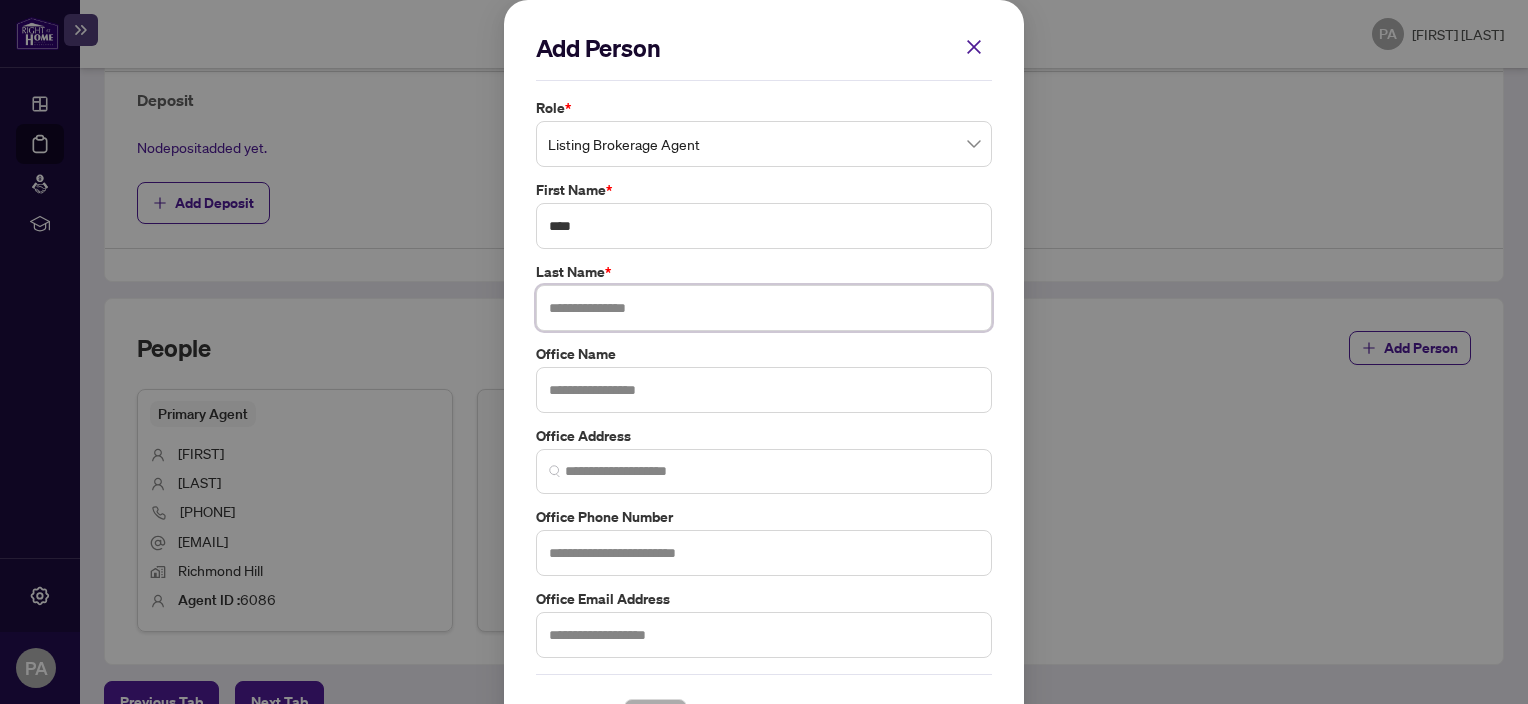 click at bounding box center [764, 308] 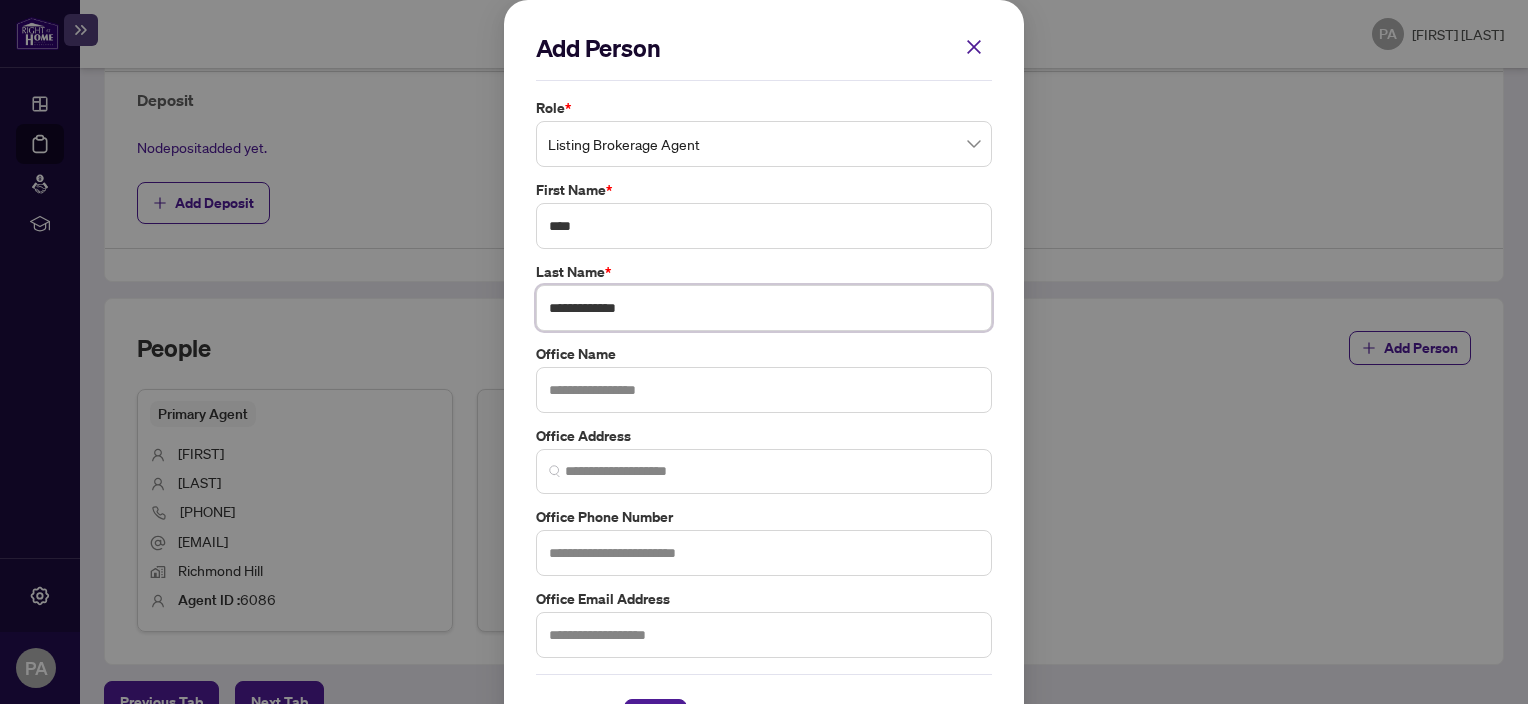 click on "**********" at bounding box center (764, 308) 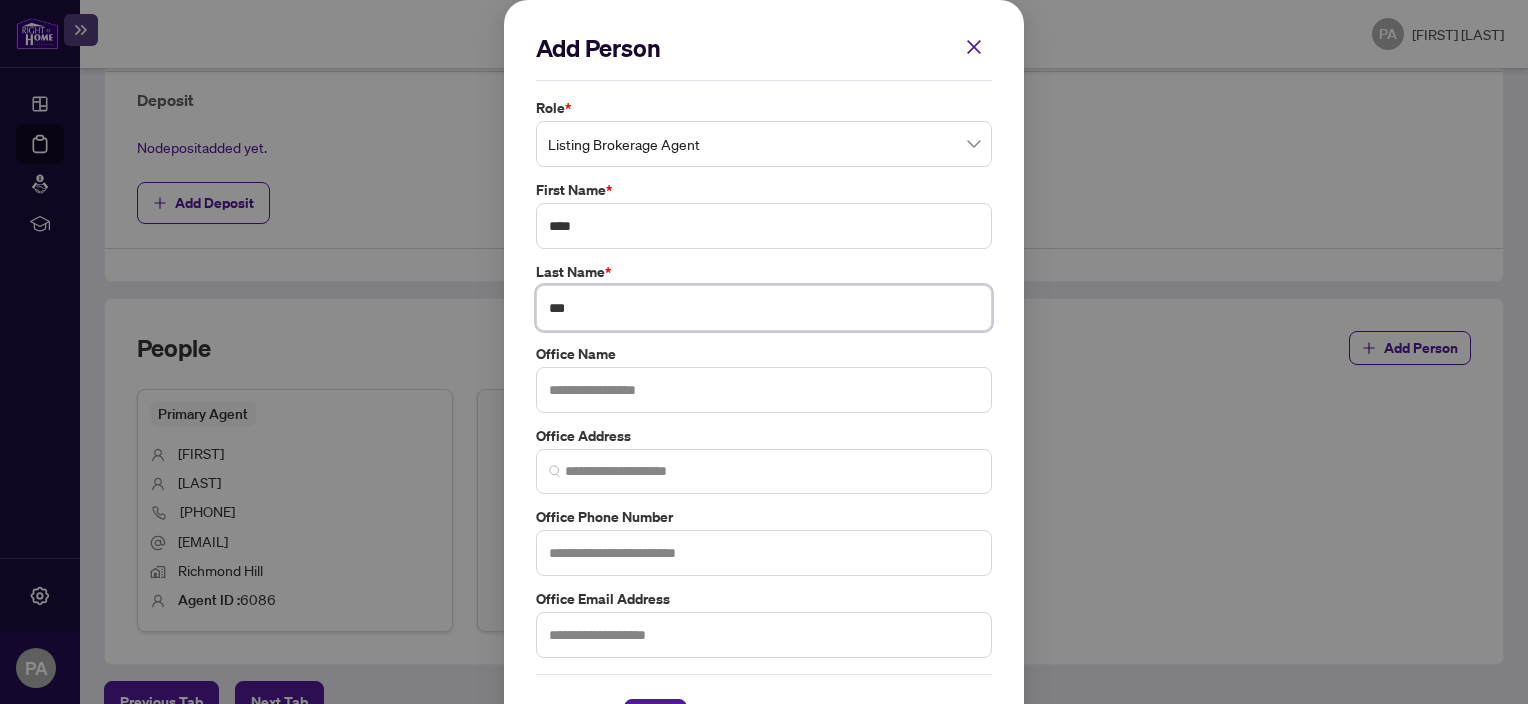 type on "***" 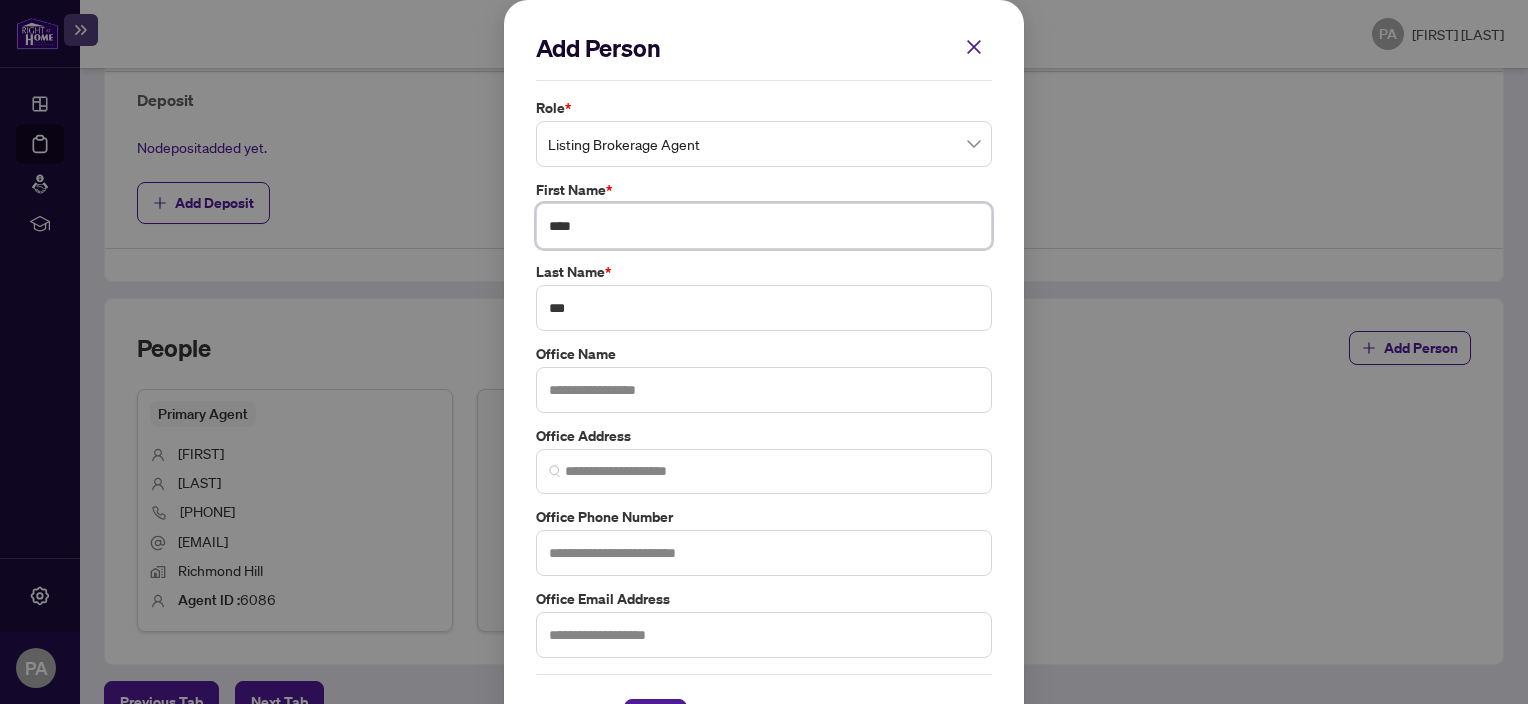 click on "****" at bounding box center [764, 226] 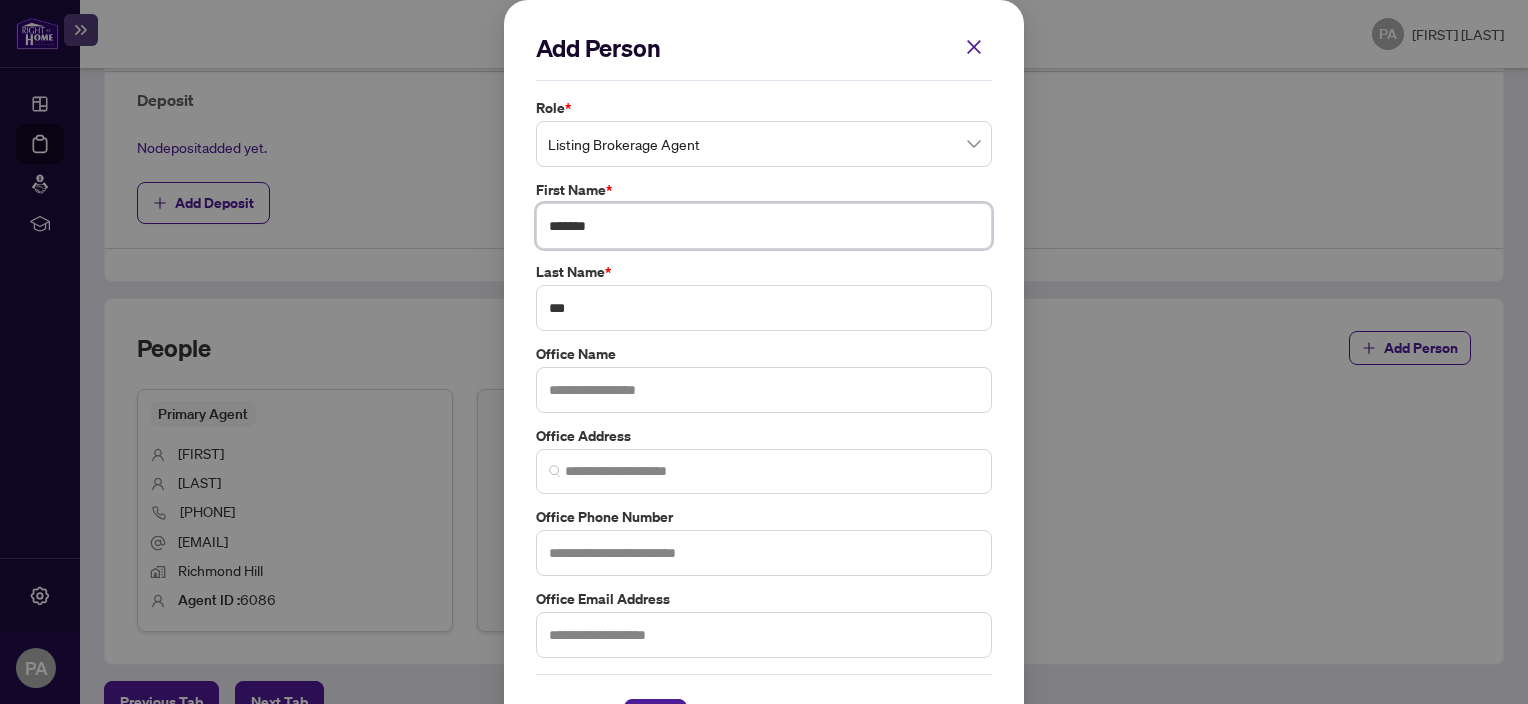 type on "*******" 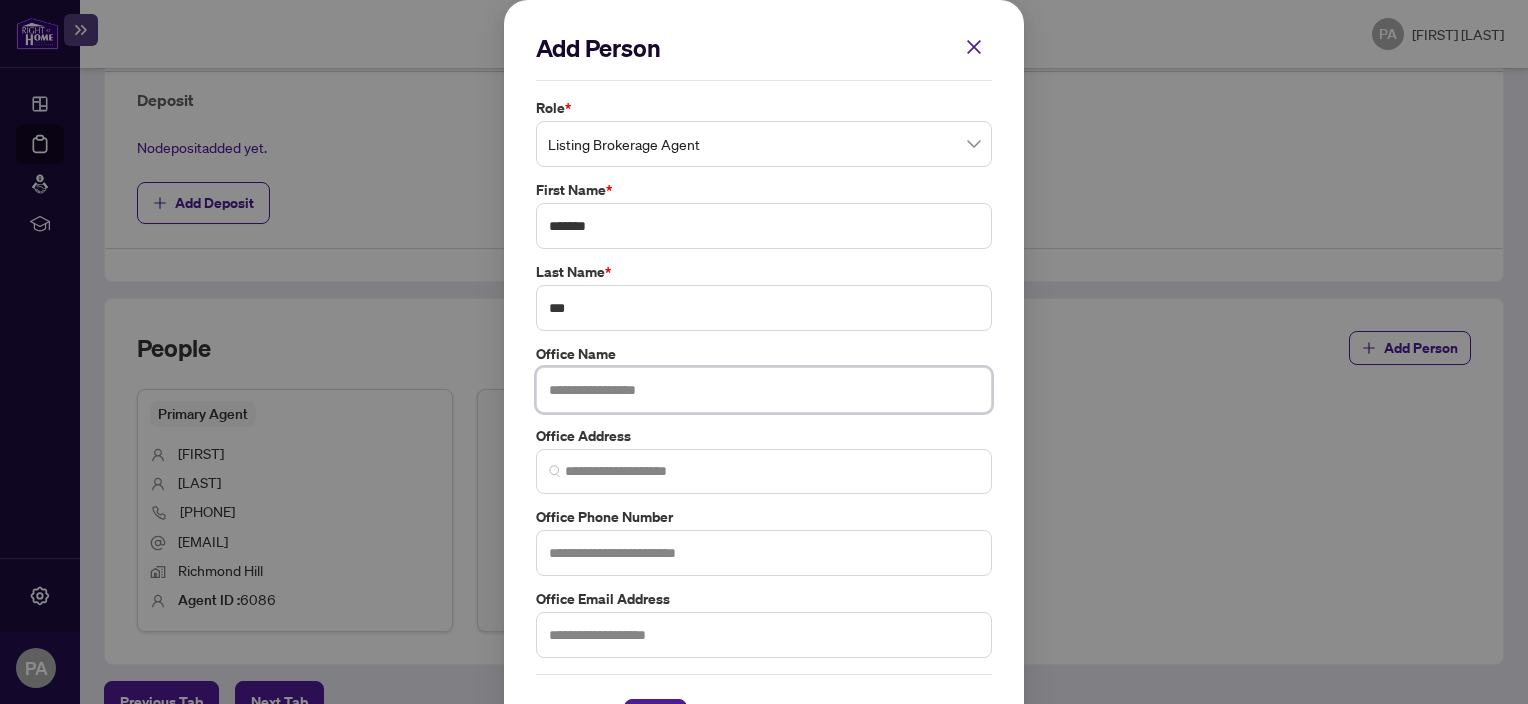 click at bounding box center (764, 390) 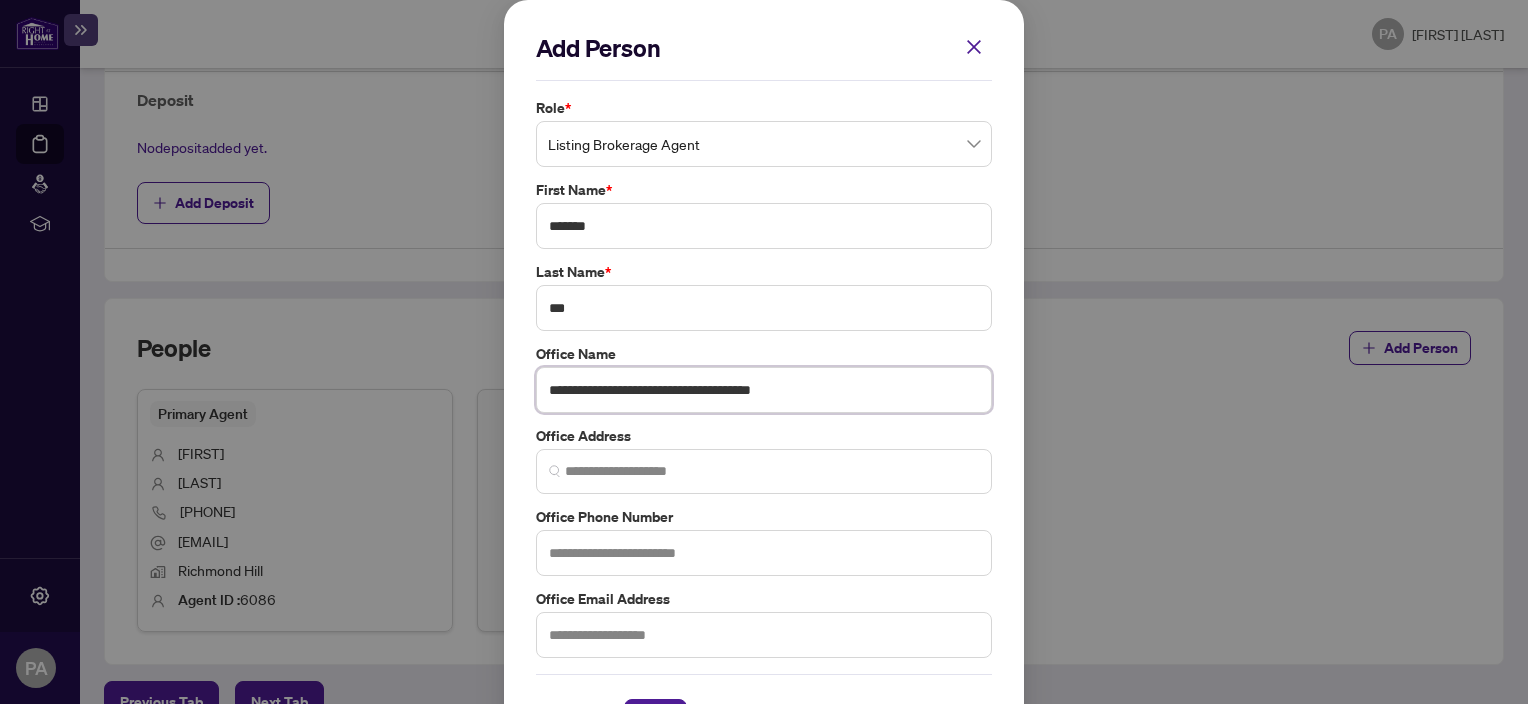 type on "**********" 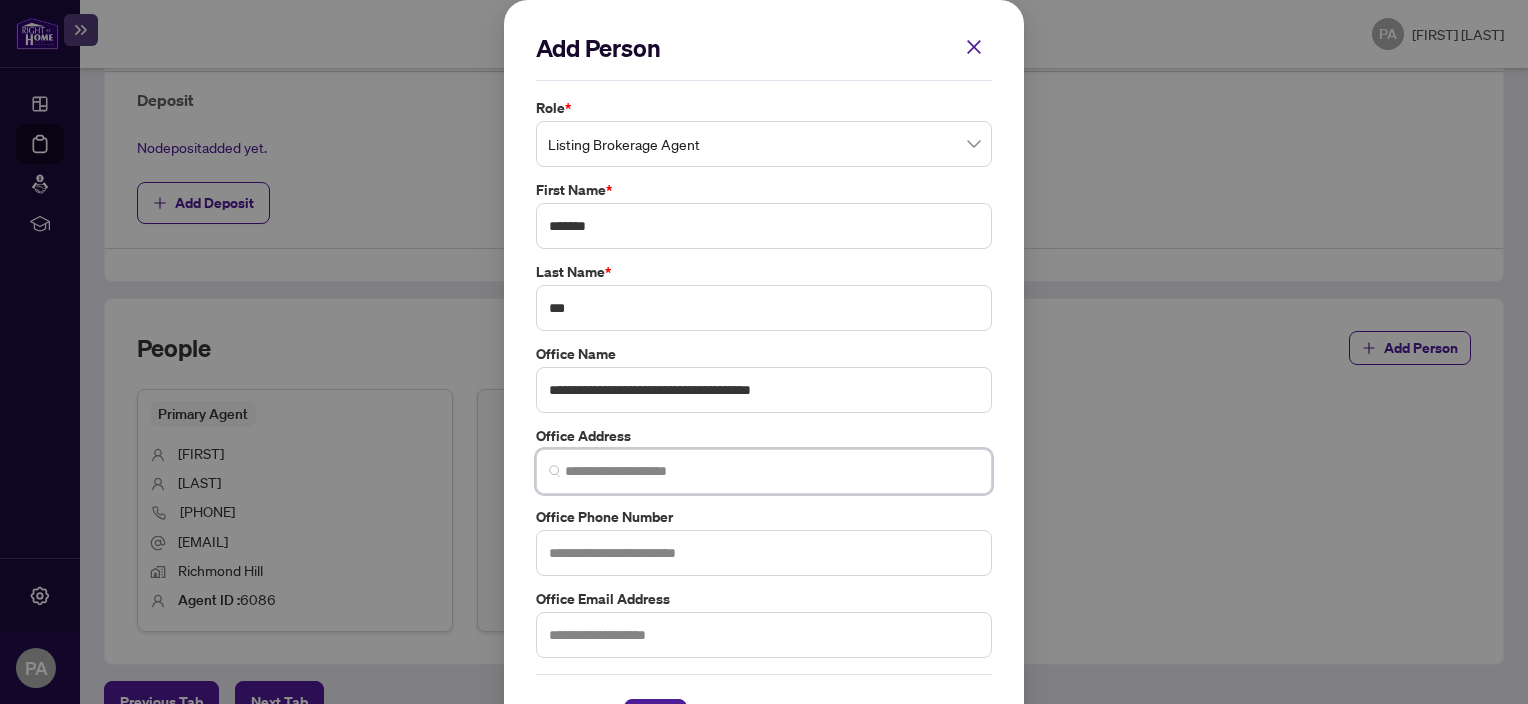 click at bounding box center [772, 471] 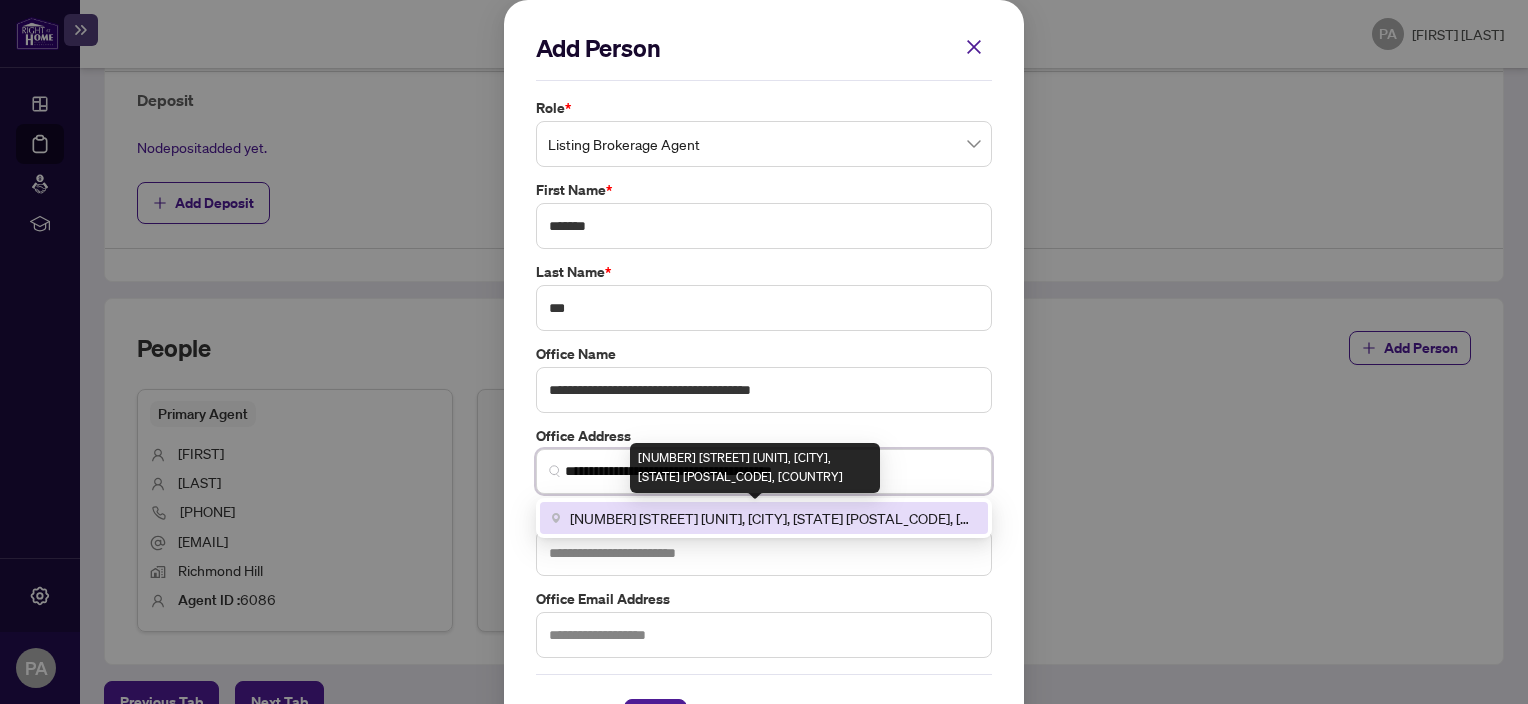 click on "[NUMBER] [STREET] [UNIT], [CITY], [STATE] [POSTAL_CODE], [COUNTRY]" at bounding box center [773, 518] 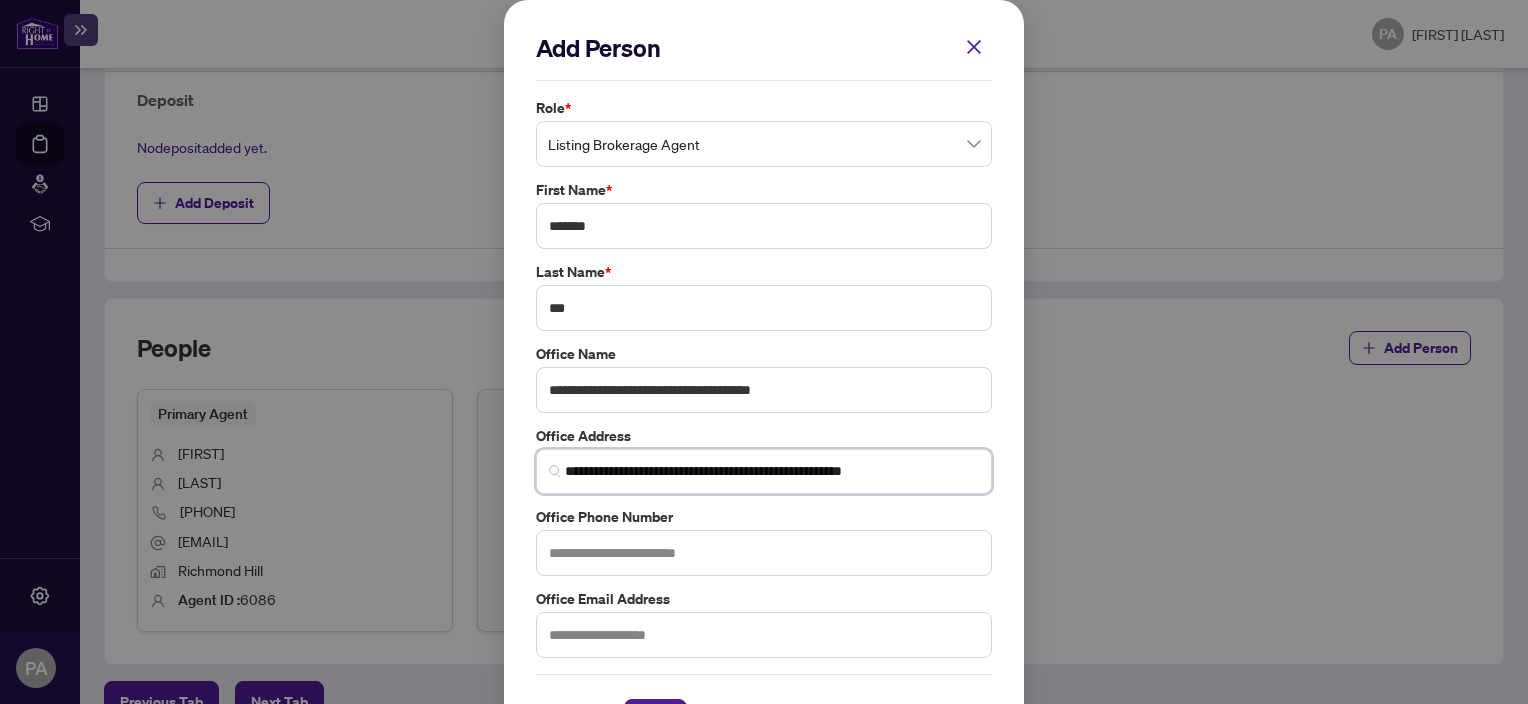 type on "**********" 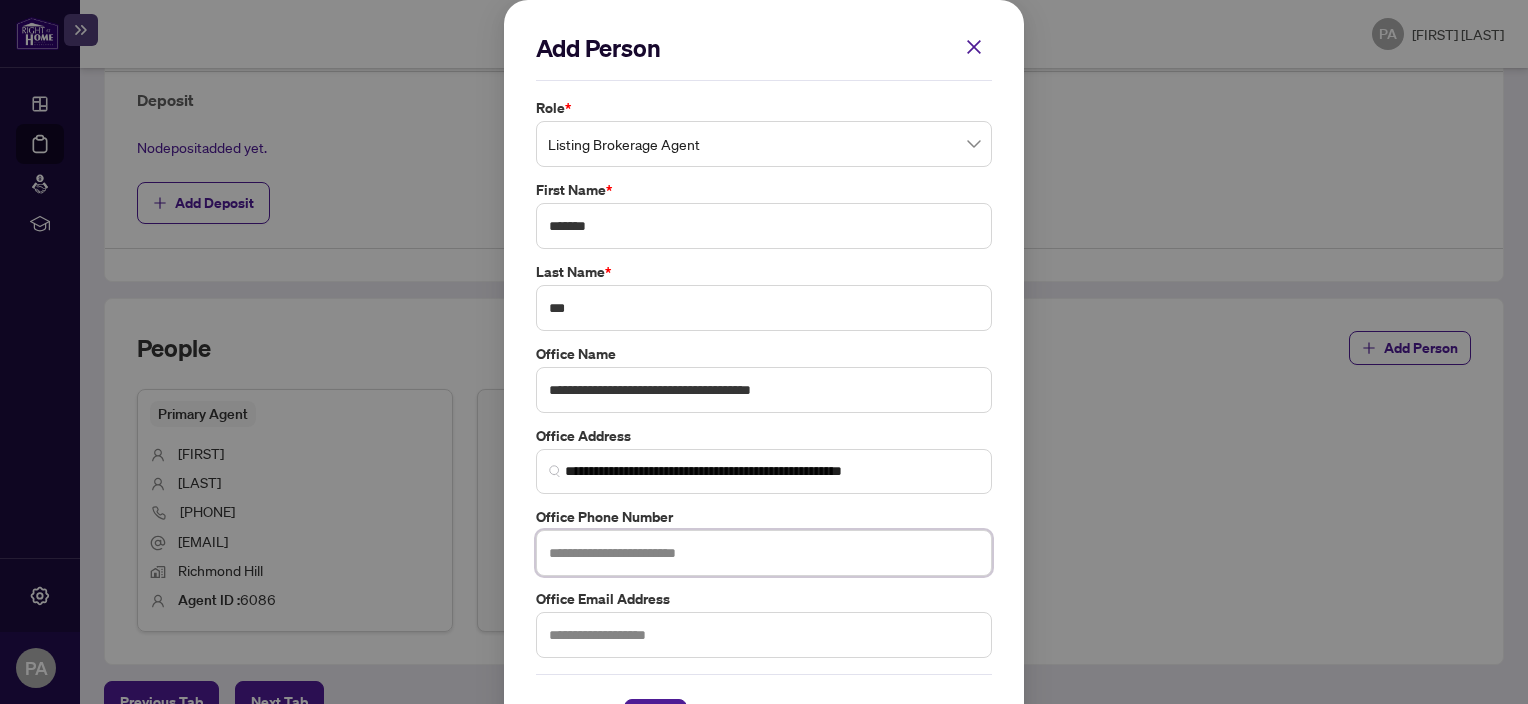 click at bounding box center [764, 553] 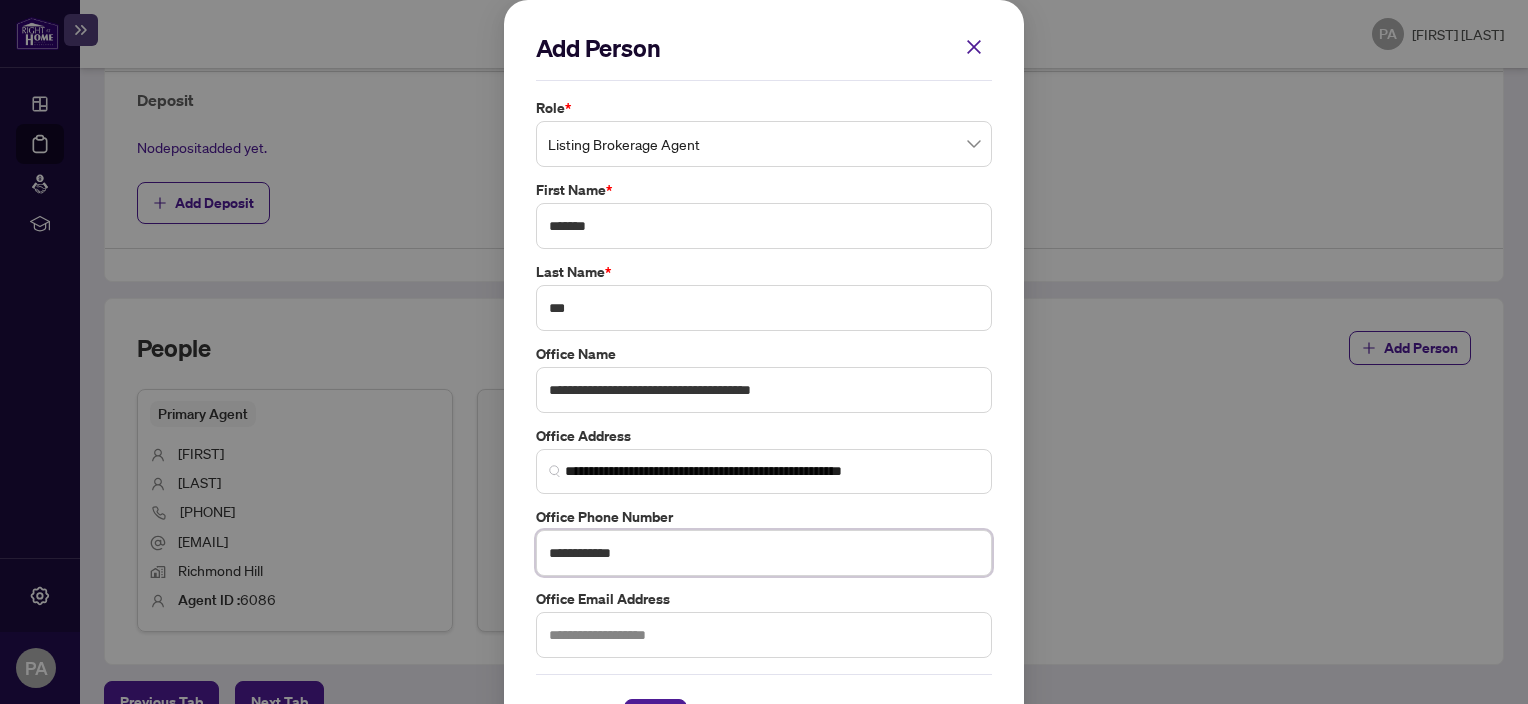 type on "**********" 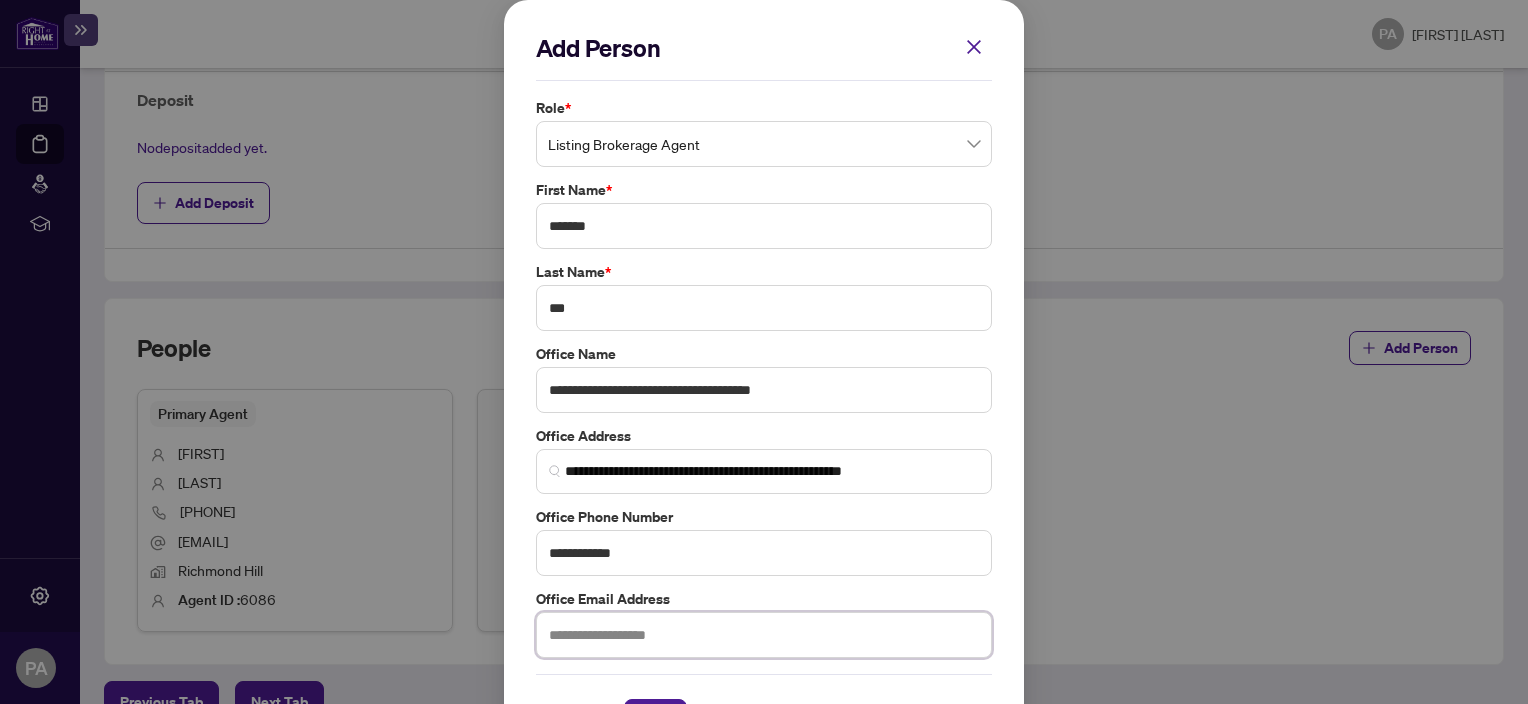 click at bounding box center (764, 635) 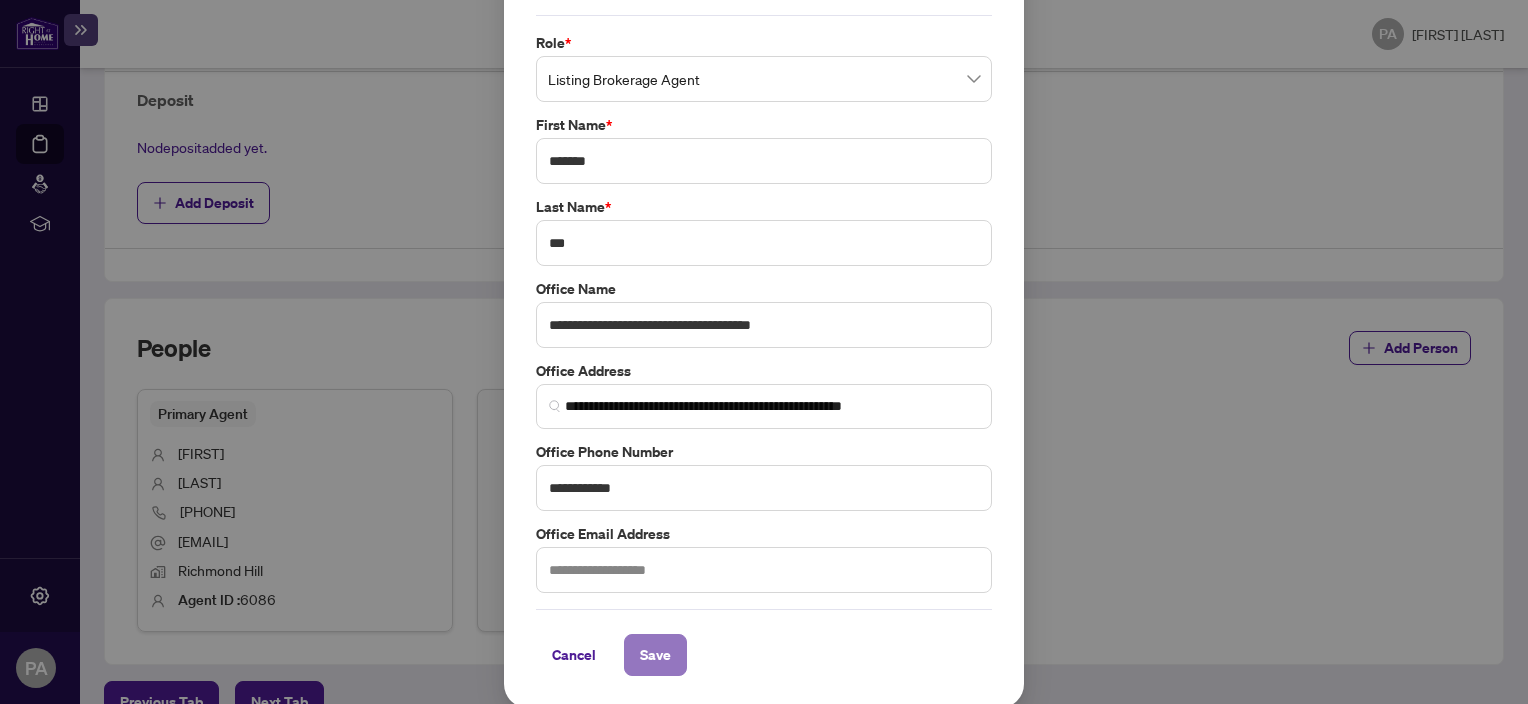 click on "Save" at bounding box center [655, 655] 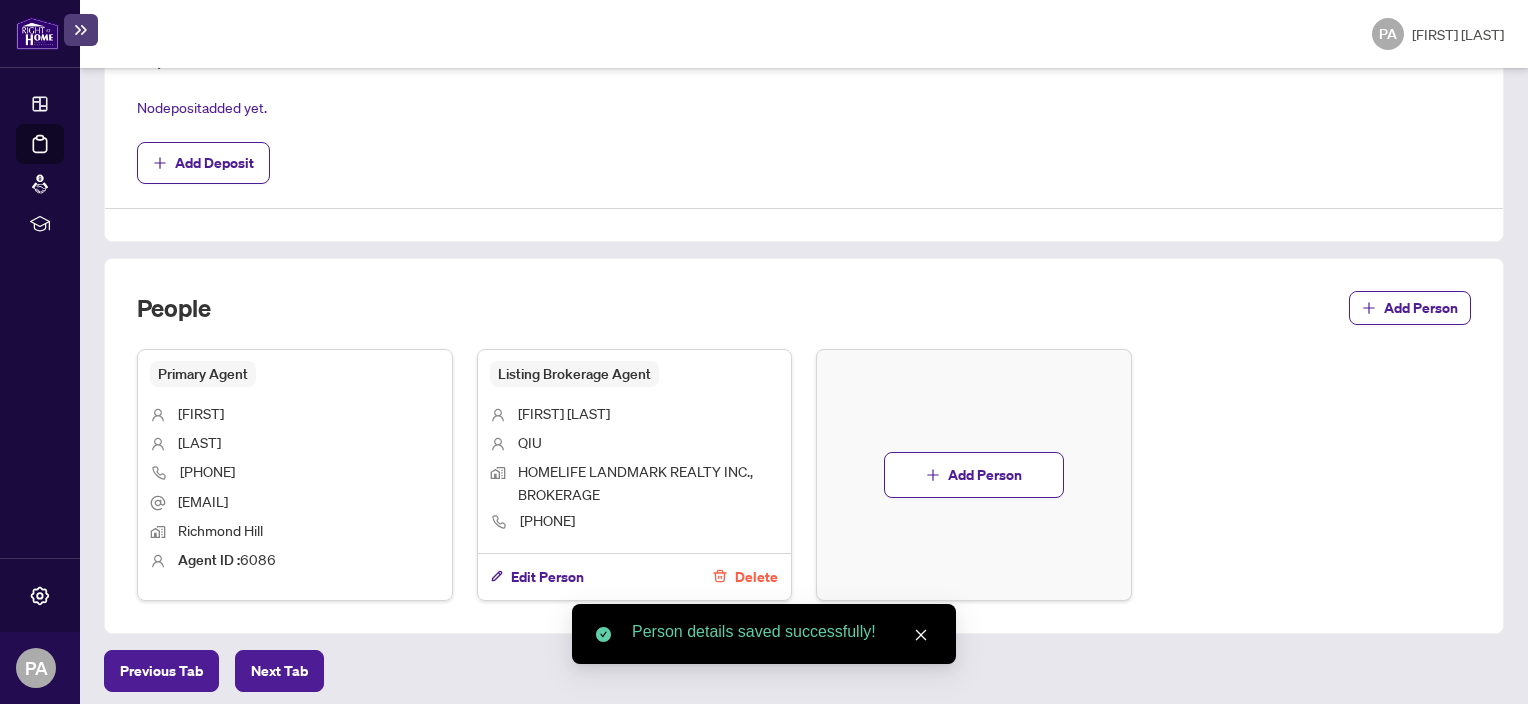 scroll, scrollTop: 796, scrollLeft: 0, axis: vertical 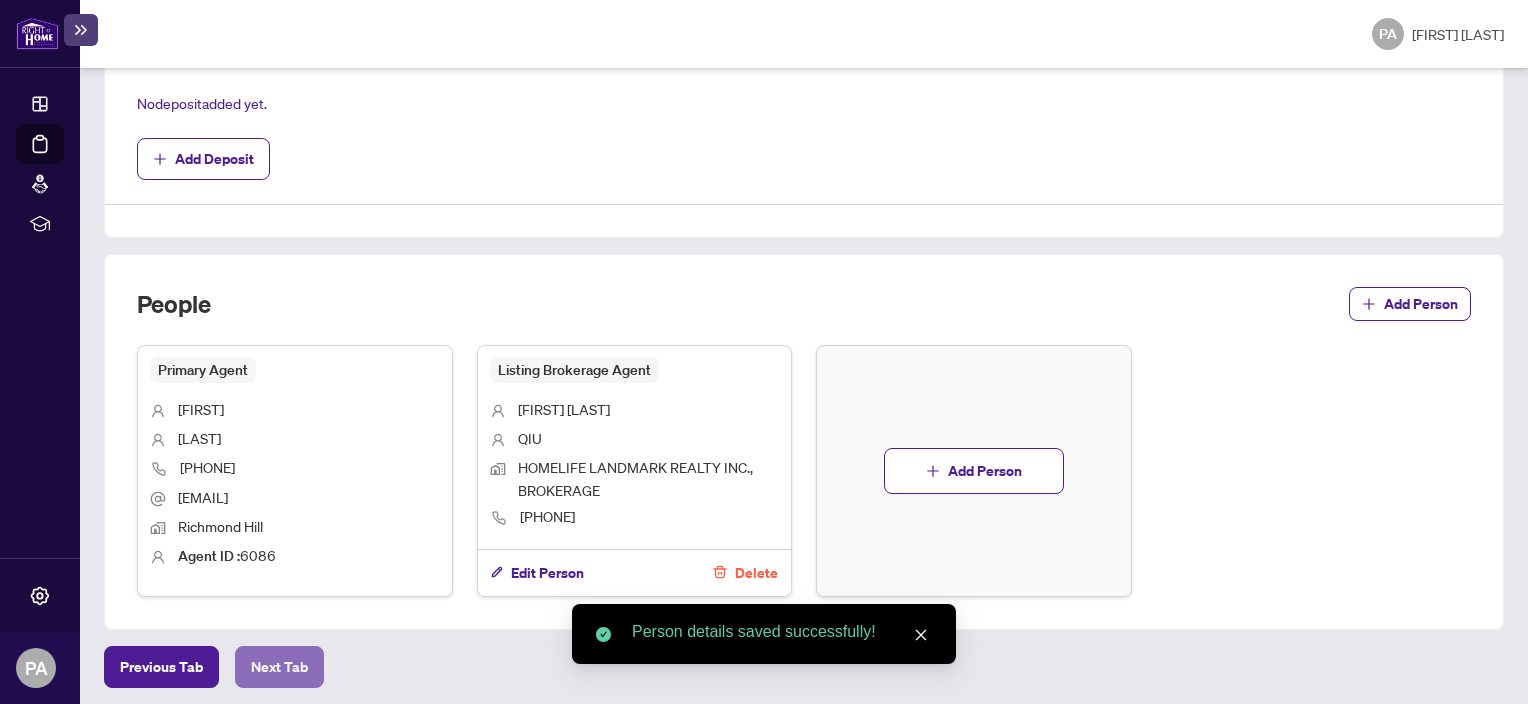 click on "Next Tab" at bounding box center [279, 667] 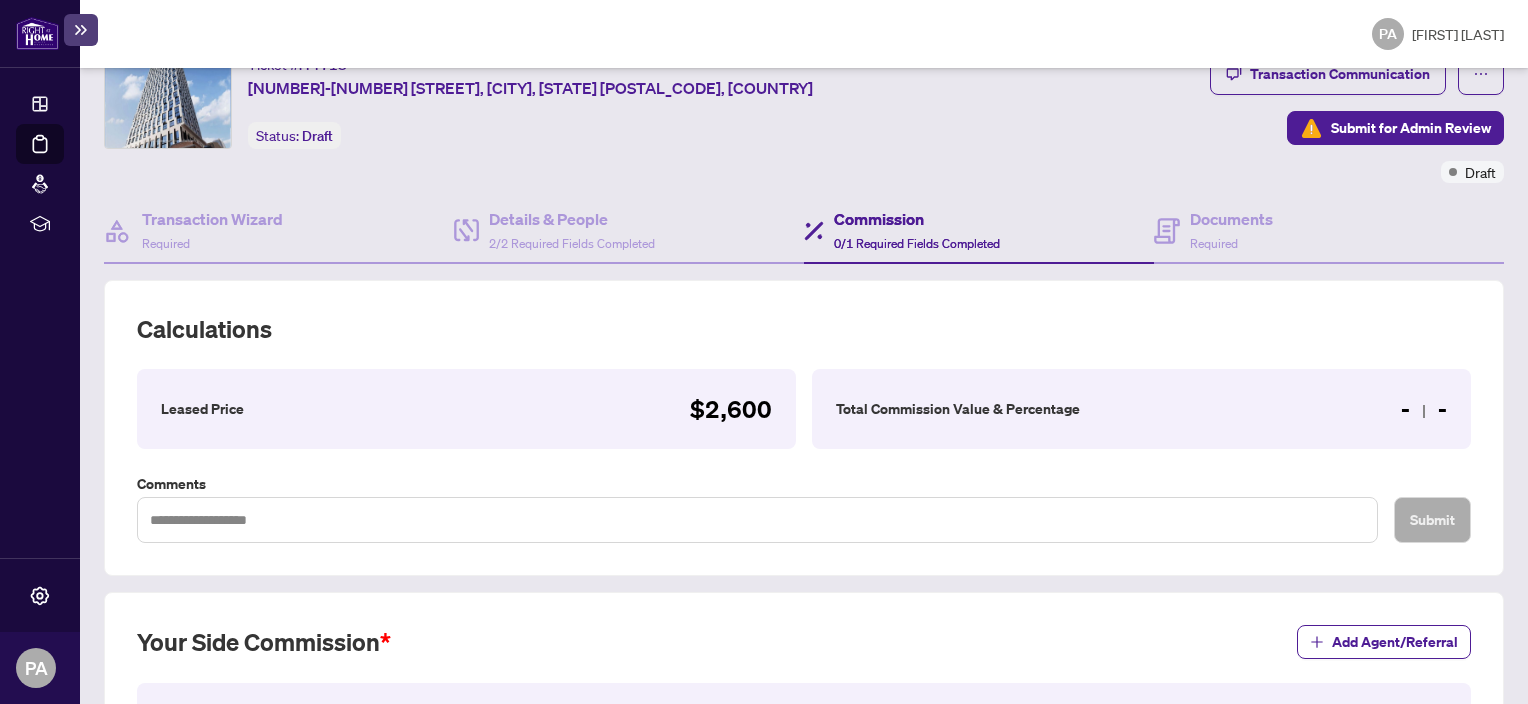 scroll, scrollTop: 82, scrollLeft: 0, axis: vertical 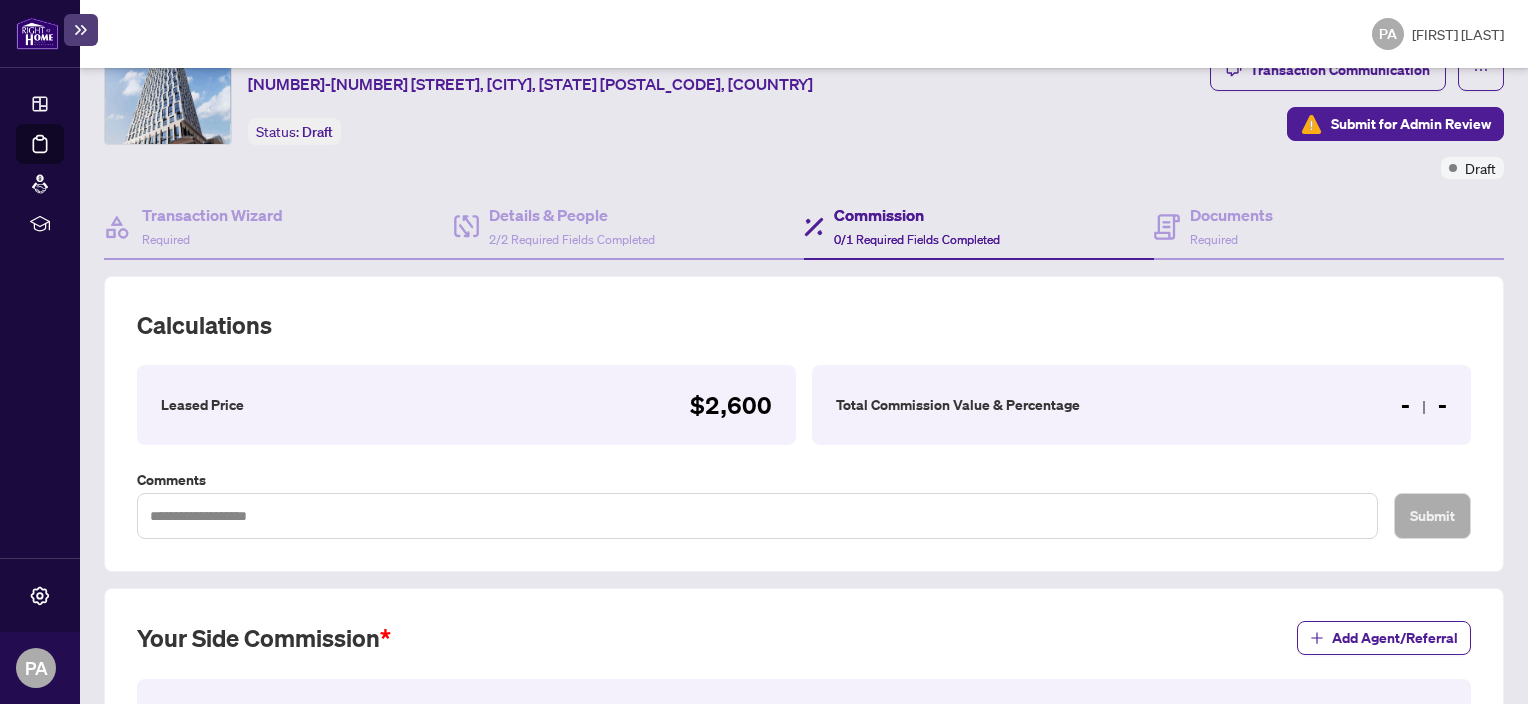 click on "Total Commission Value & Percentage -     -" at bounding box center (1141, 405) 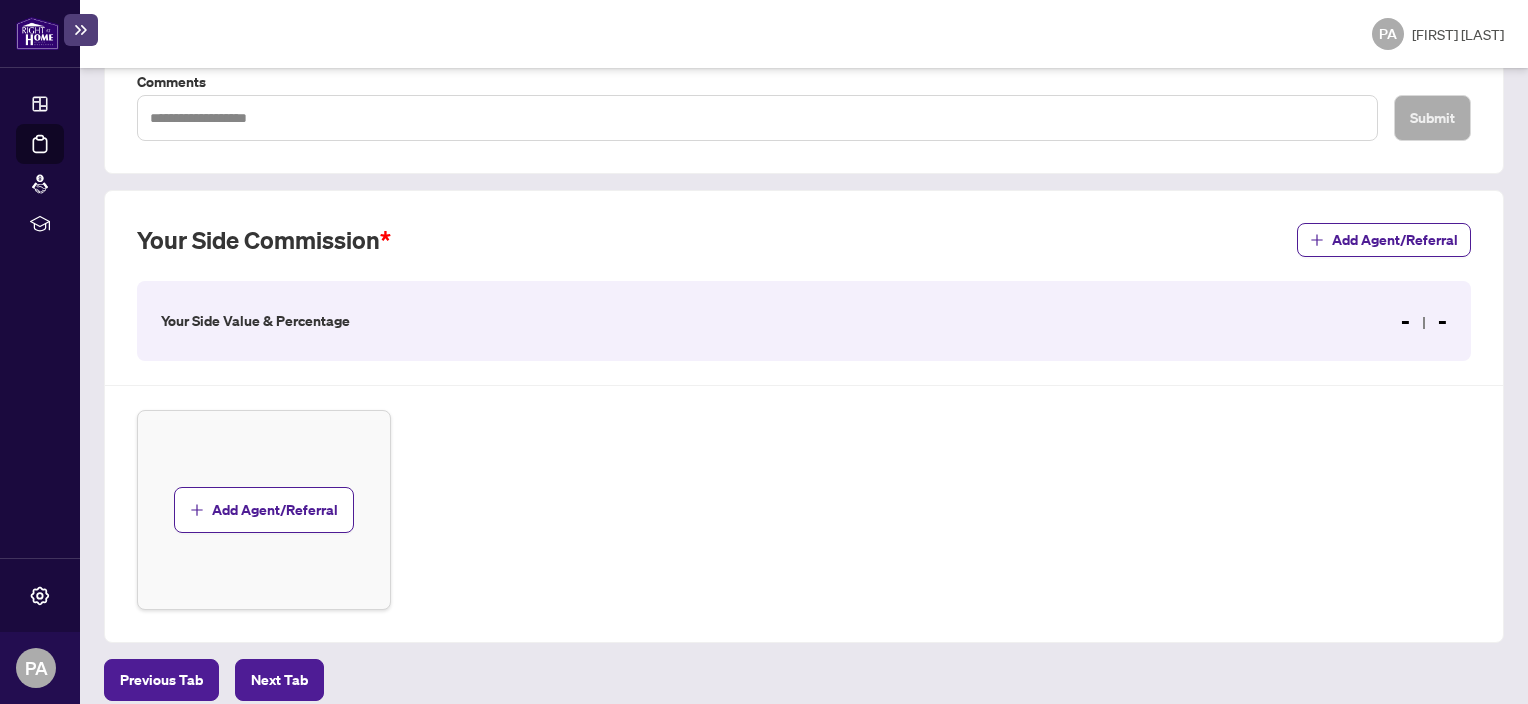 scroll, scrollTop: 496, scrollLeft: 0, axis: vertical 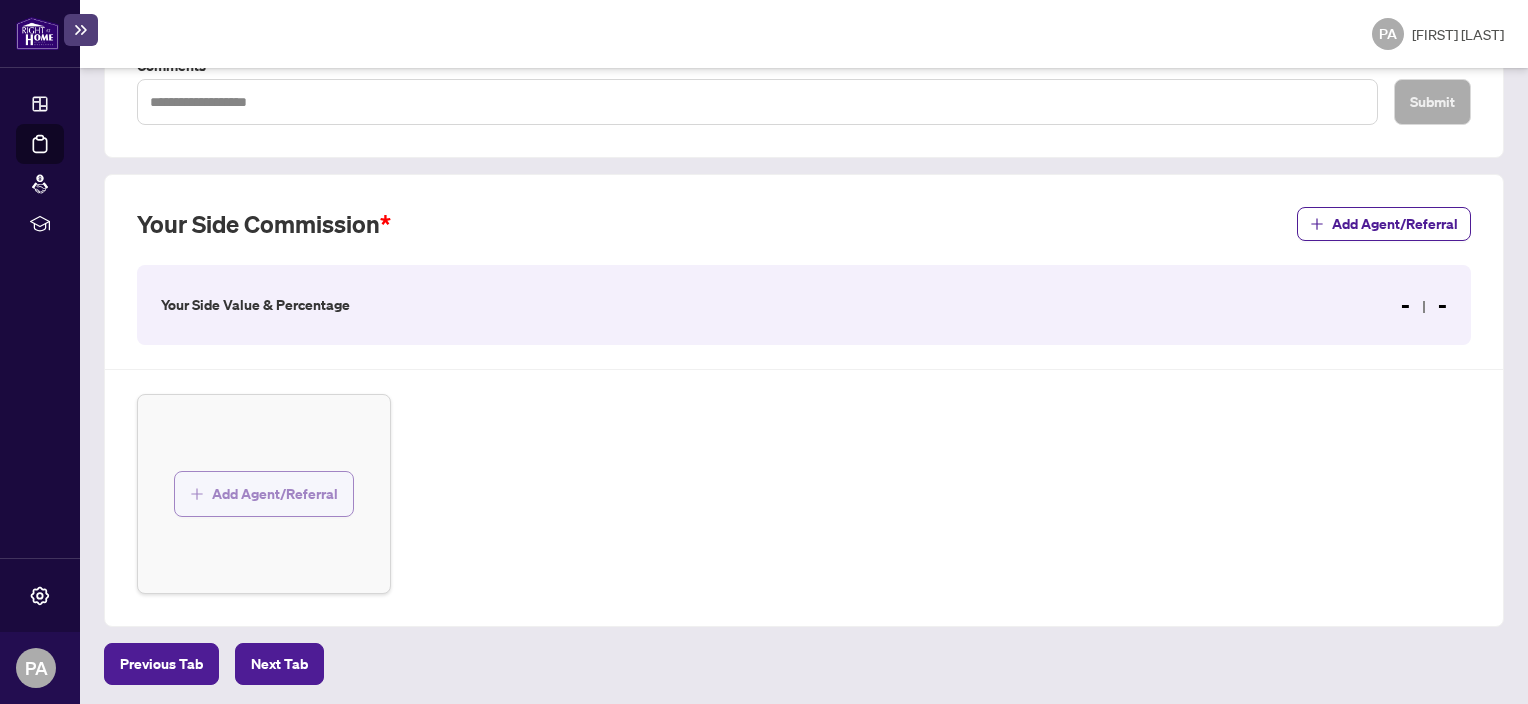 click on "Add Agent/Referral" at bounding box center (275, 494) 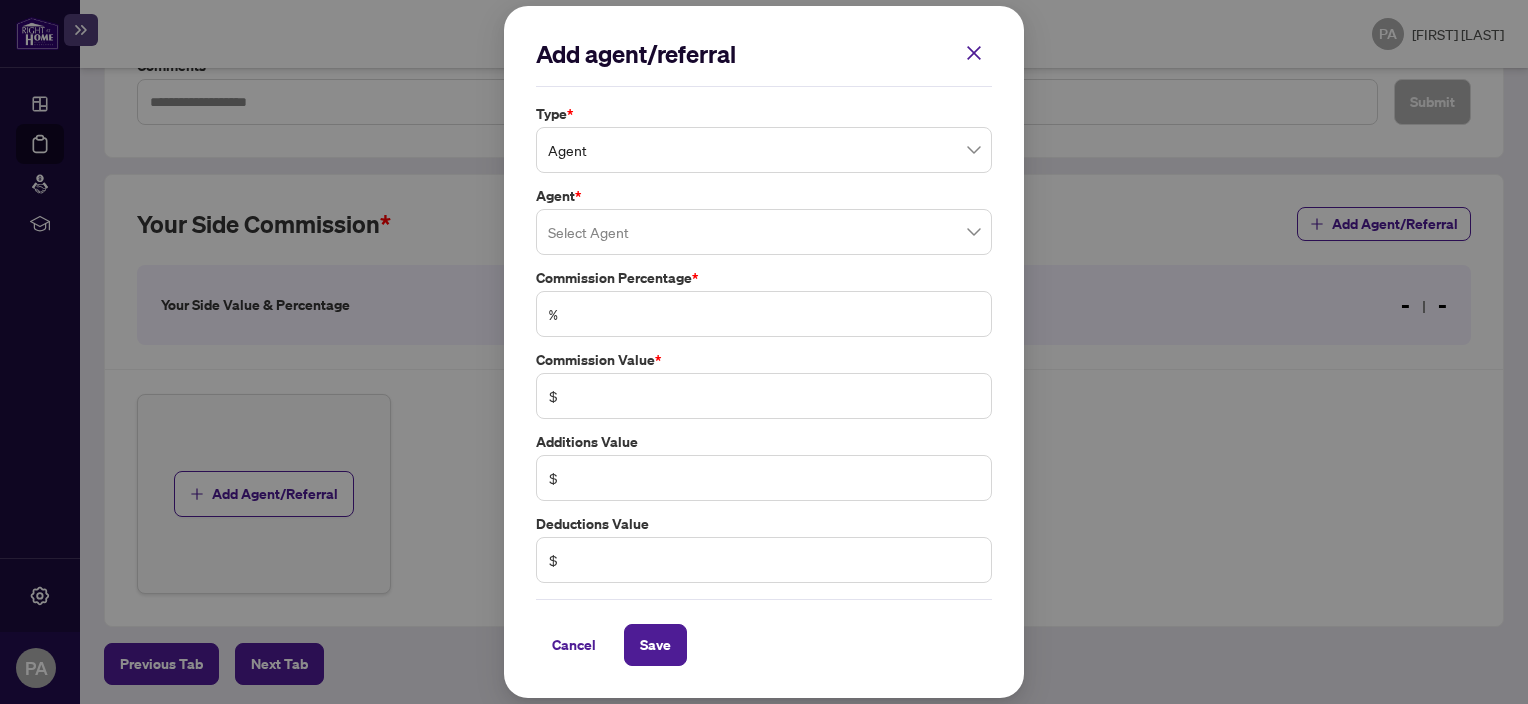 click on "Agent" at bounding box center [764, 150] 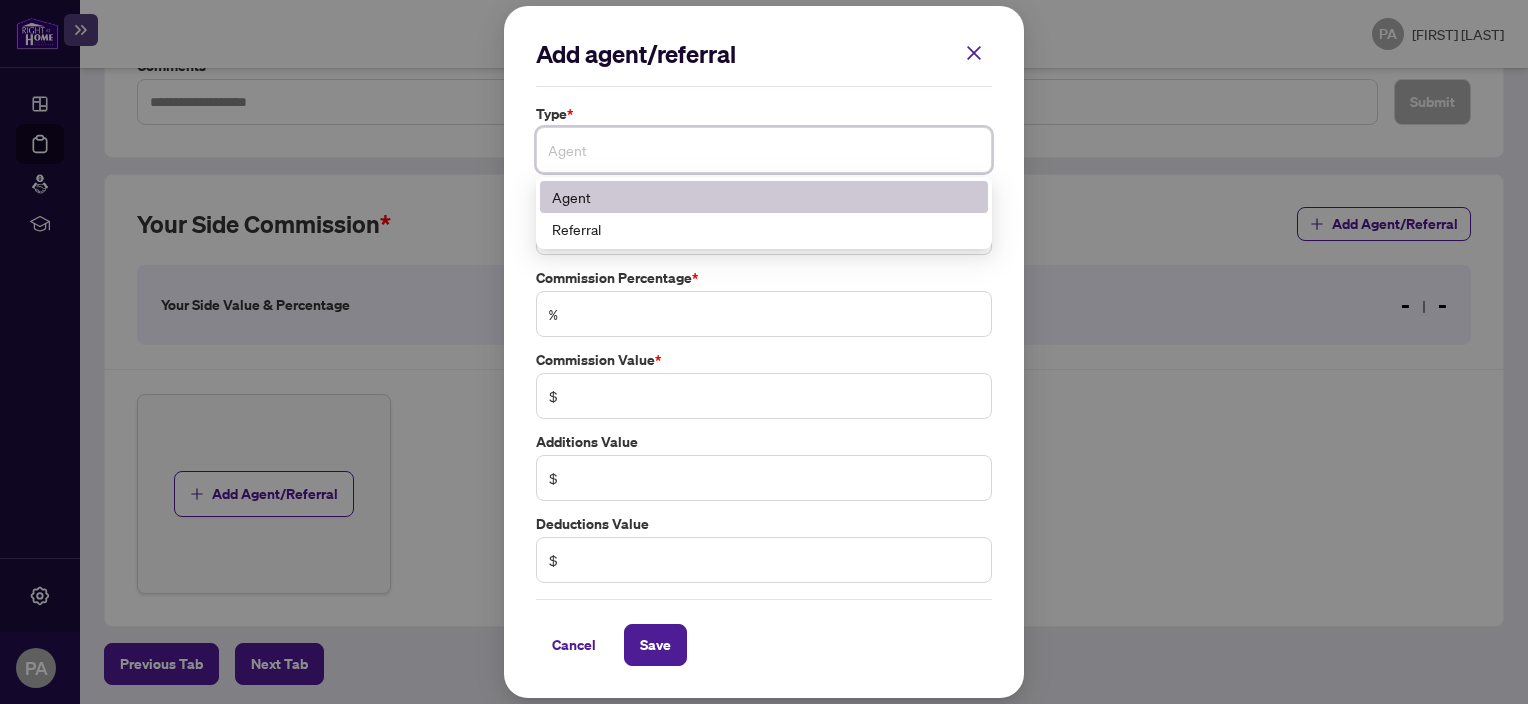 click on "Agent" at bounding box center (764, 197) 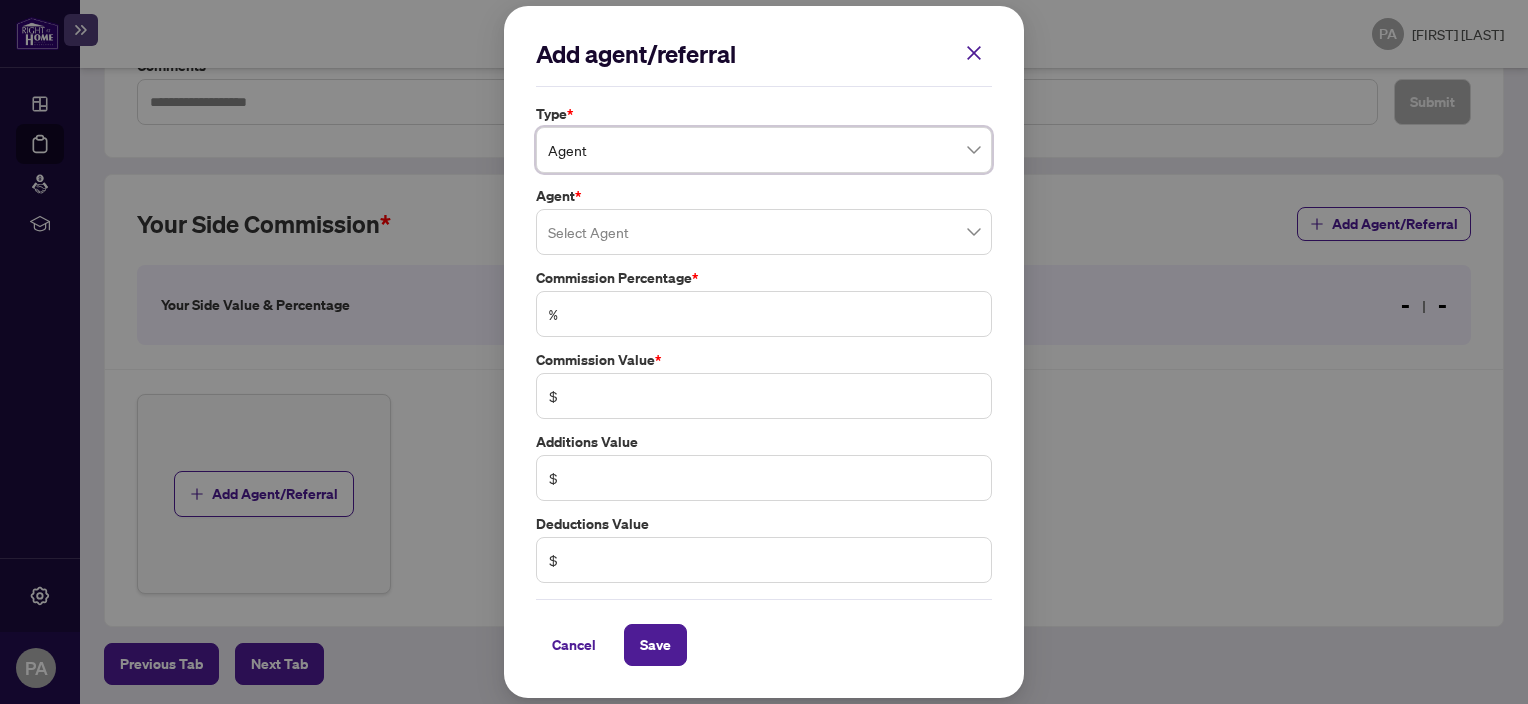 click at bounding box center (764, 232) 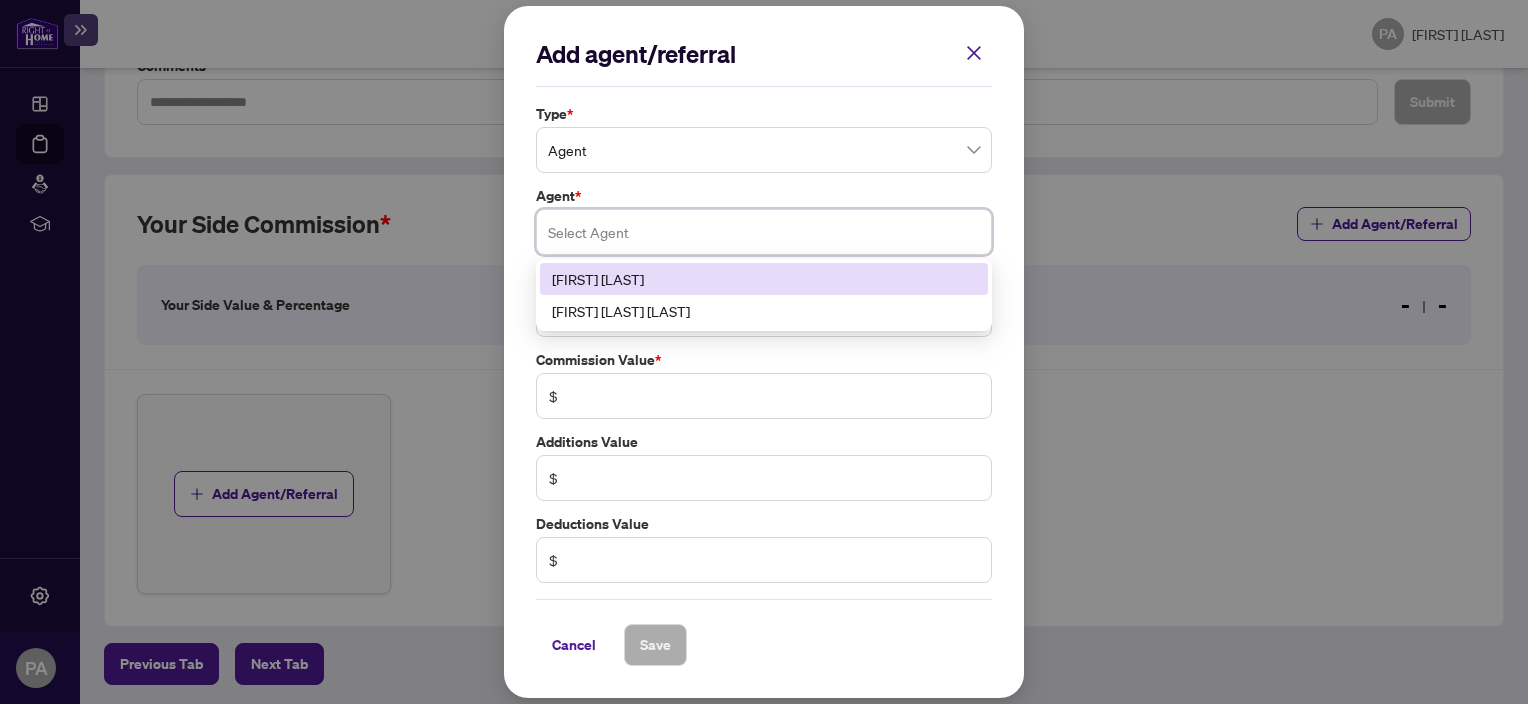 click on "[FIRST] [LAST]" at bounding box center (764, 279) 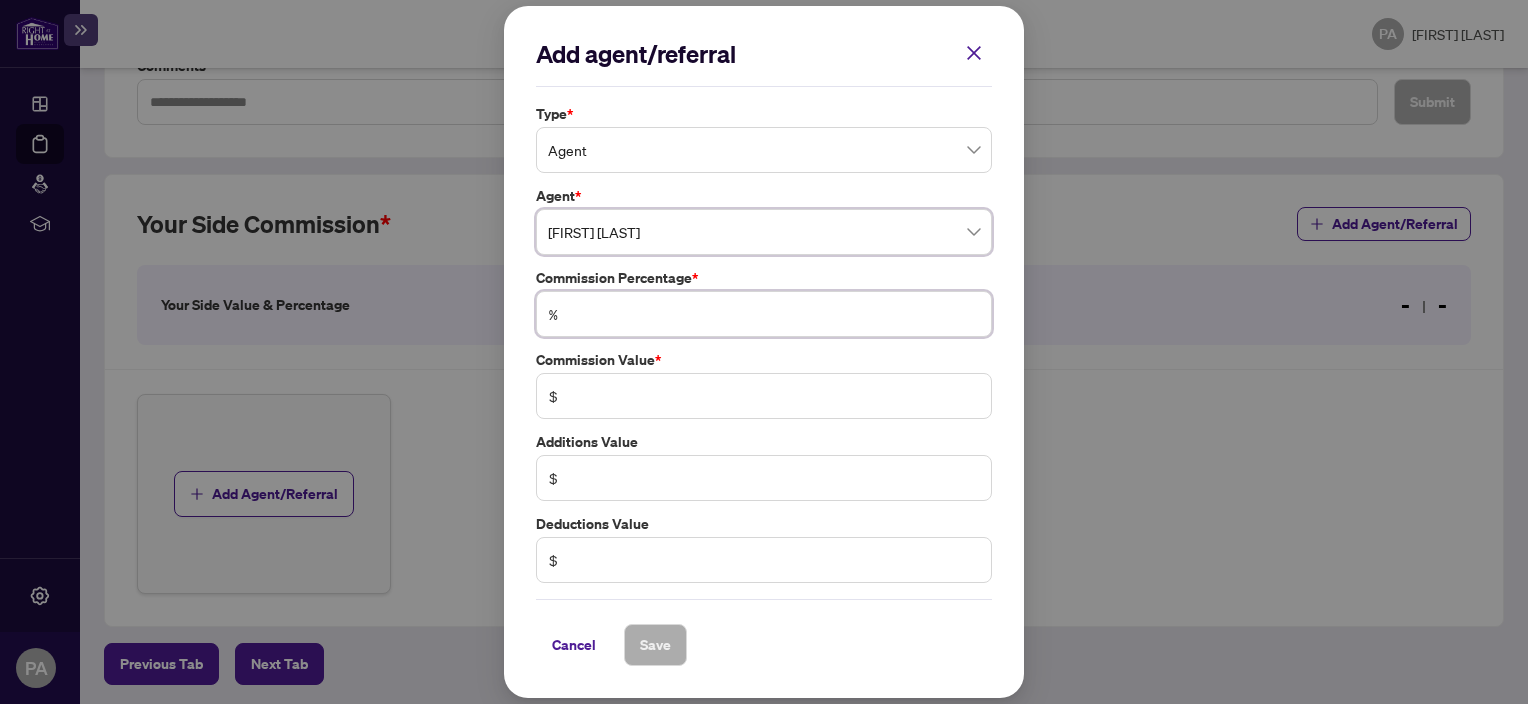 click at bounding box center [774, 314] 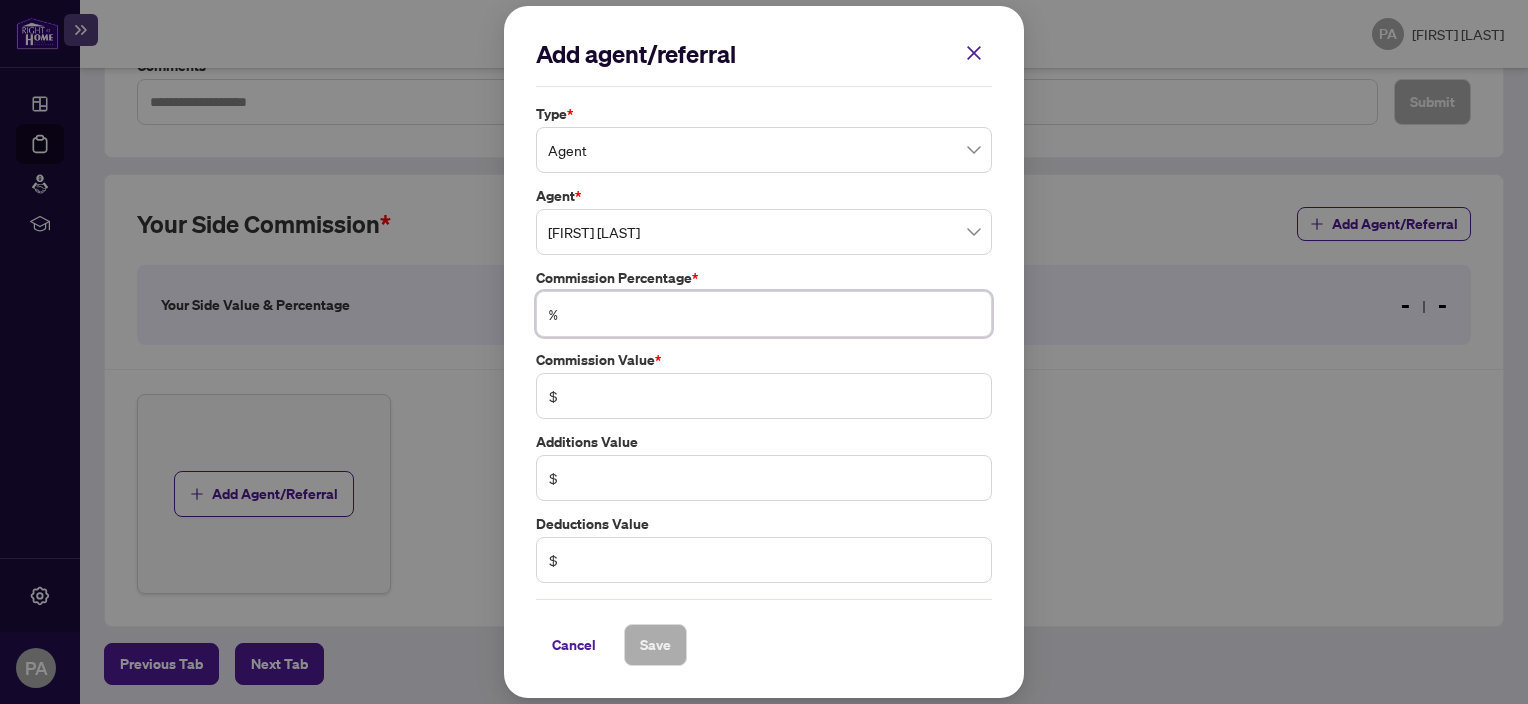 type on "*" 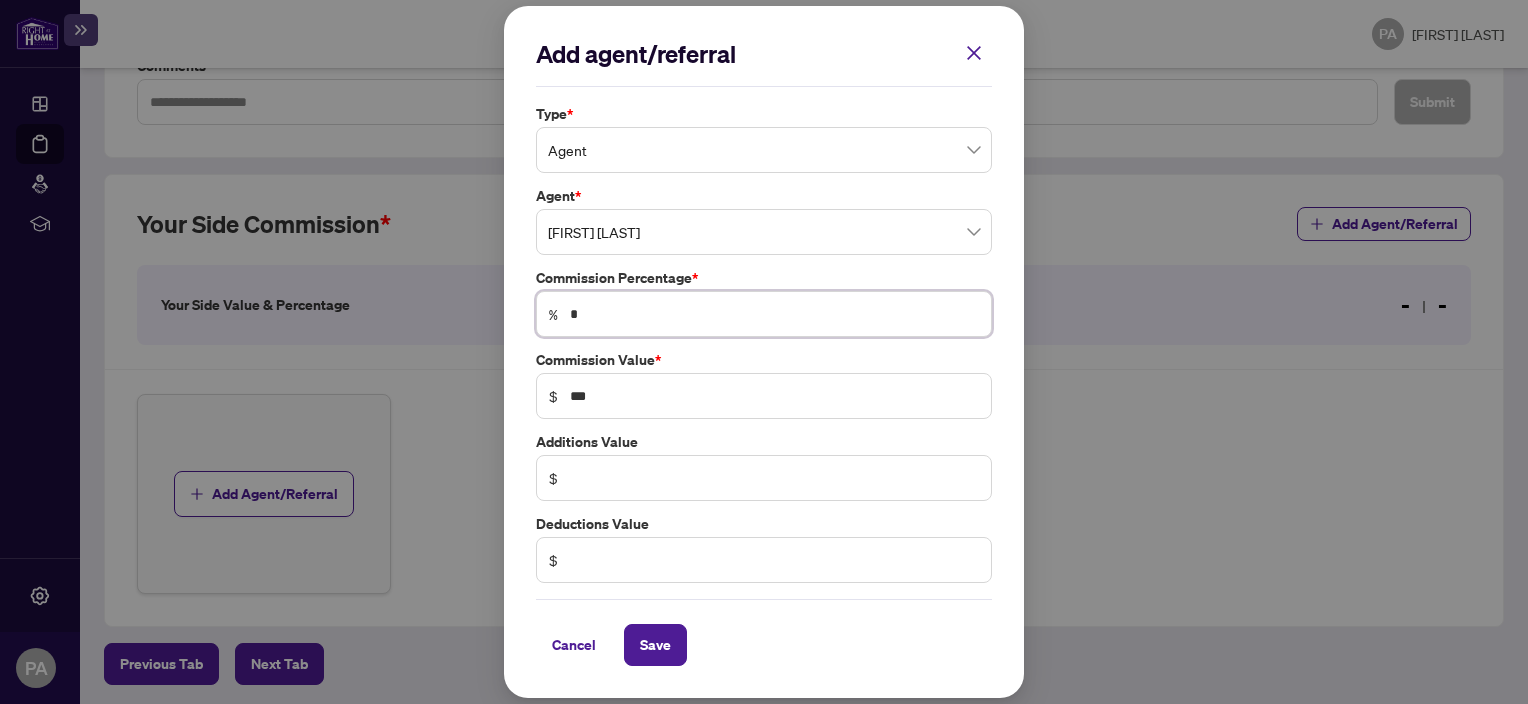 type on "**" 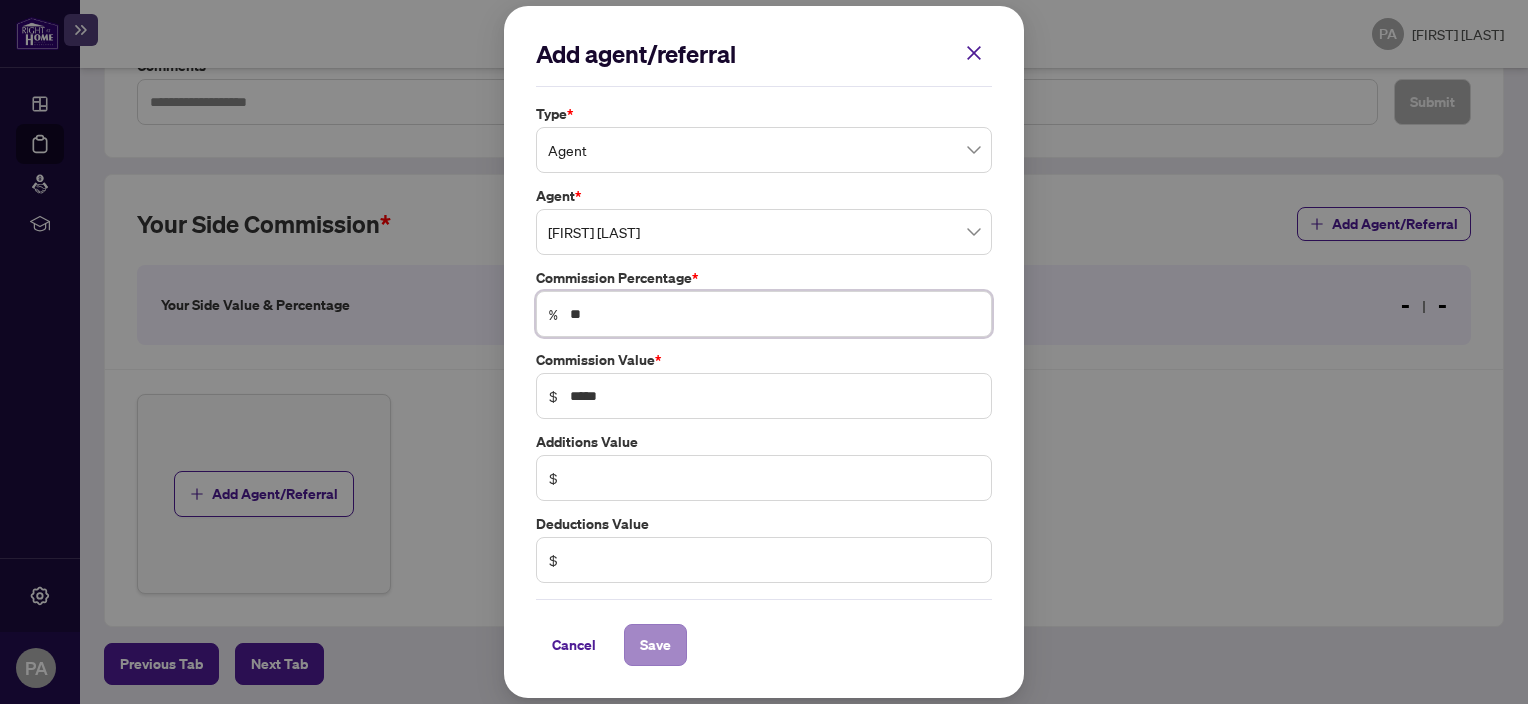 type on "**" 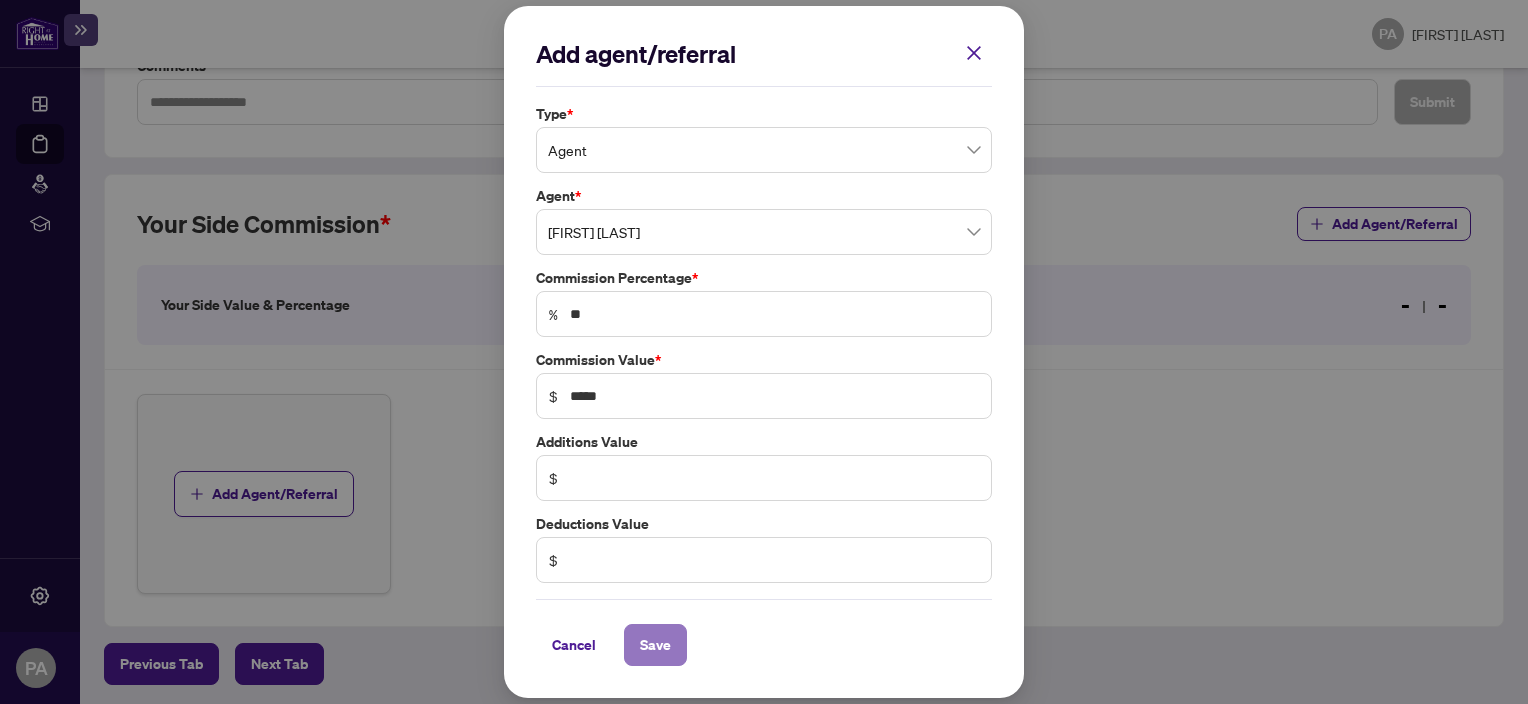 click on "Save" at bounding box center [655, 645] 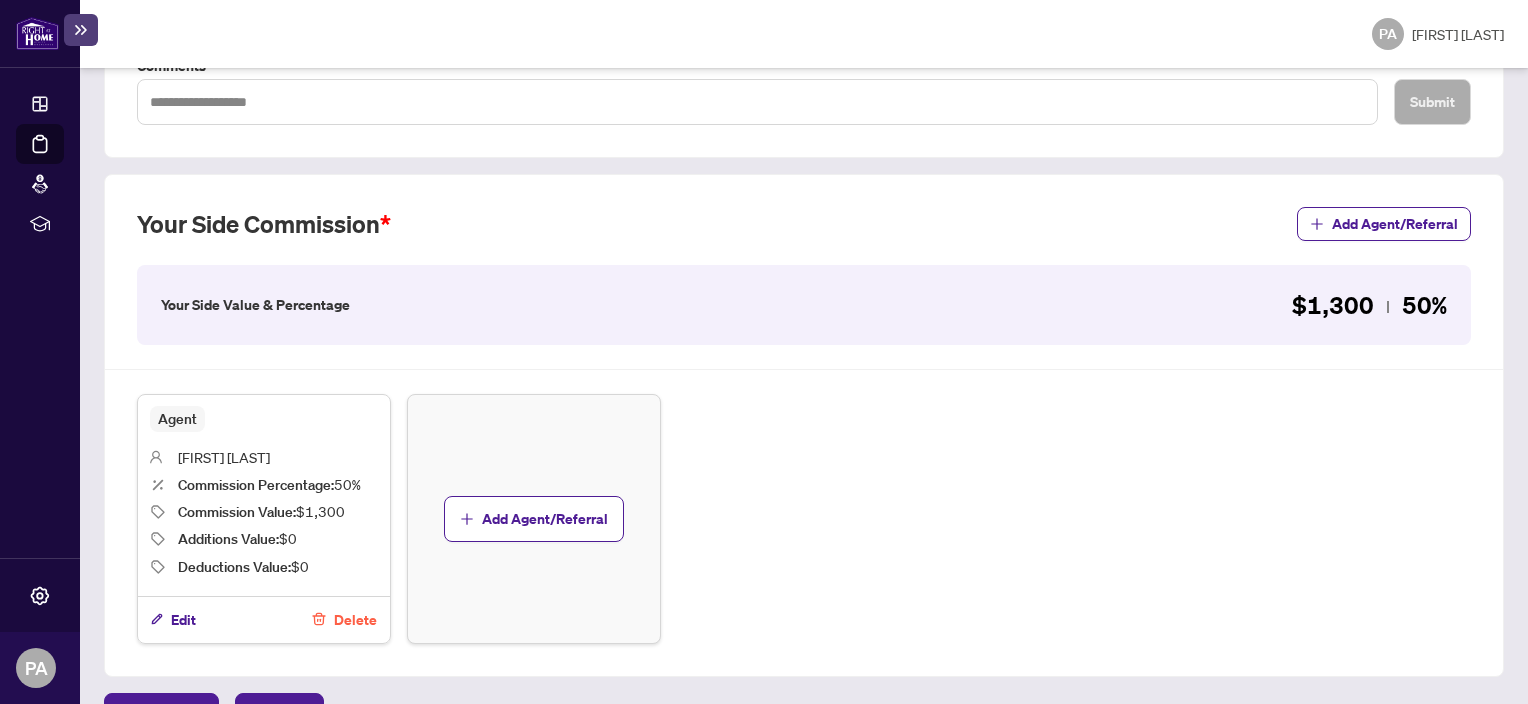 scroll, scrollTop: 540, scrollLeft: 0, axis: vertical 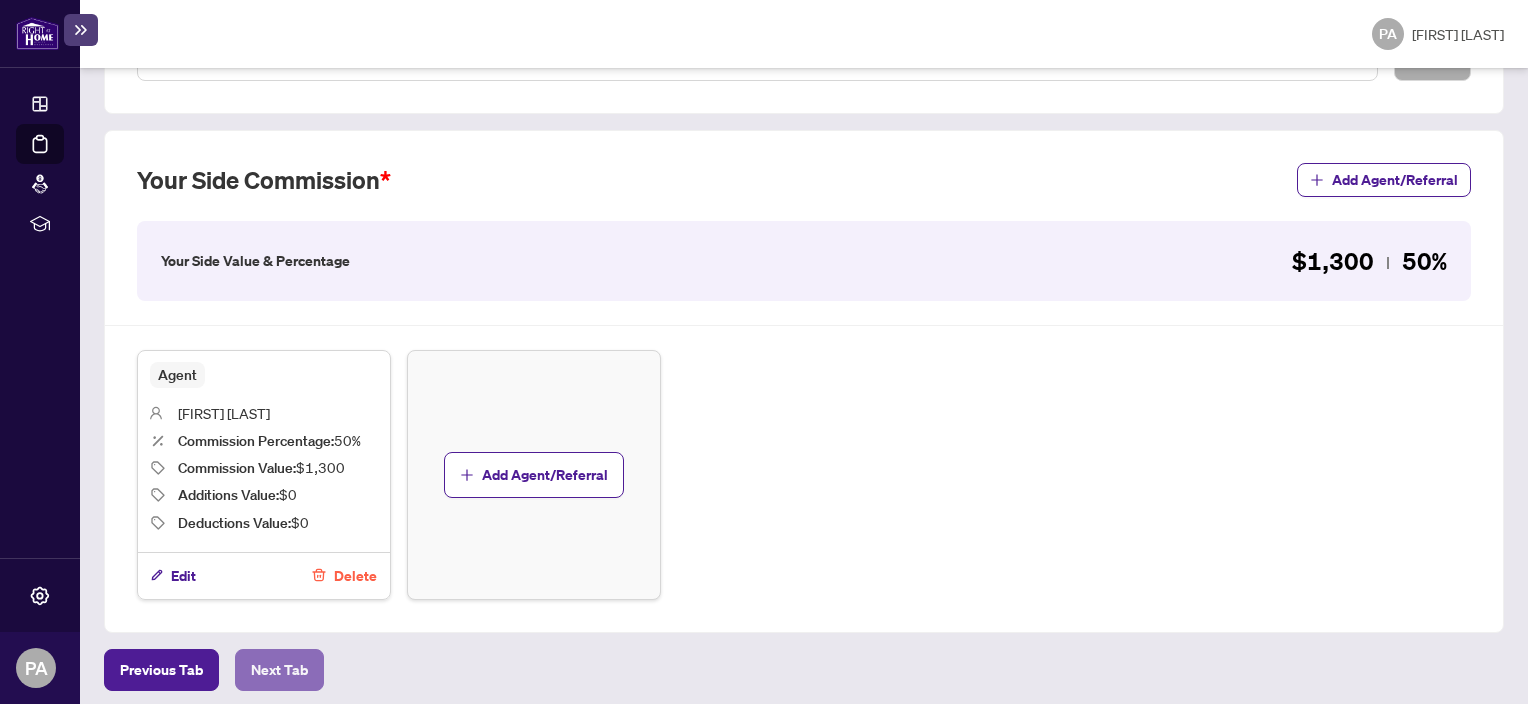 click on "Next Tab" at bounding box center [279, 670] 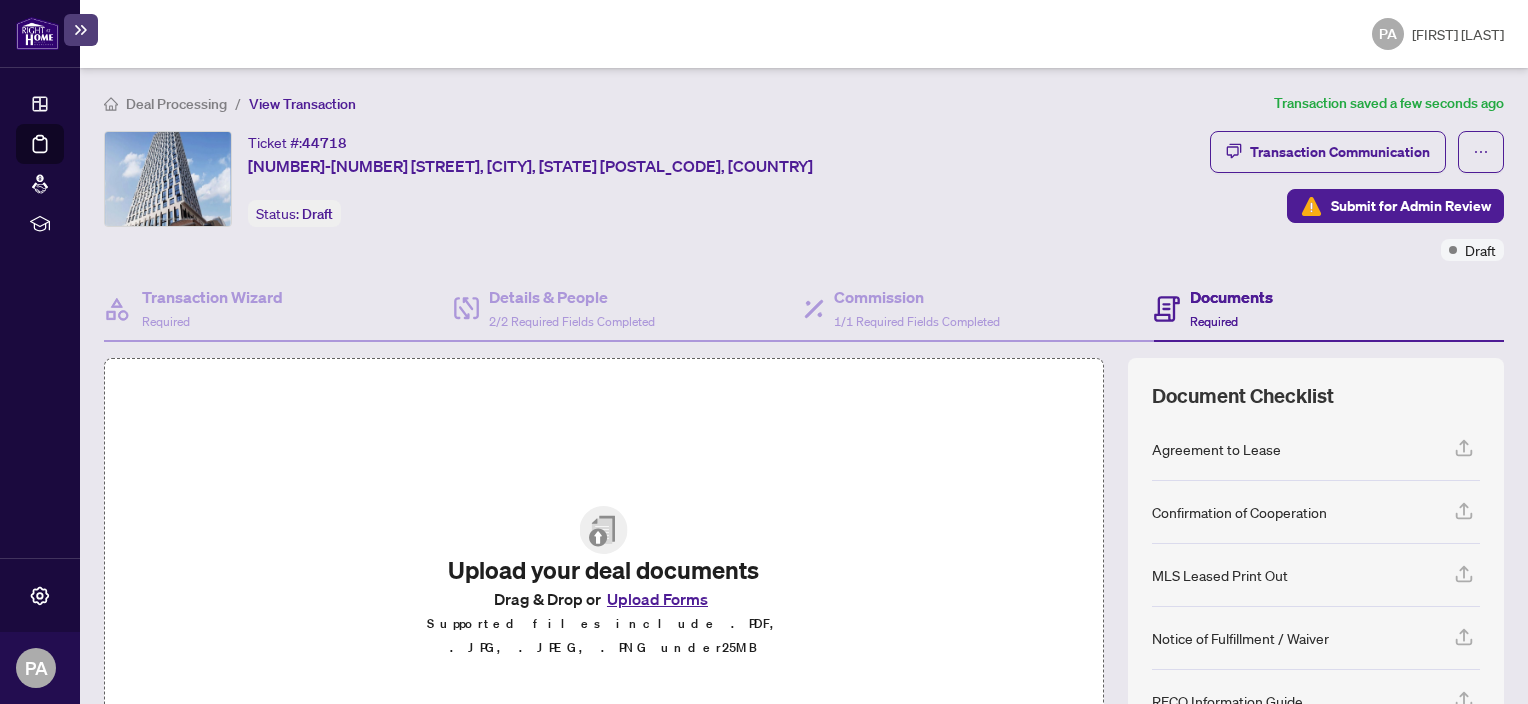 scroll, scrollTop: 183, scrollLeft: 0, axis: vertical 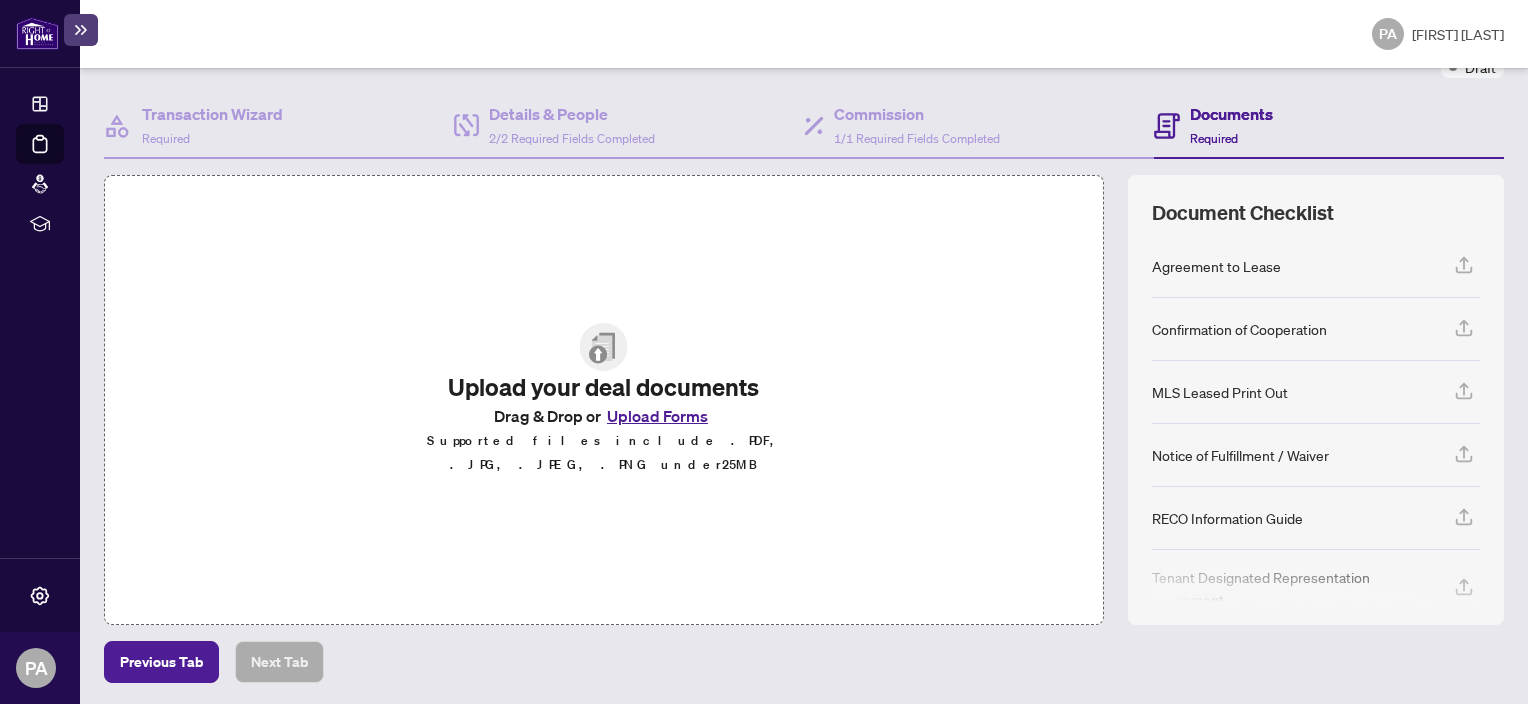click on "Upload Forms" at bounding box center [657, 416] 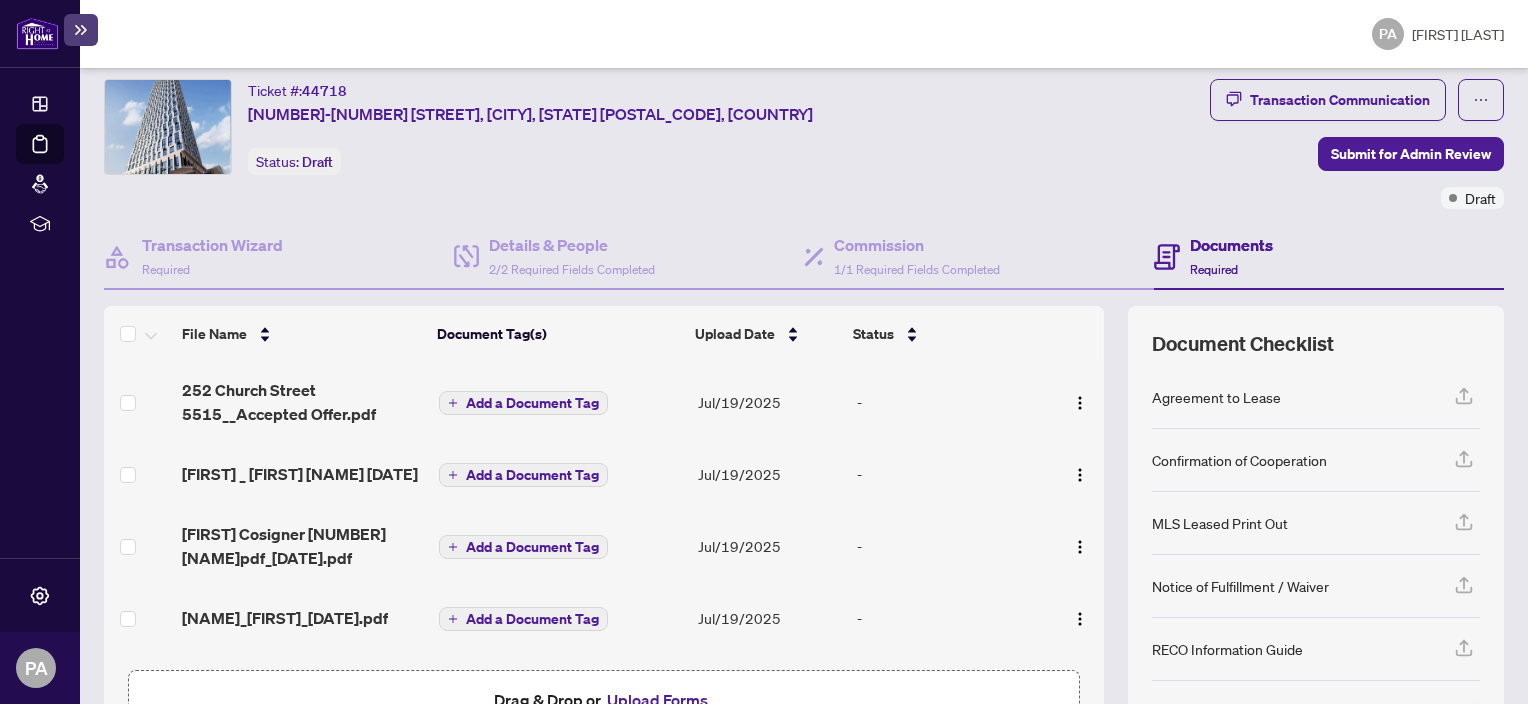 scroll, scrollTop: 183, scrollLeft: 0, axis: vertical 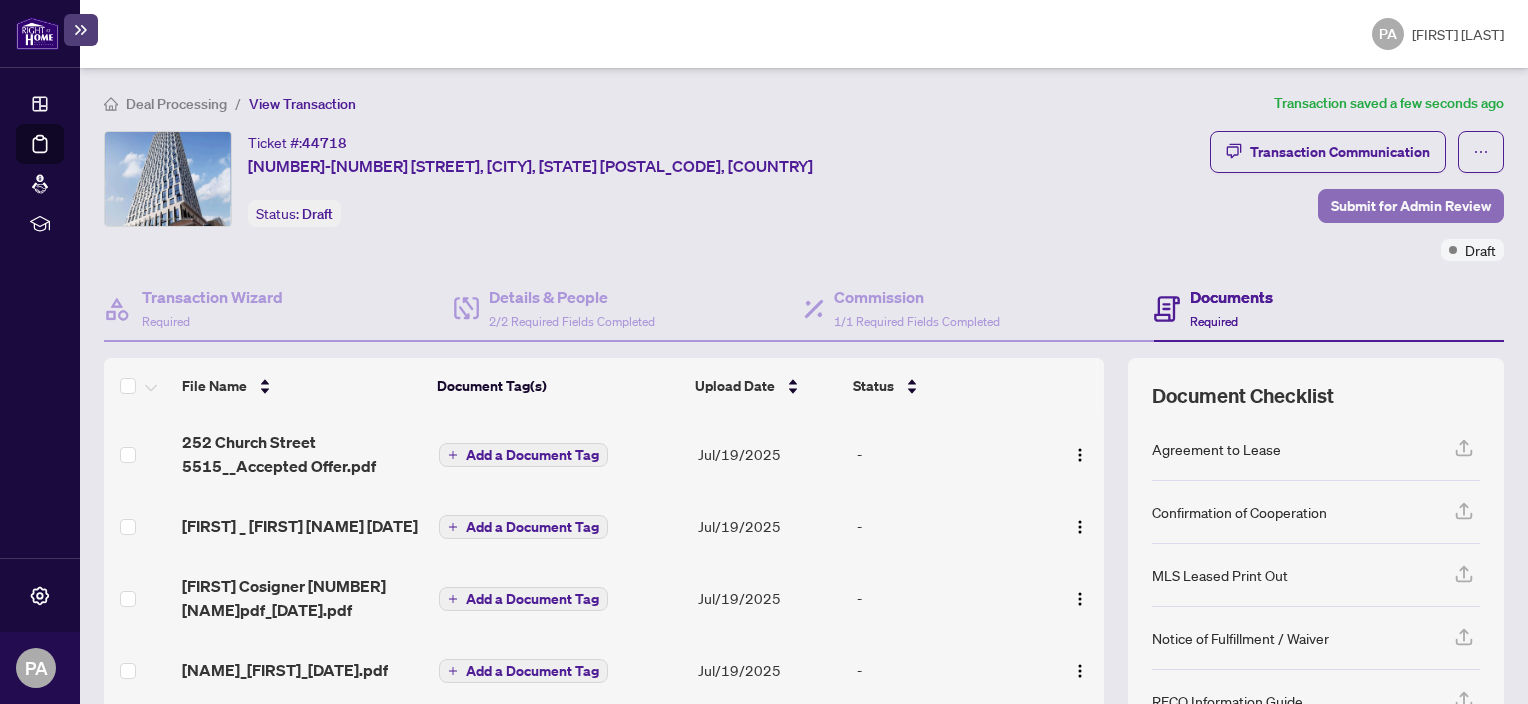 click on "Submit for Admin Review" at bounding box center (1411, 206) 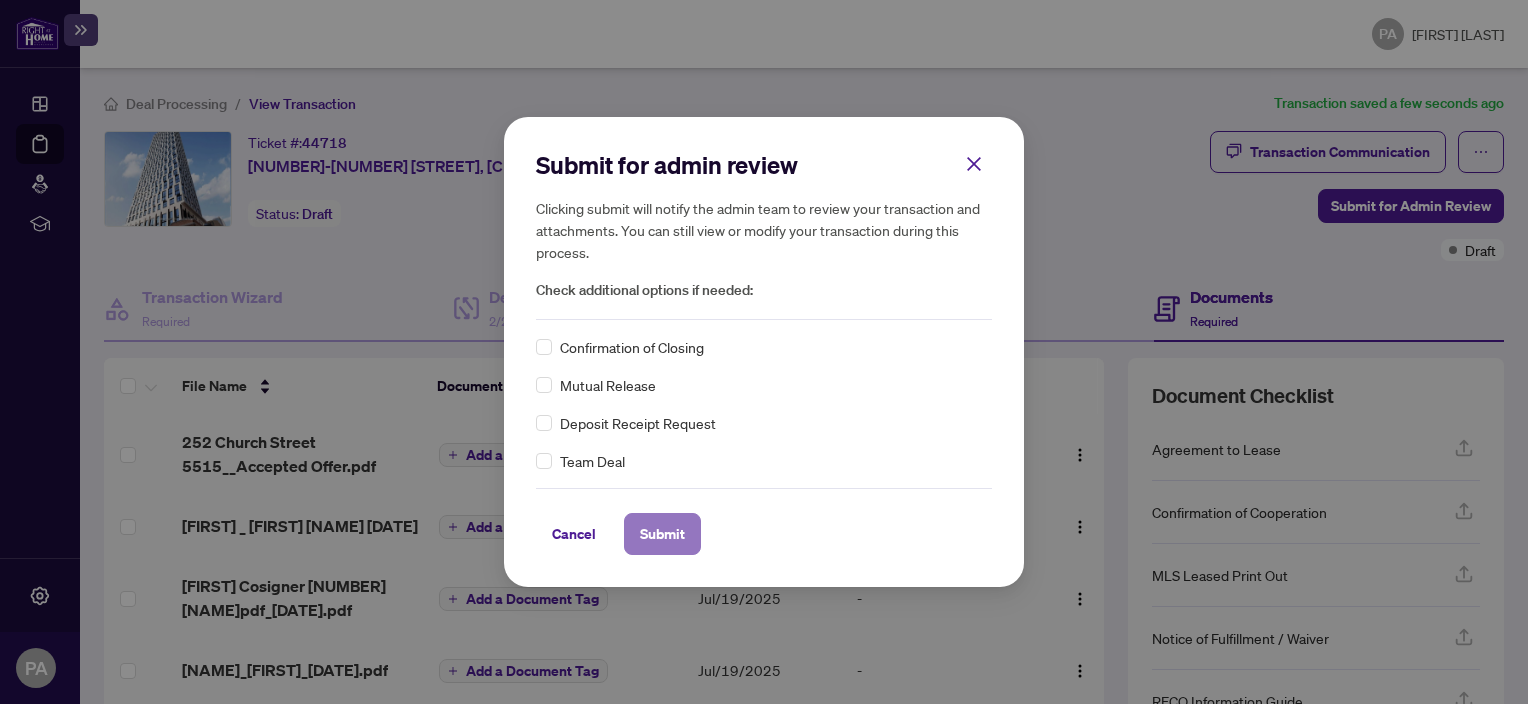 click on "Submit" at bounding box center [662, 534] 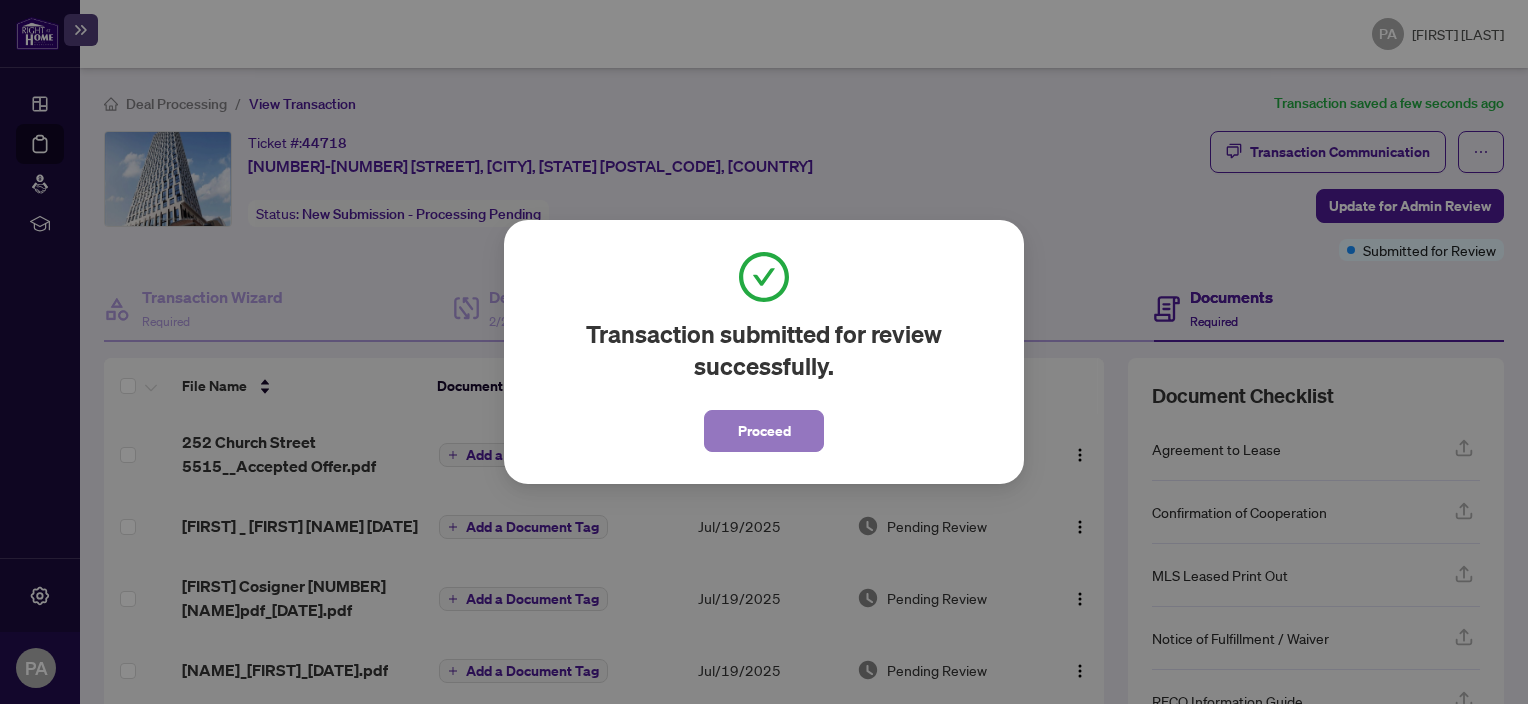 click on "Proceed" at bounding box center (764, 431) 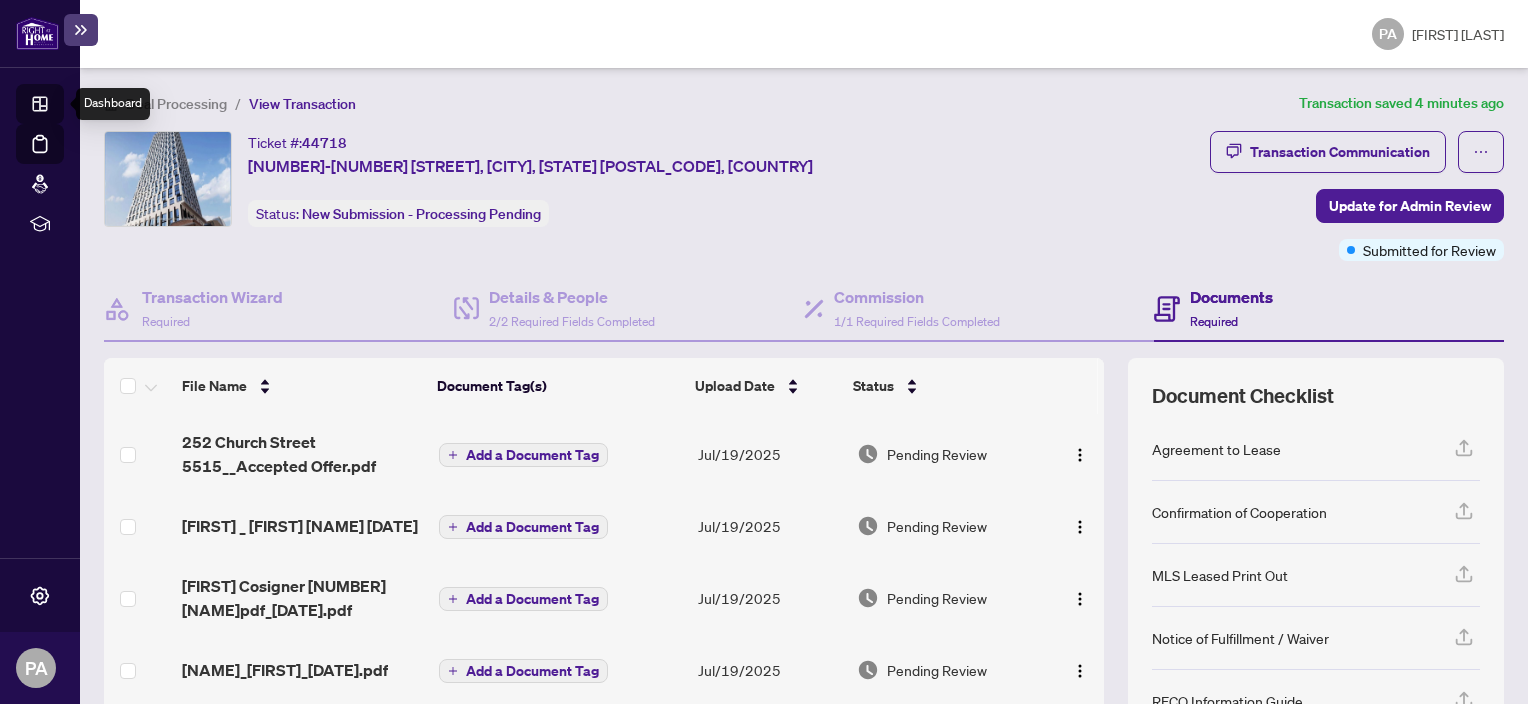 click on "Dashboard" at bounding box center (62, 107) 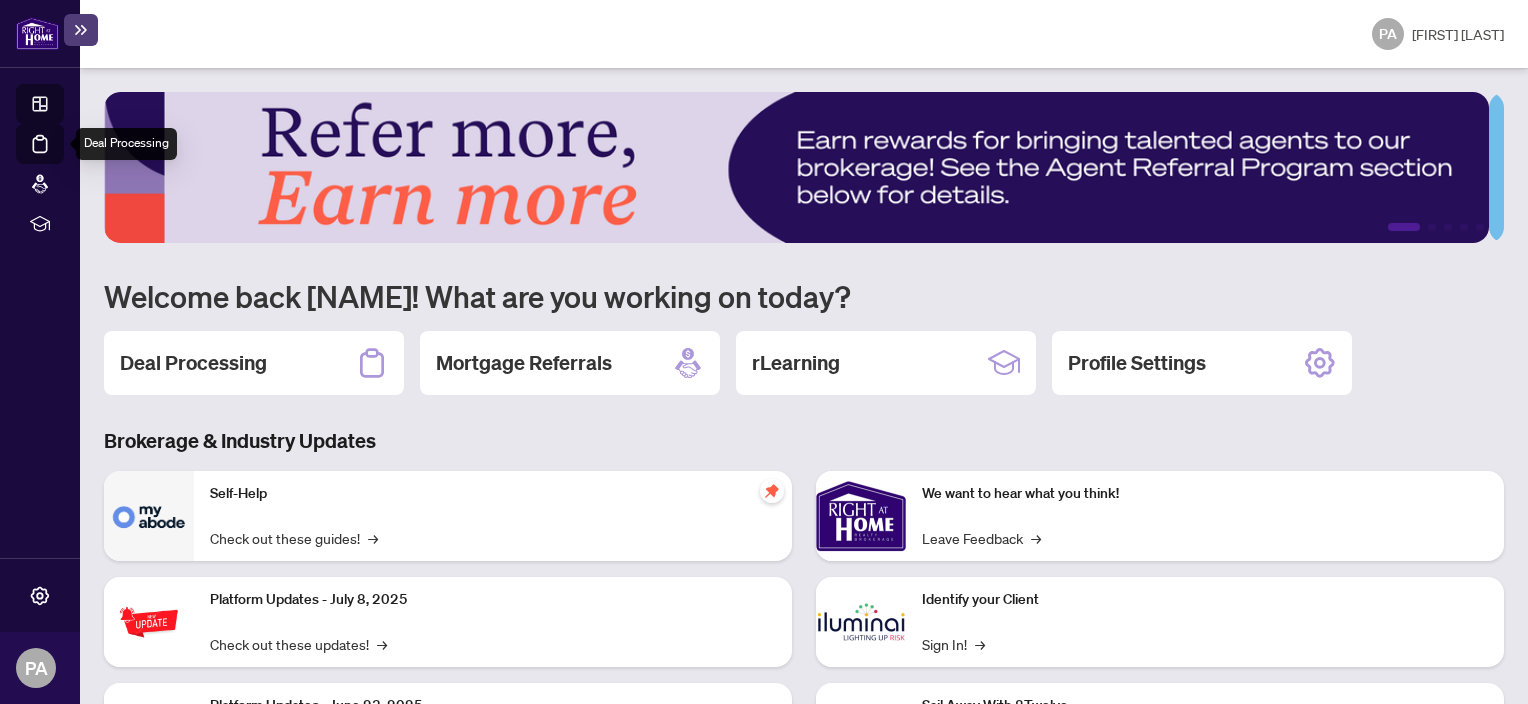 click on "Deal Processing" at bounding box center (63, 158) 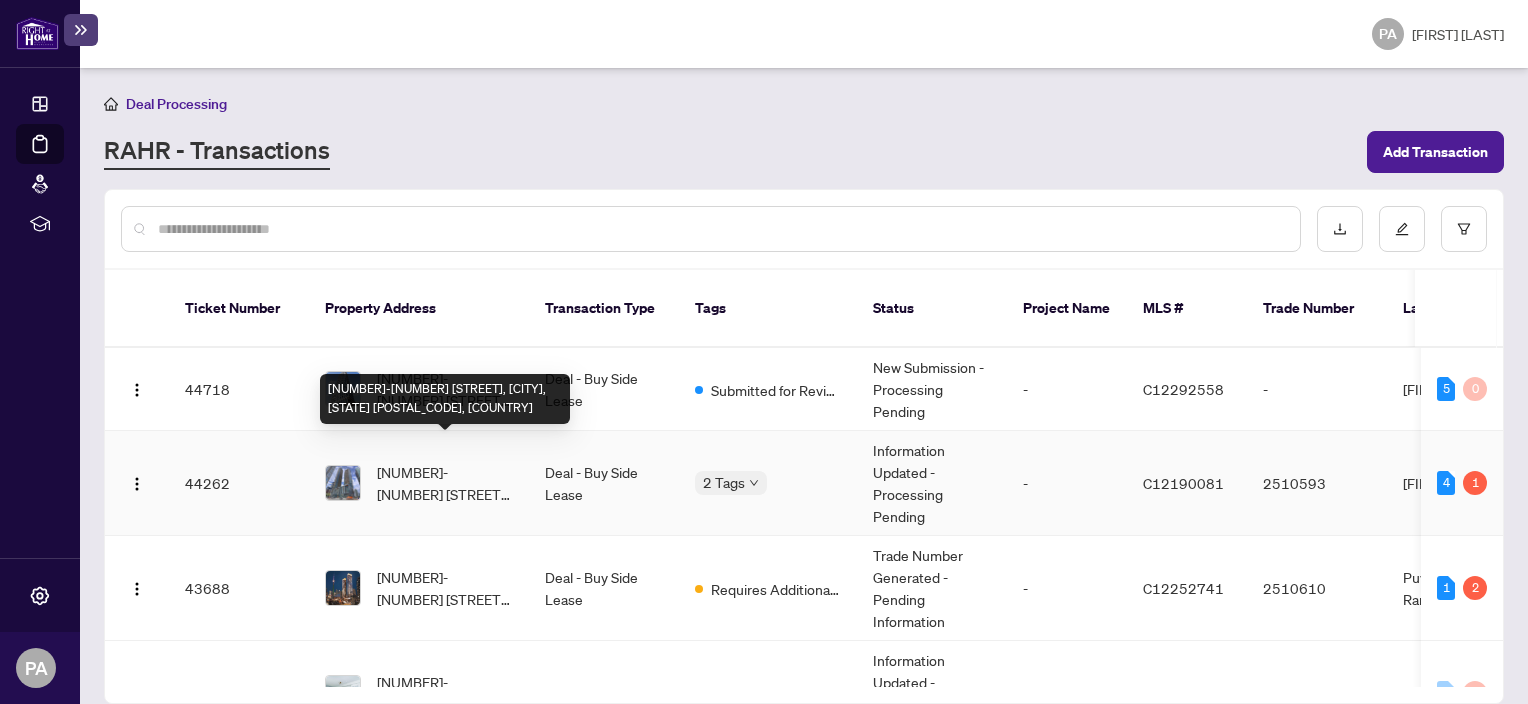 click on "[NUMBER]-[NUMBER] [STREET], [CITY], [STATE] [POSTAL_CODE], [COUNTRY]" at bounding box center [445, 483] 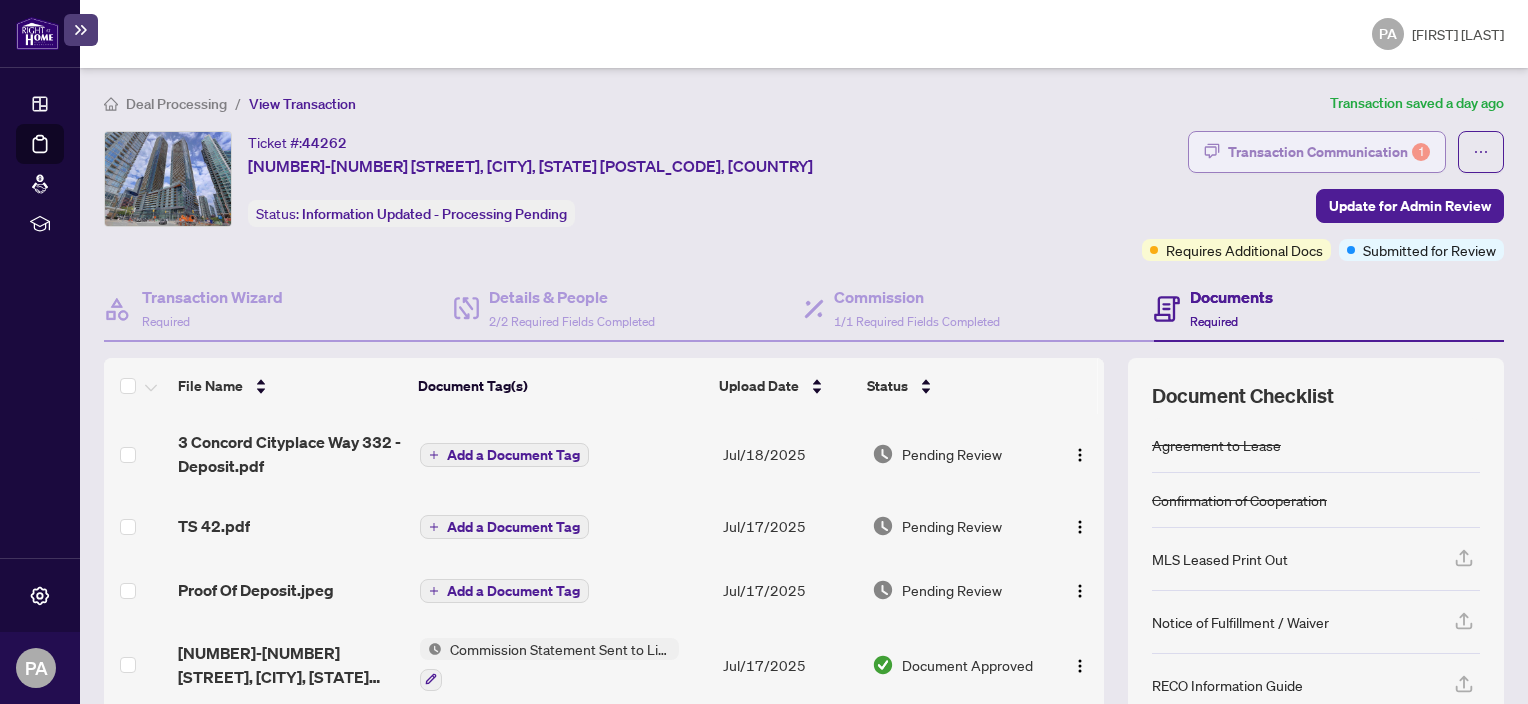 click on "Transaction Communication 1" at bounding box center [1329, 152] 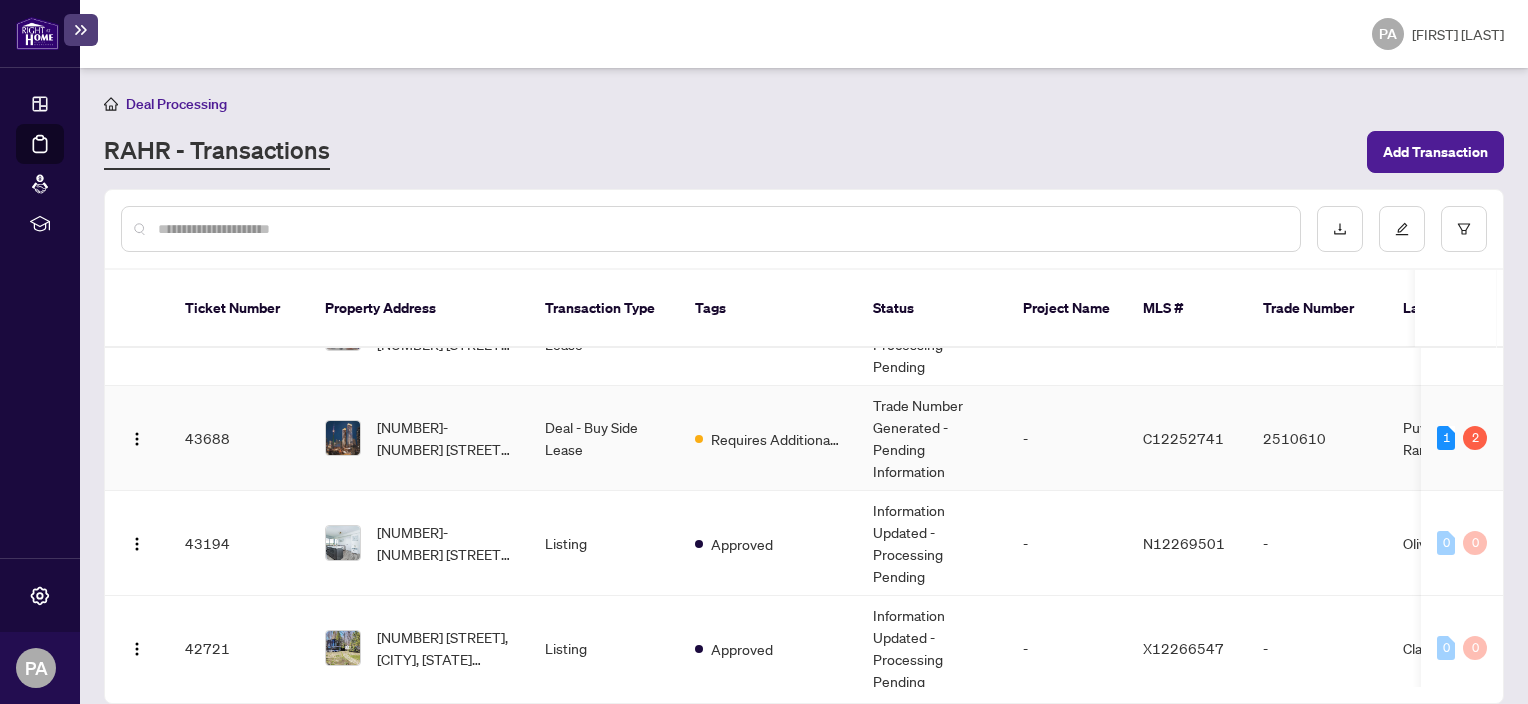 scroll, scrollTop: 154, scrollLeft: 0, axis: vertical 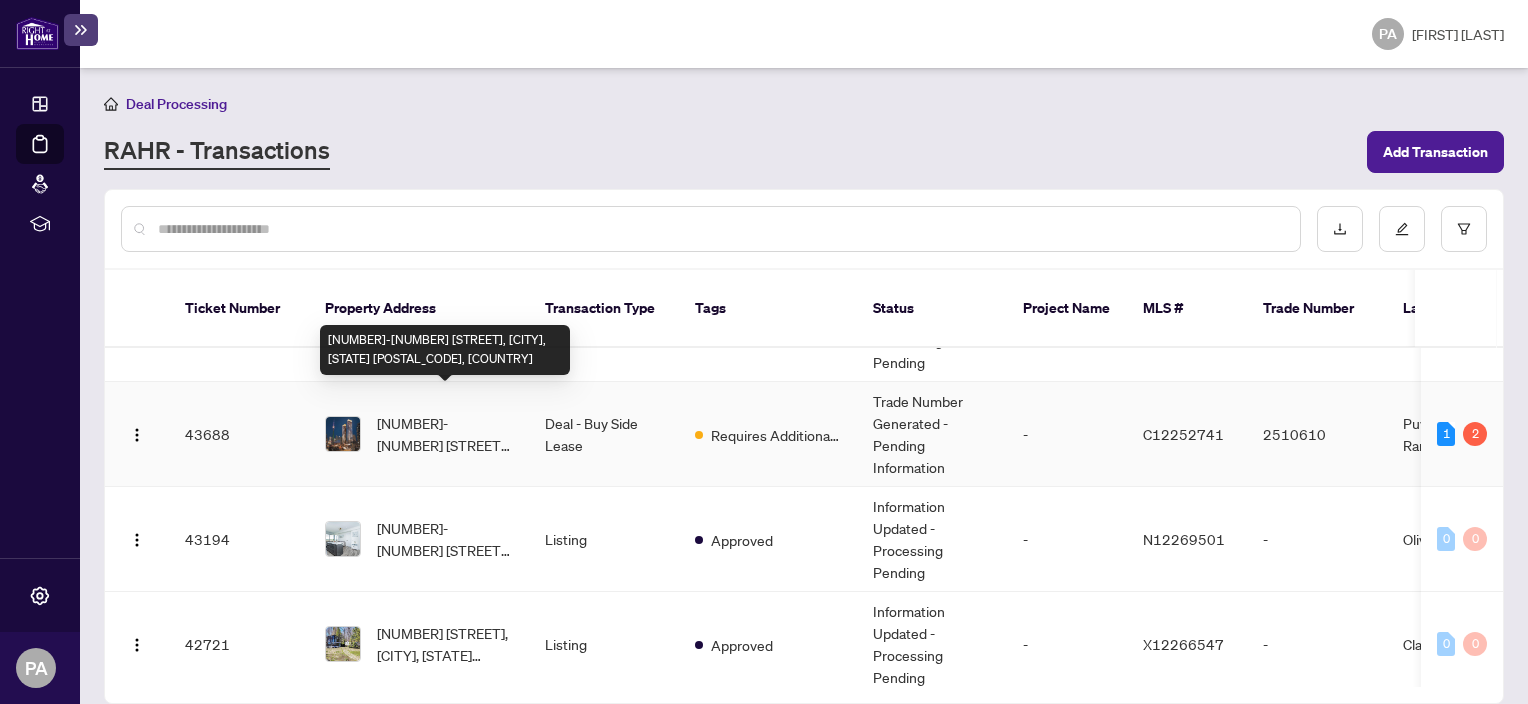 click on "[NUMBER]-[NUMBER] [STREET], [CITY], [STATE] [POSTAL_CODE], [COUNTRY]" at bounding box center (445, 434) 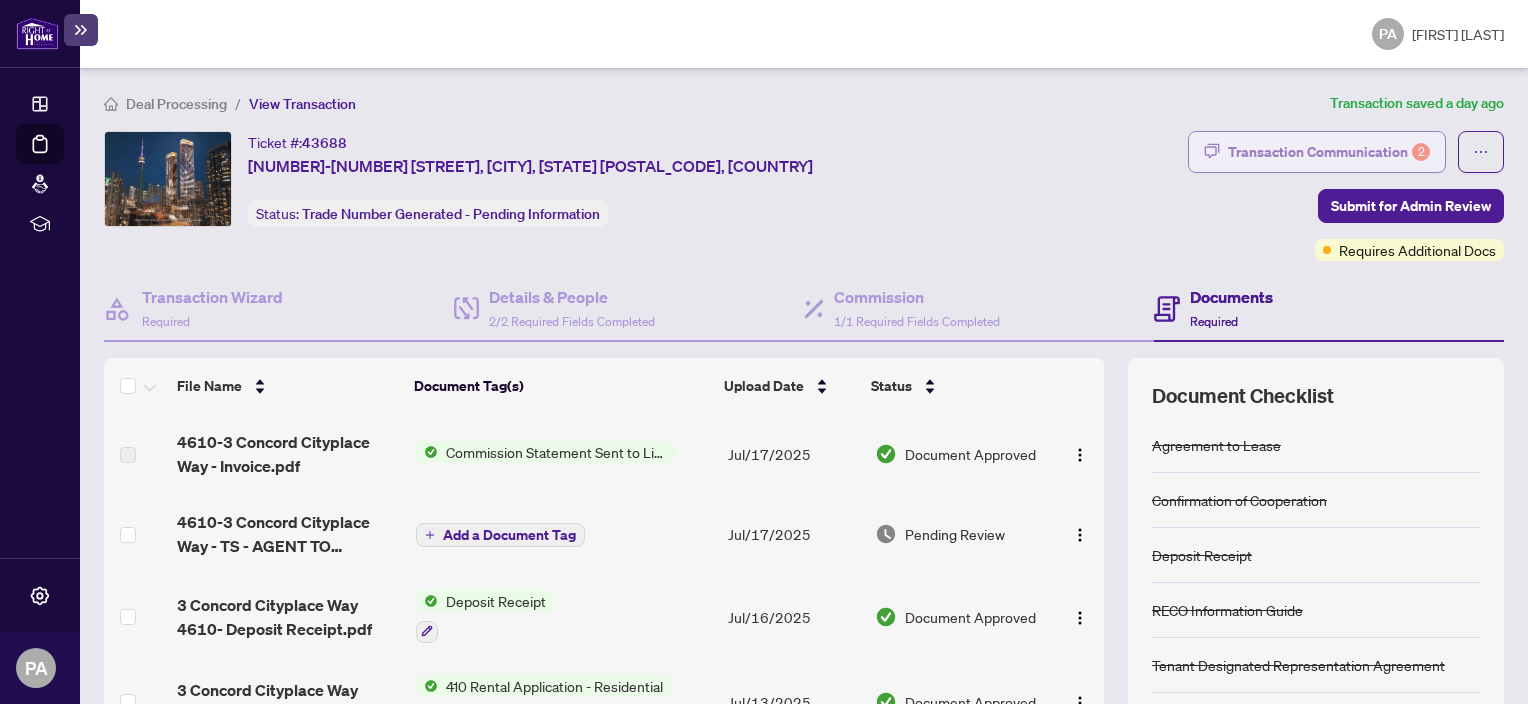 click on "Transaction Communication 2" at bounding box center [1329, 152] 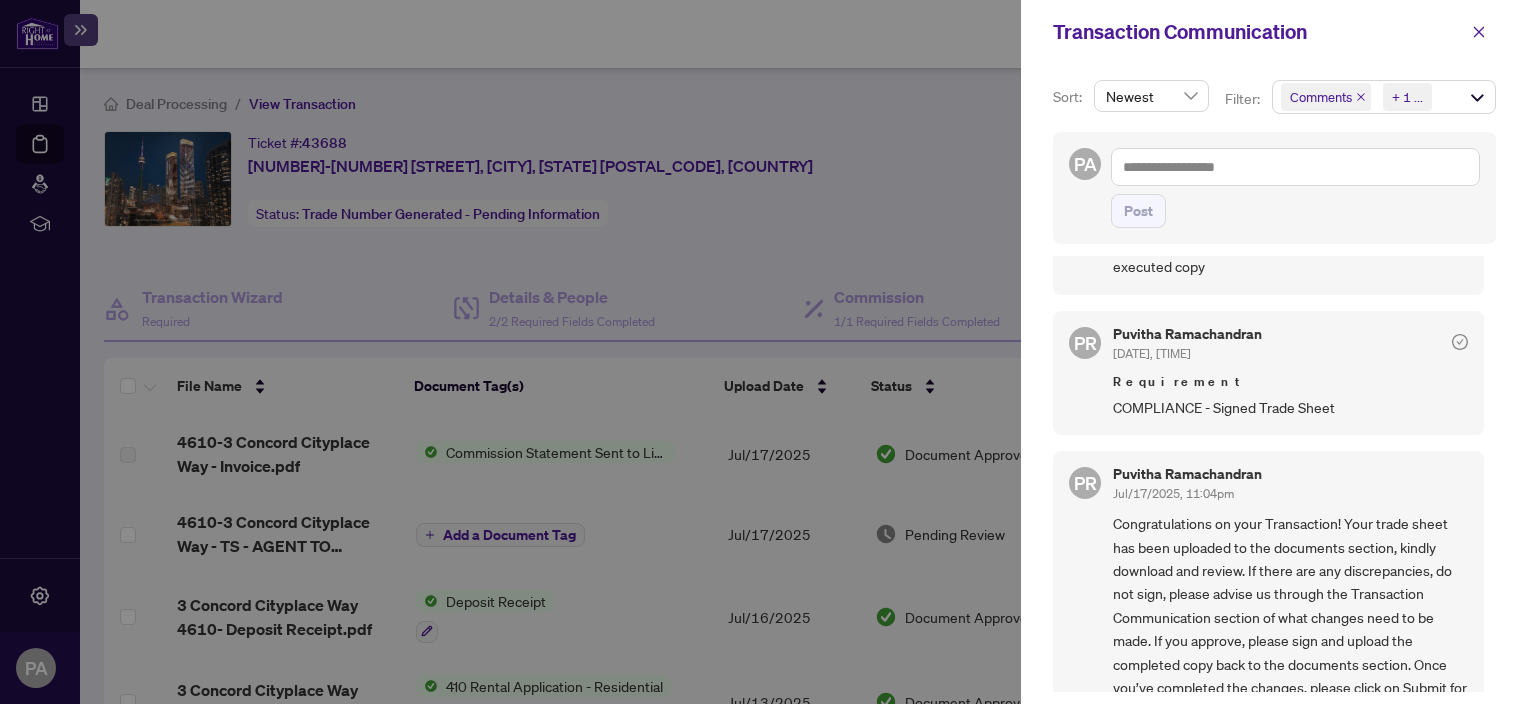 scroll, scrollTop: 187, scrollLeft: 0, axis: vertical 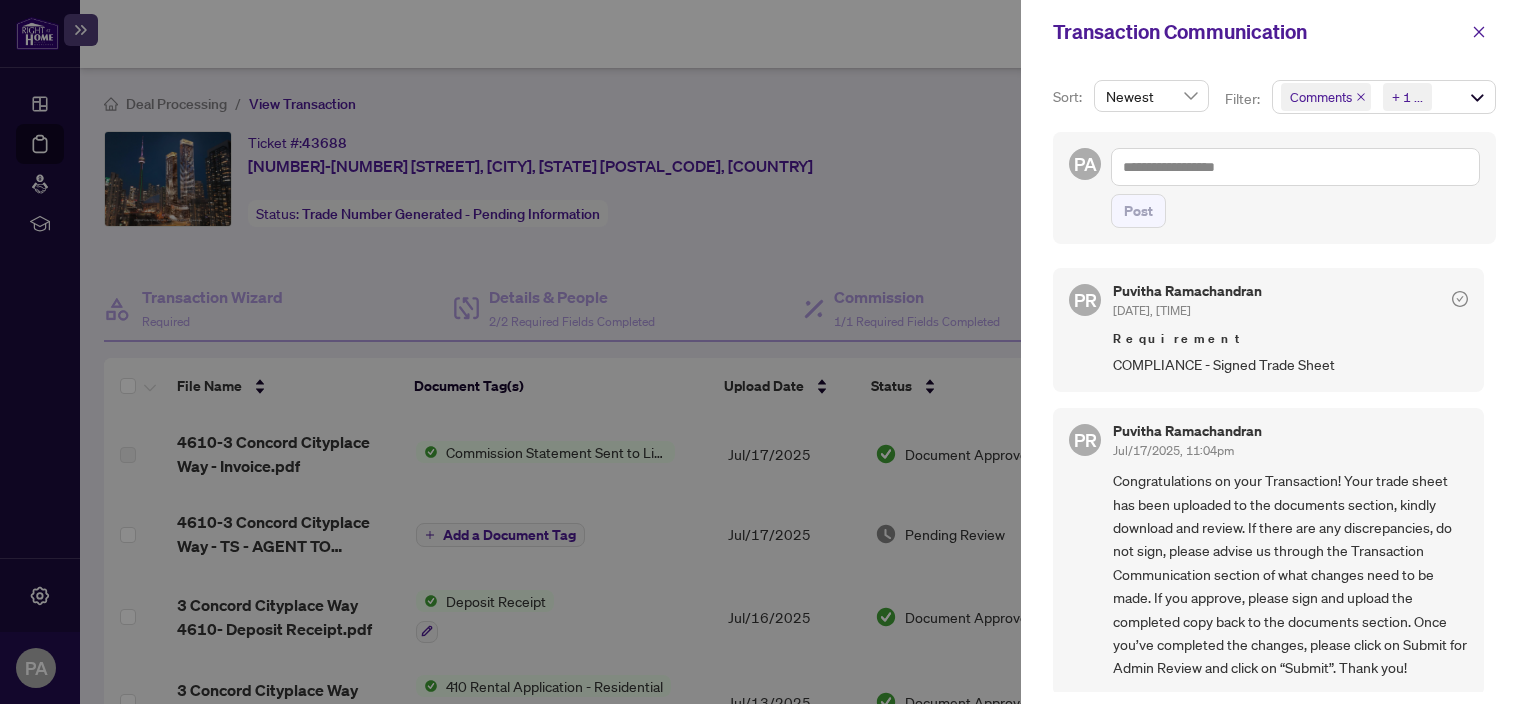click at bounding box center (764, 352) 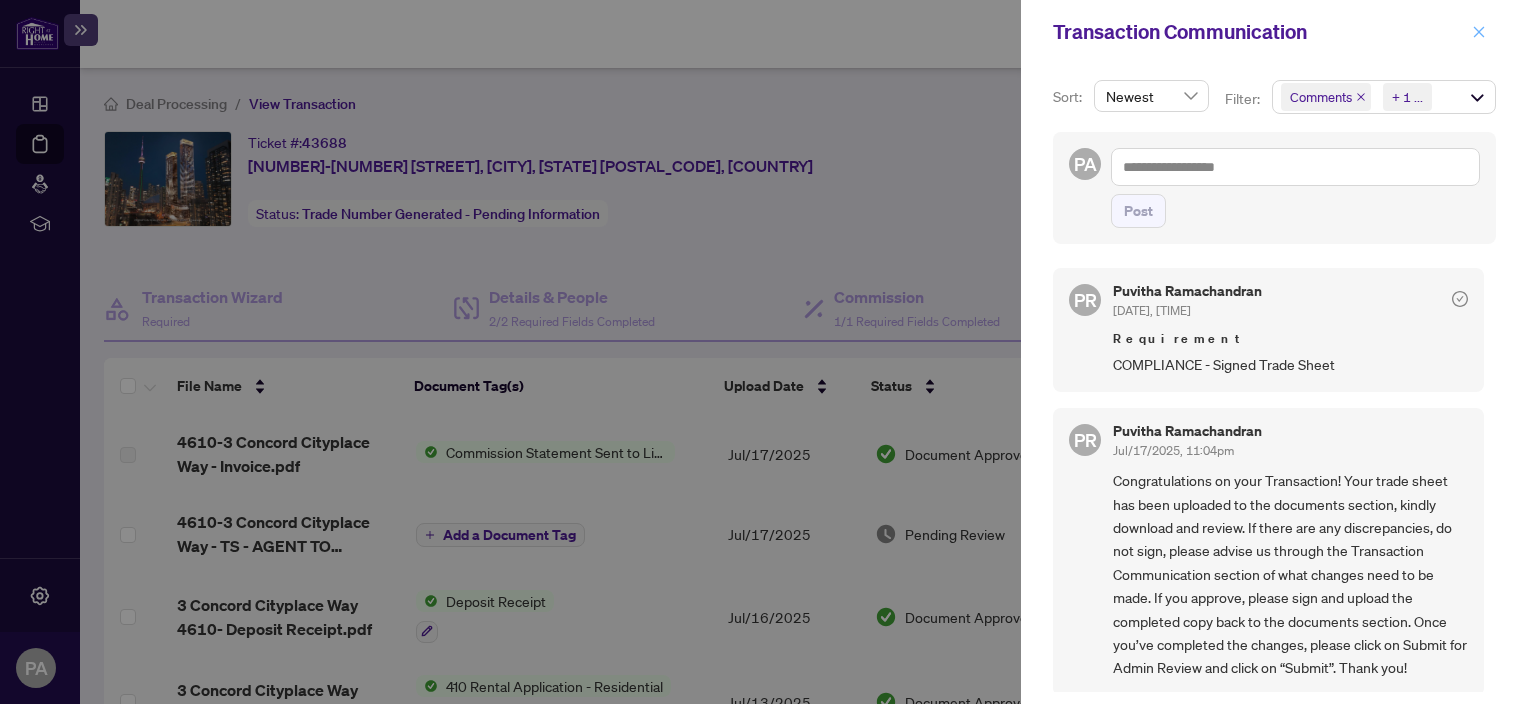 click 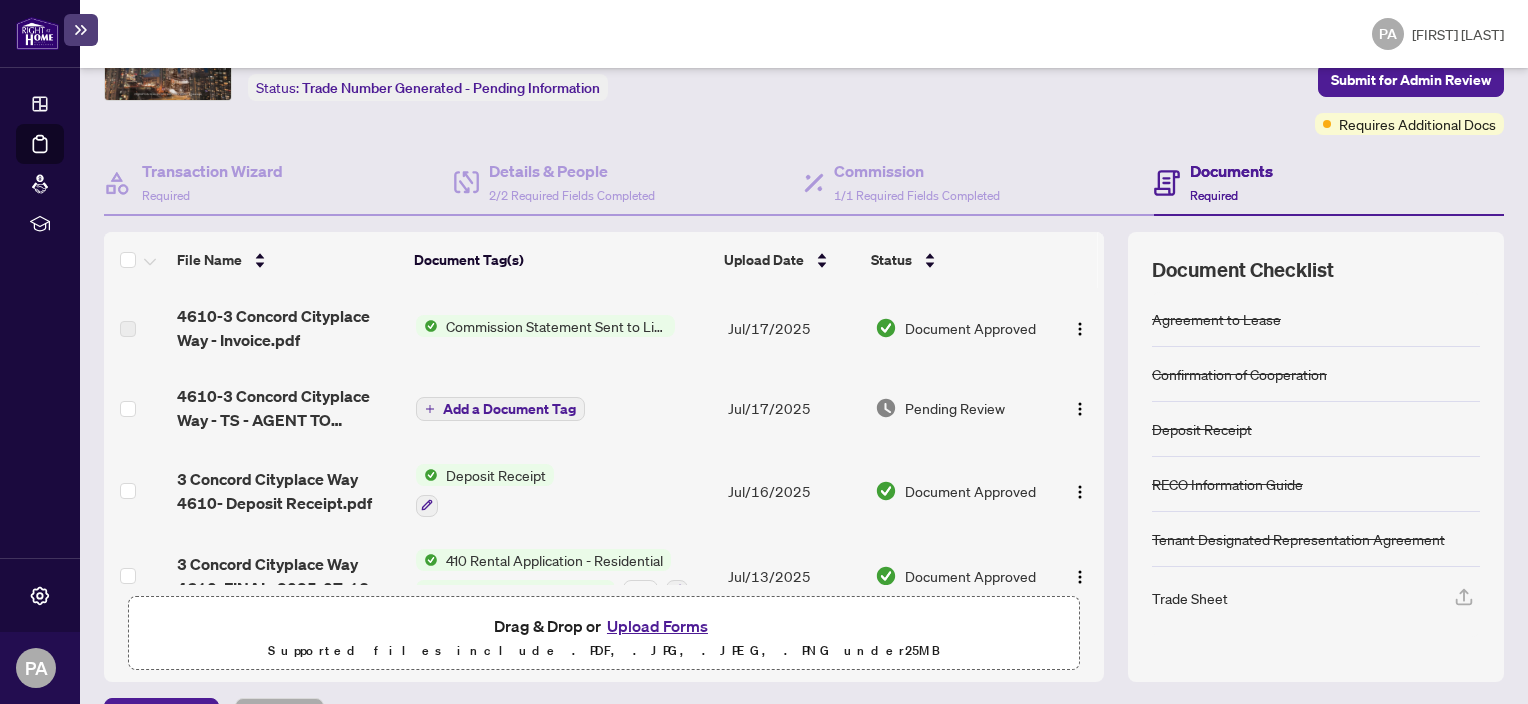scroll, scrollTop: 183, scrollLeft: 0, axis: vertical 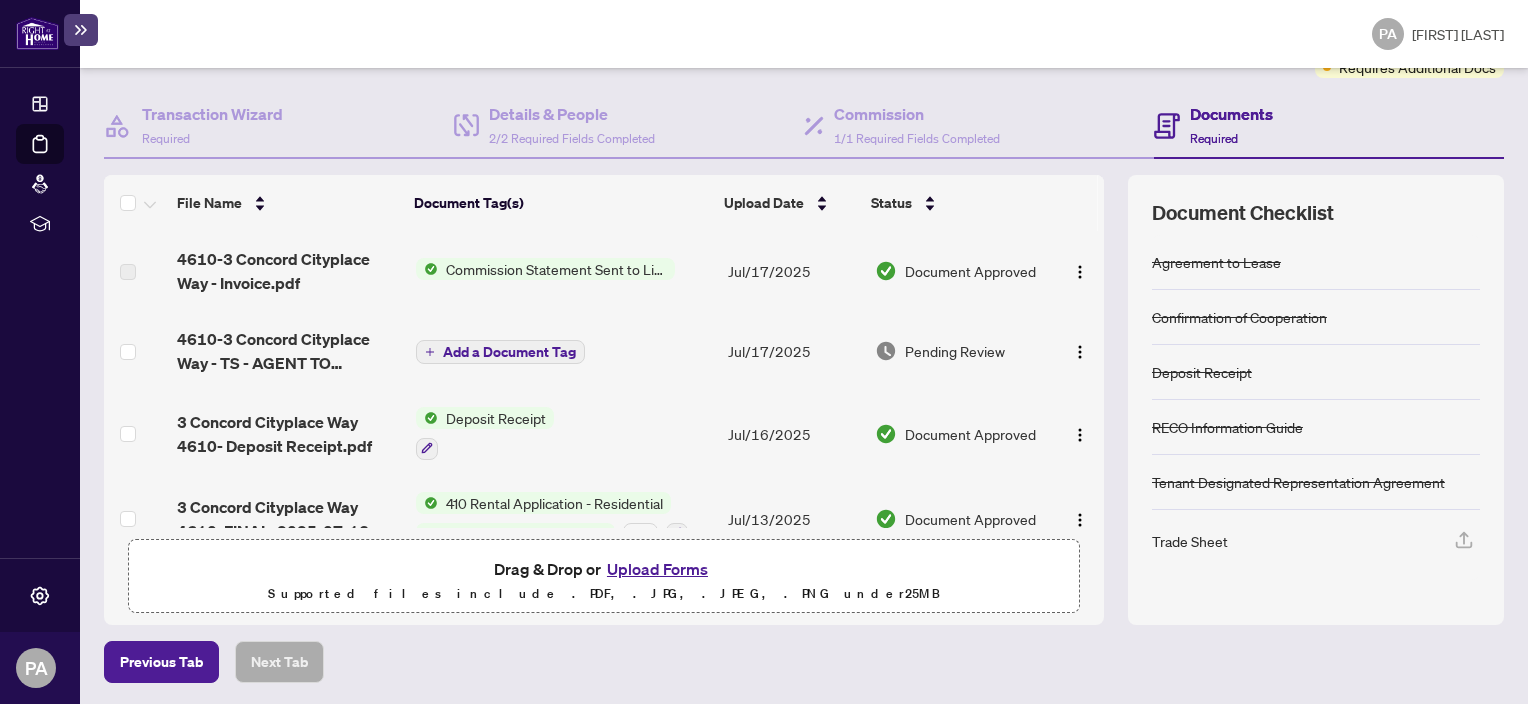 click on "4610-3 Concord Cityplace Way - TS - AGENT TO REVIEW.pdf" at bounding box center [288, 351] 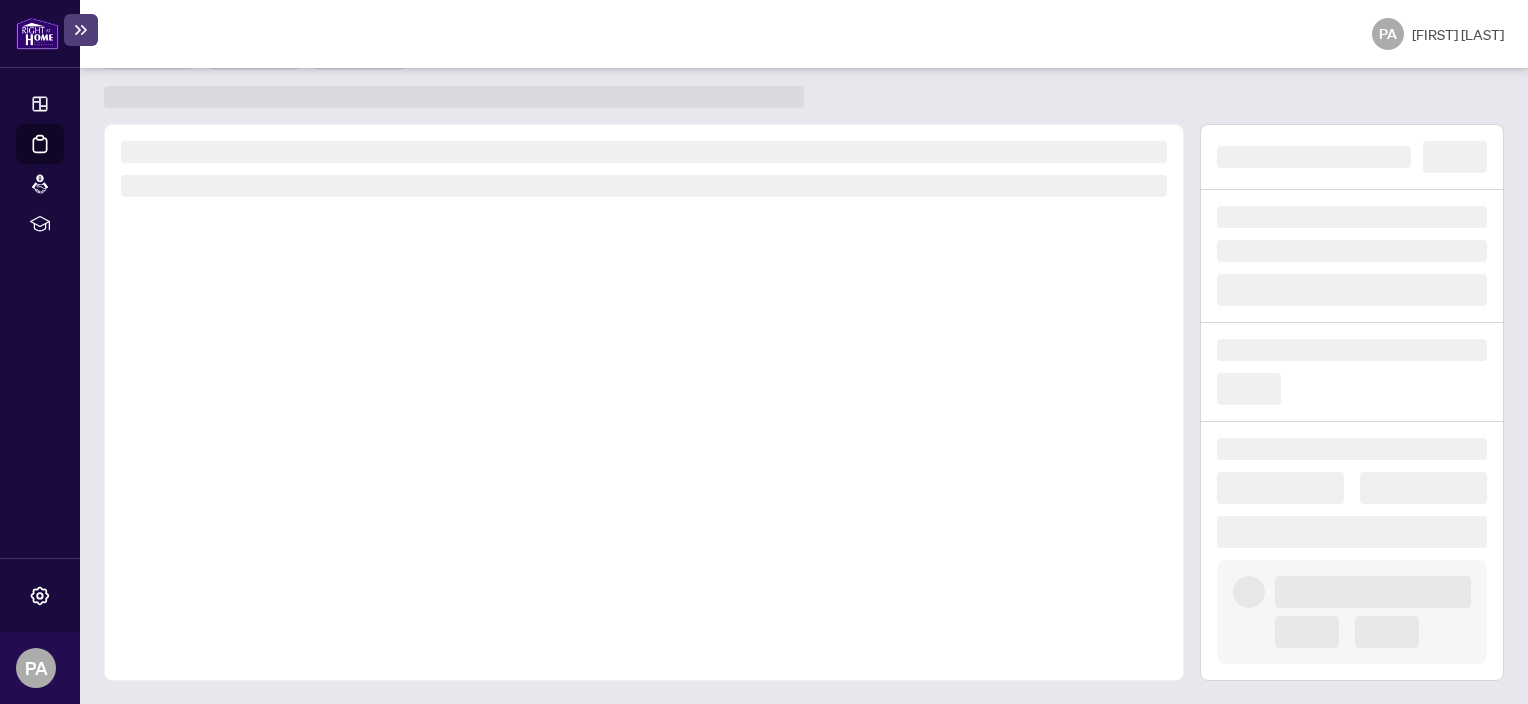 scroll, scrollTop: 0, scrollLeft: 0, axis: both 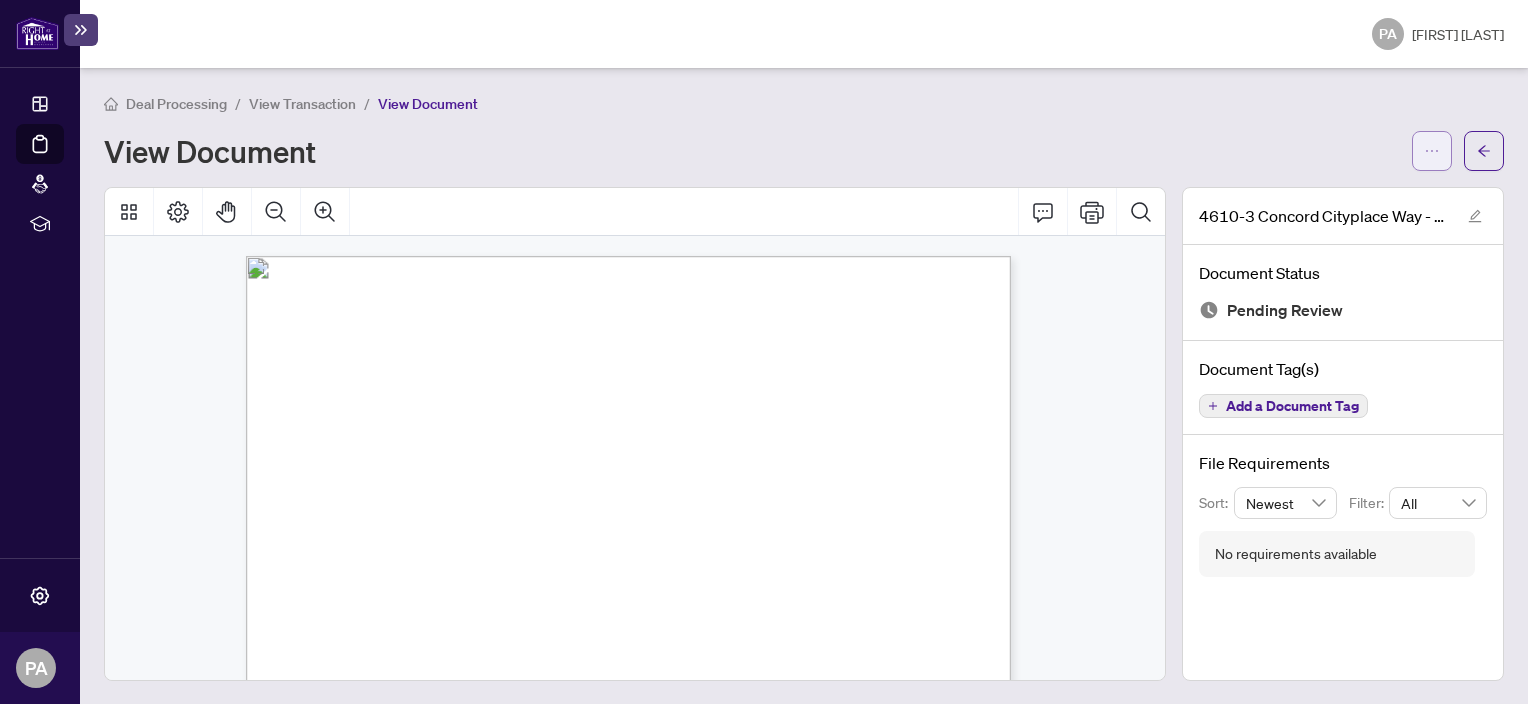 click at bounding box center [1432, 151] 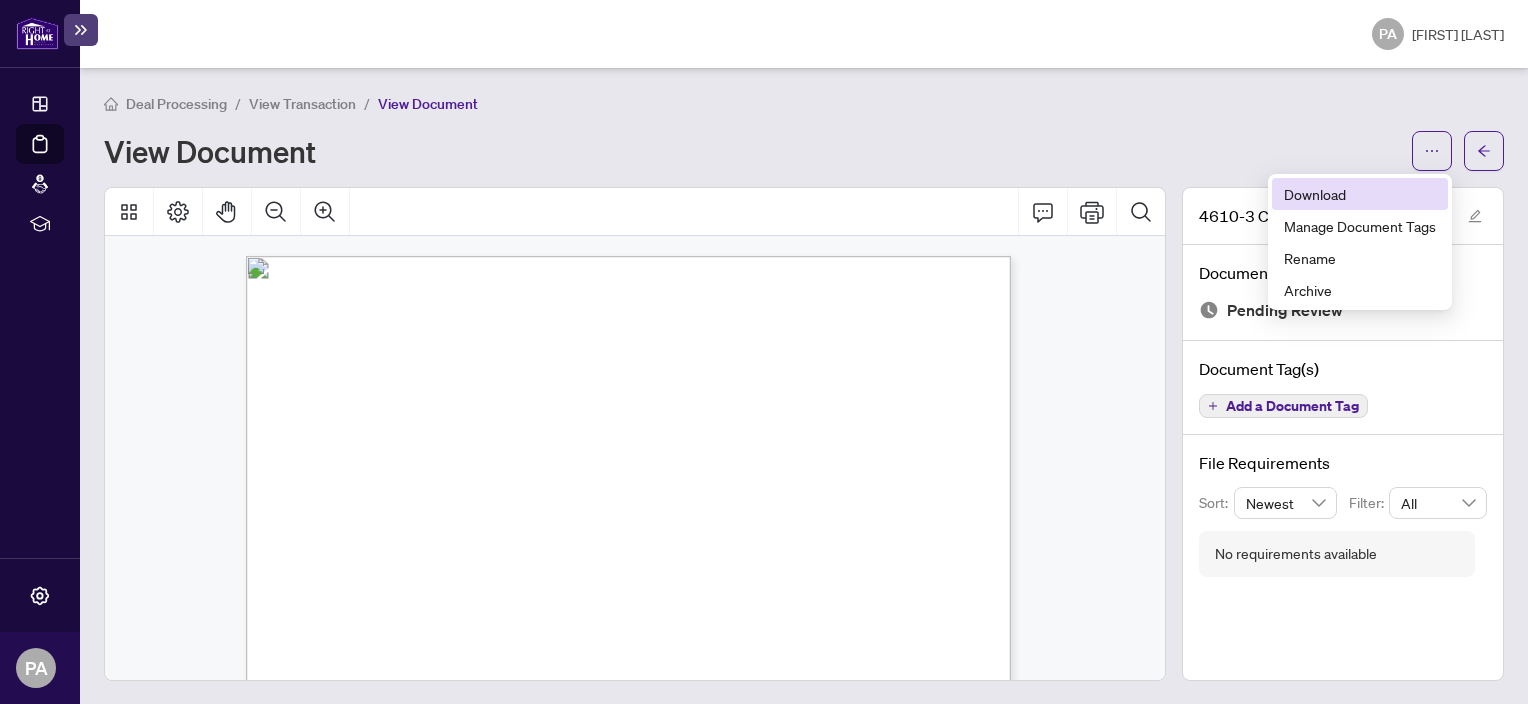 click on "Download" at bounding box center [1360, 194] 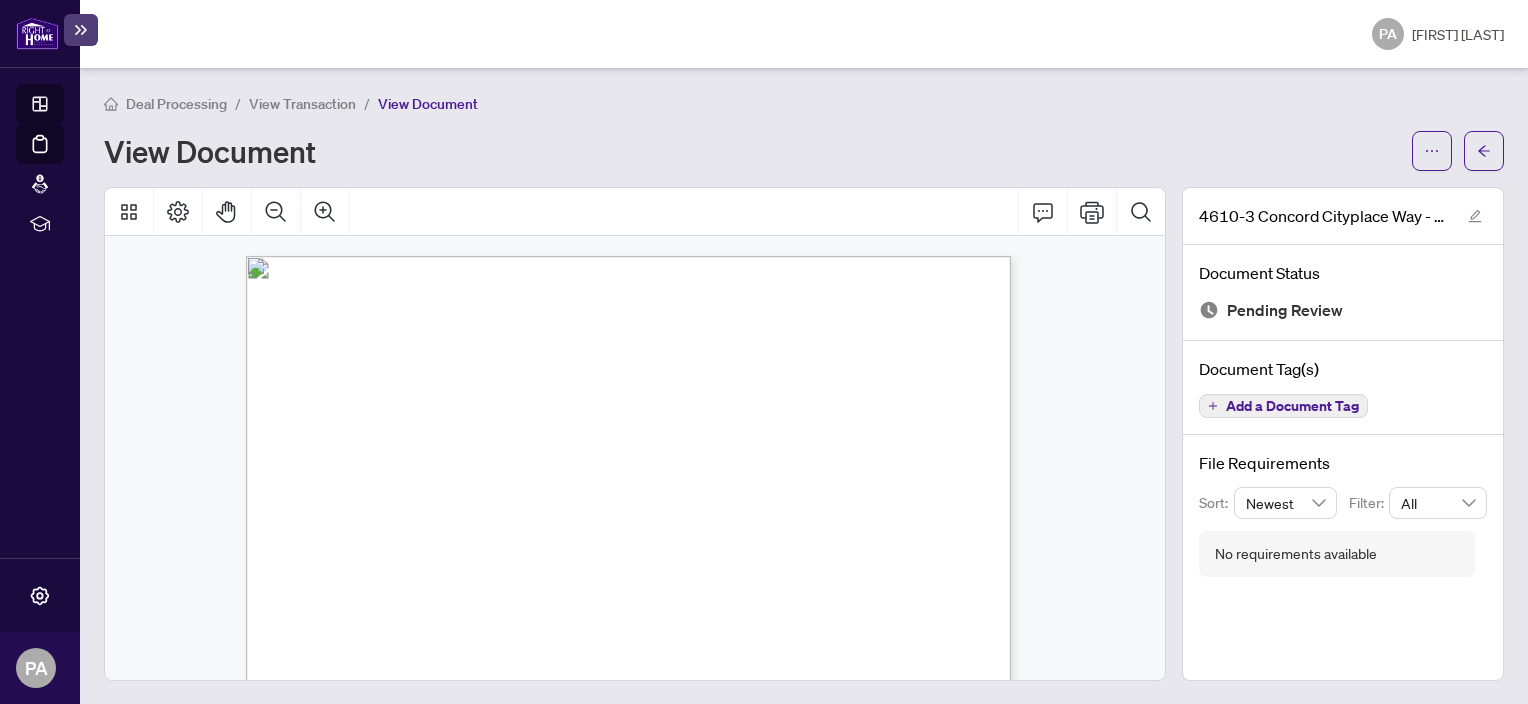 click on "Dashboard" at bounding box center (62, 107) 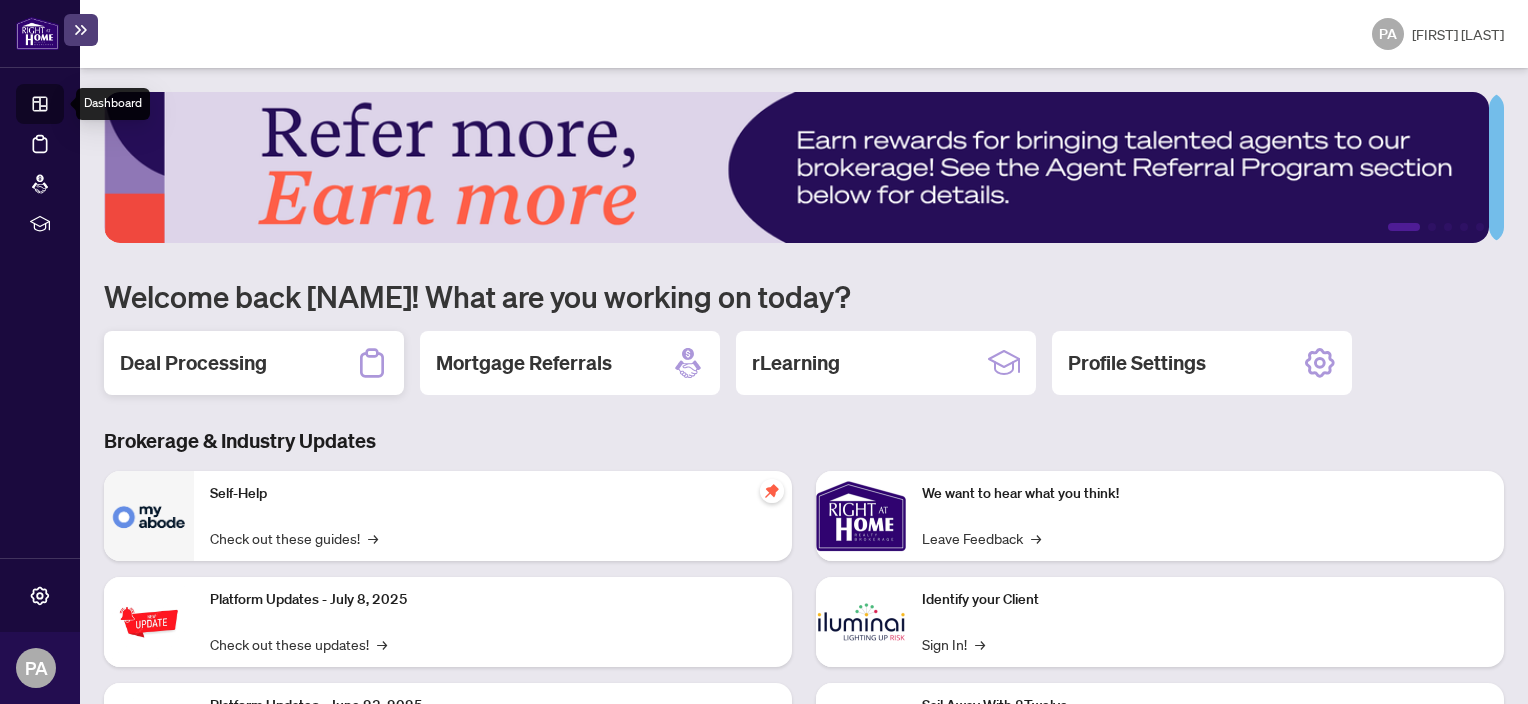 click on "Deal Processing" at bounding box center (193, 363) 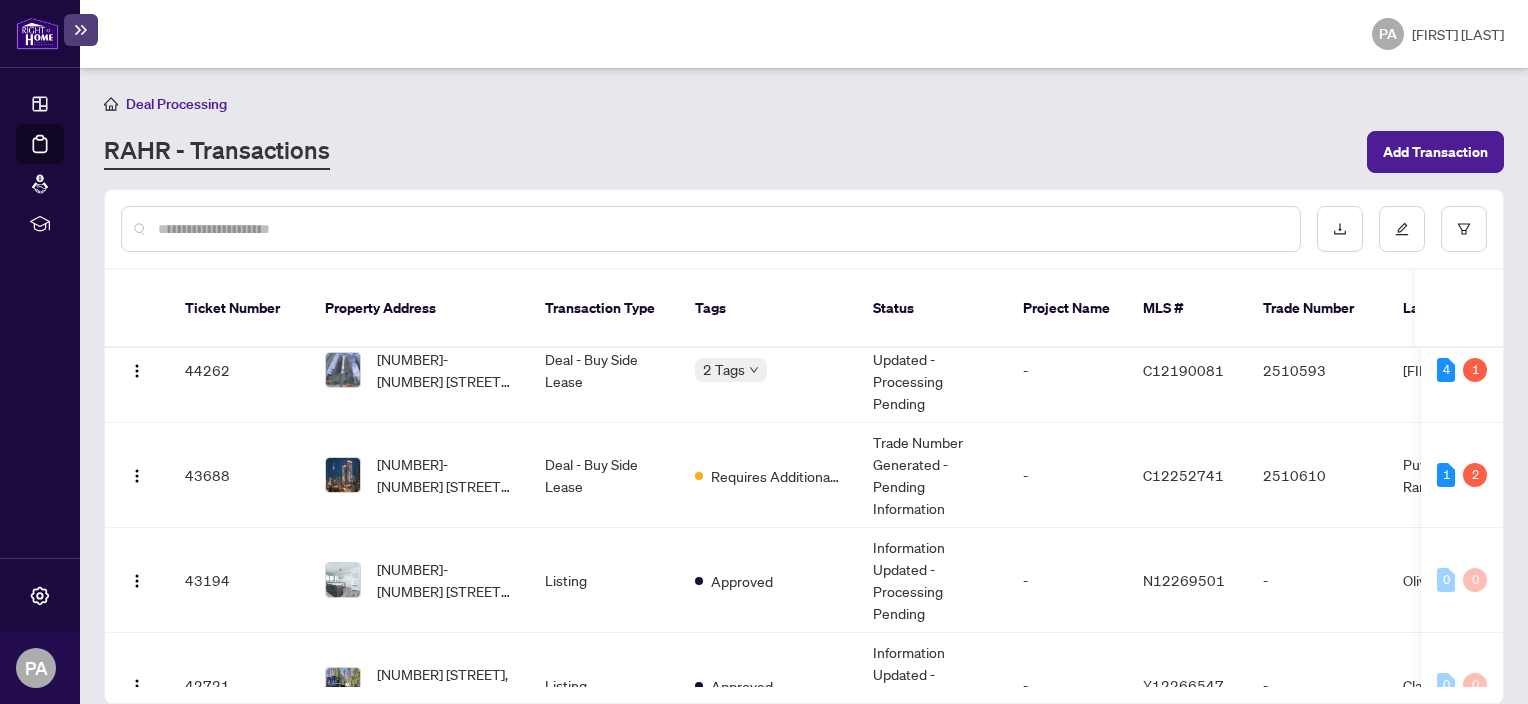 scroll, scrollTop: 115, scrollLeft: 0, axis: vertical 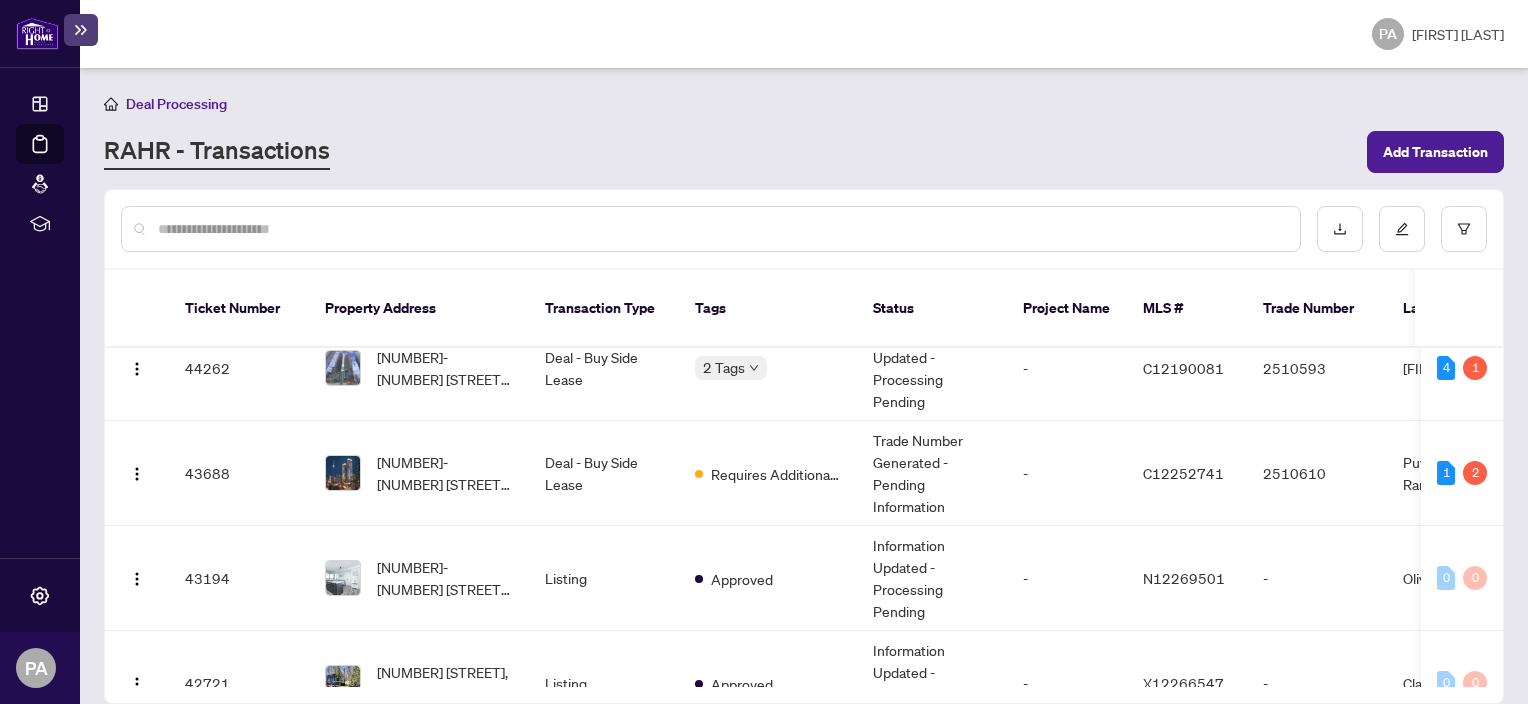 click on "[NUMBER]-[NUMBER] [STREET], [CITY], [STATE] [POSTAL_CODE], [COUNTRY]" at bounding box center [445, 473] 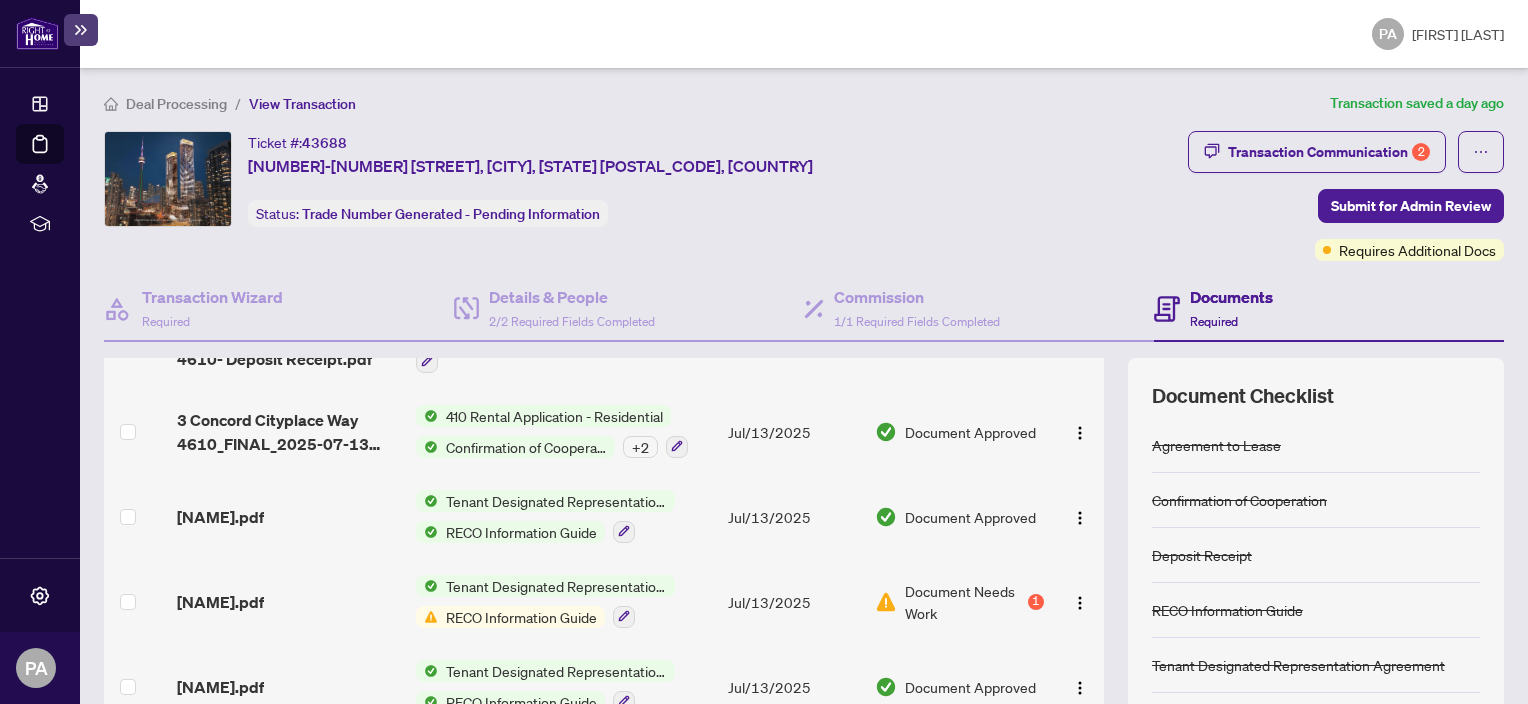 scroll, scrollTop: 371, scrollLeft: 0, axis: vertical 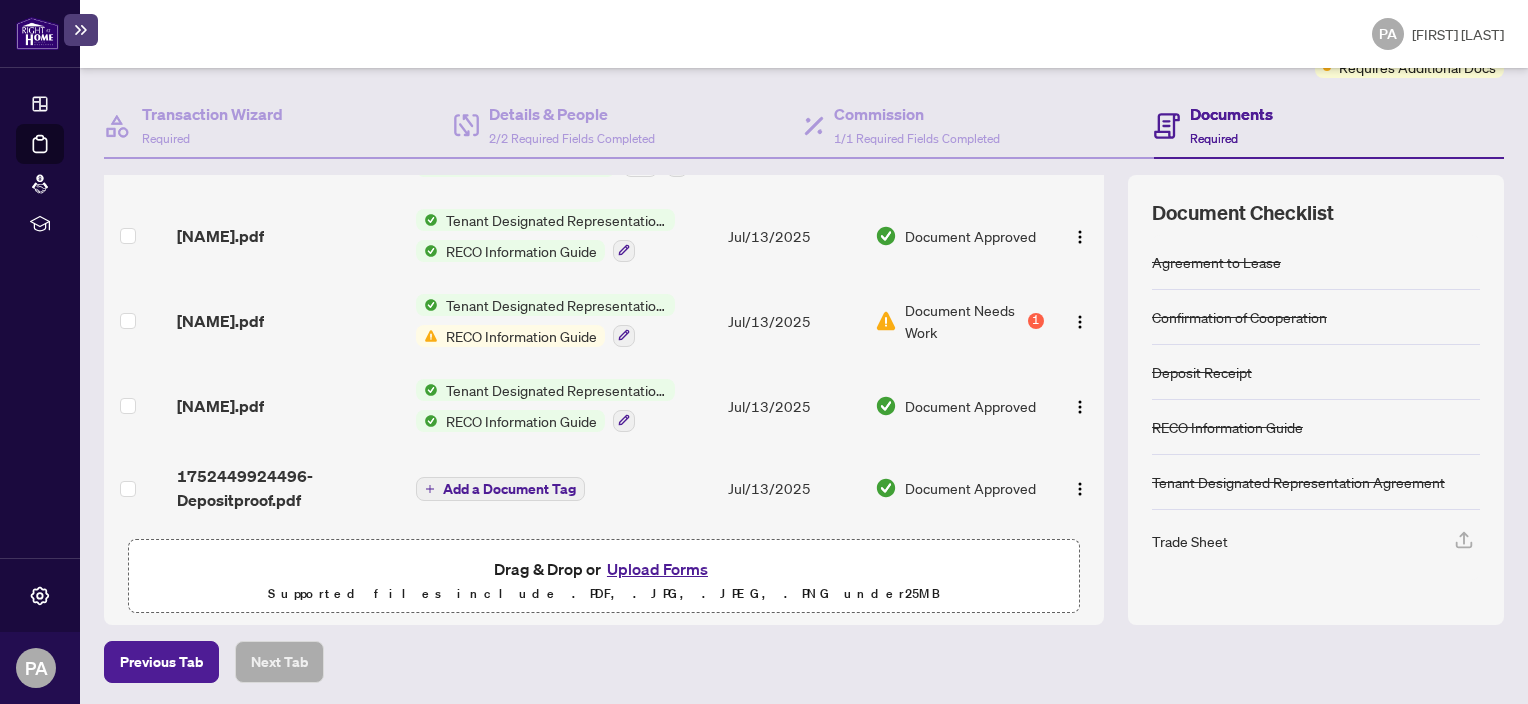 click on "Upload Forms" at bounding box center [657, 569] 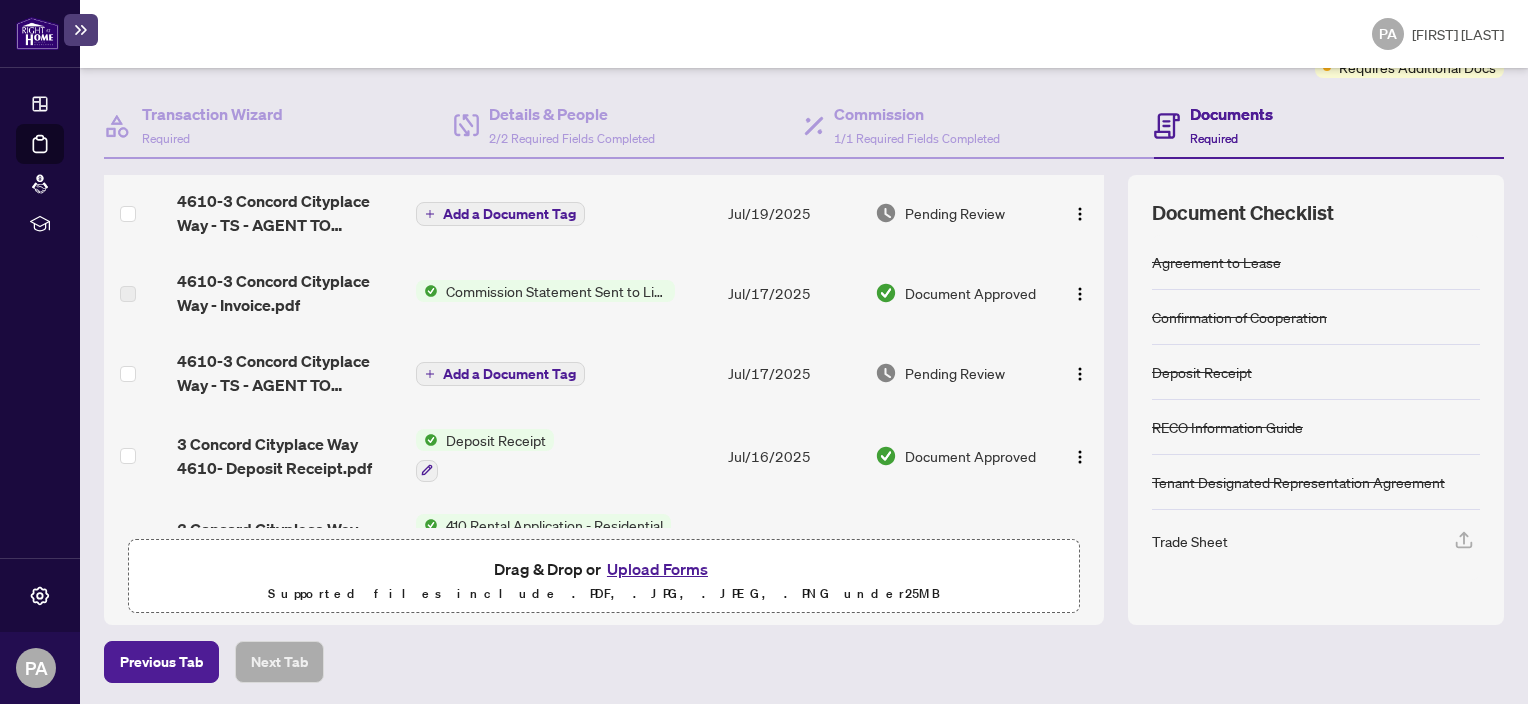 scroll, scrollTop: 0, scrollLeft: 0, axis: both 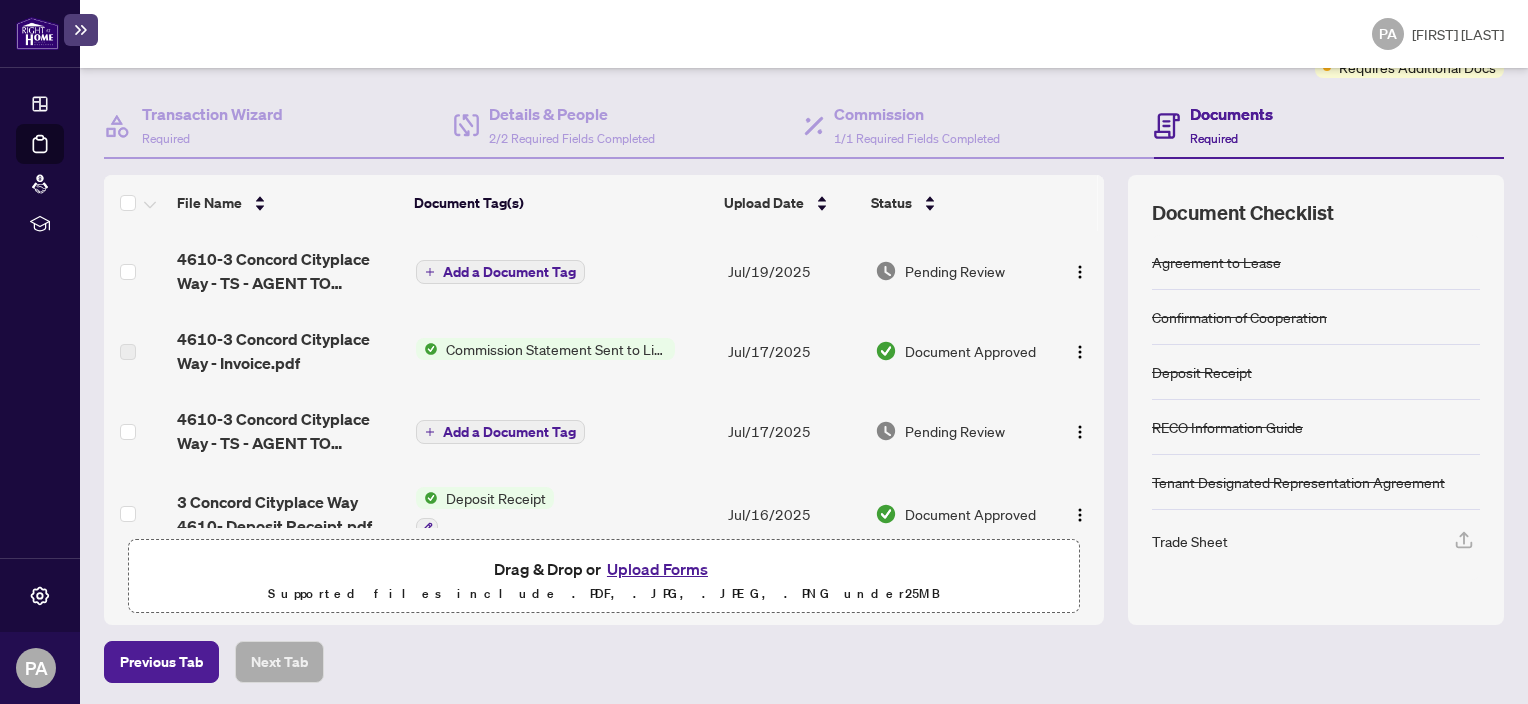 click on "Add a Document Tag" at bounding box center (509, 272) 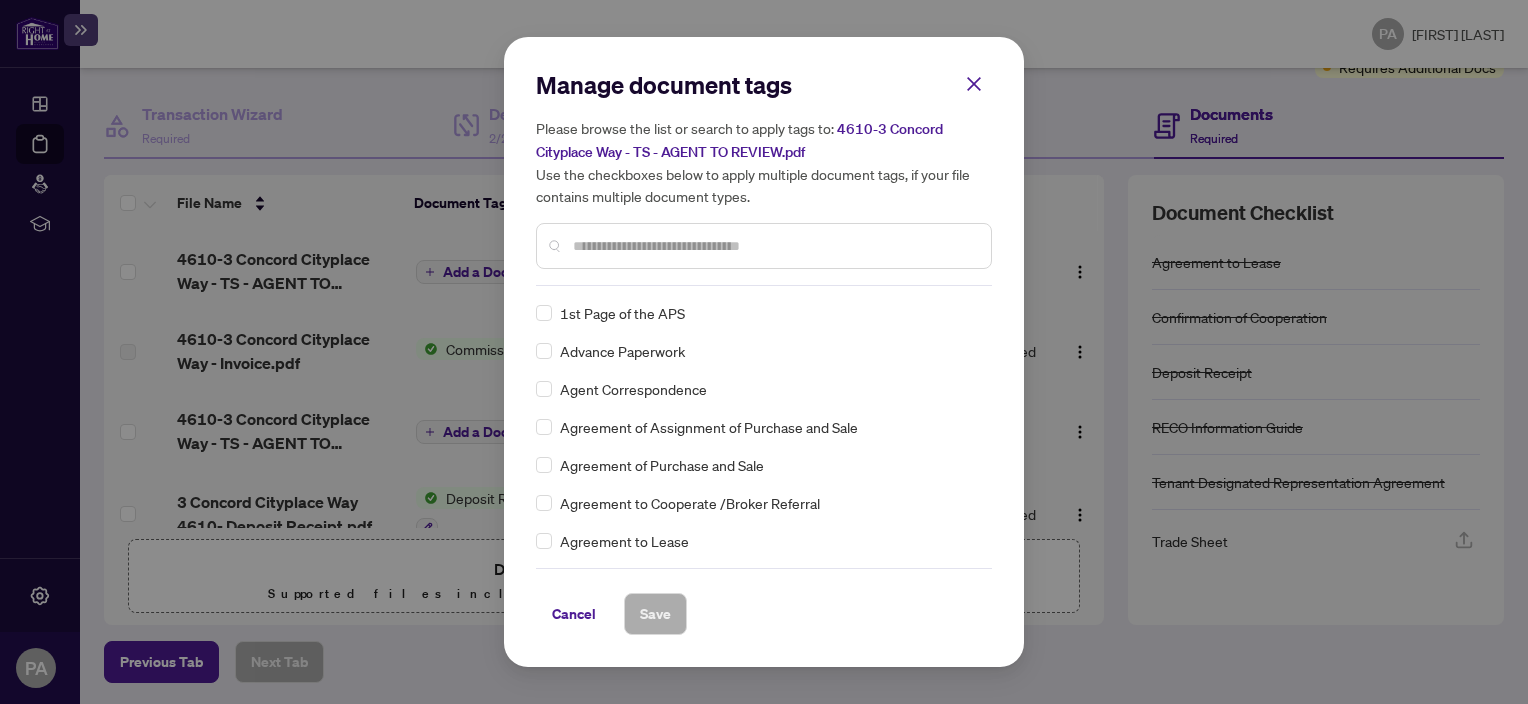 click at bounding box center [774, 246] 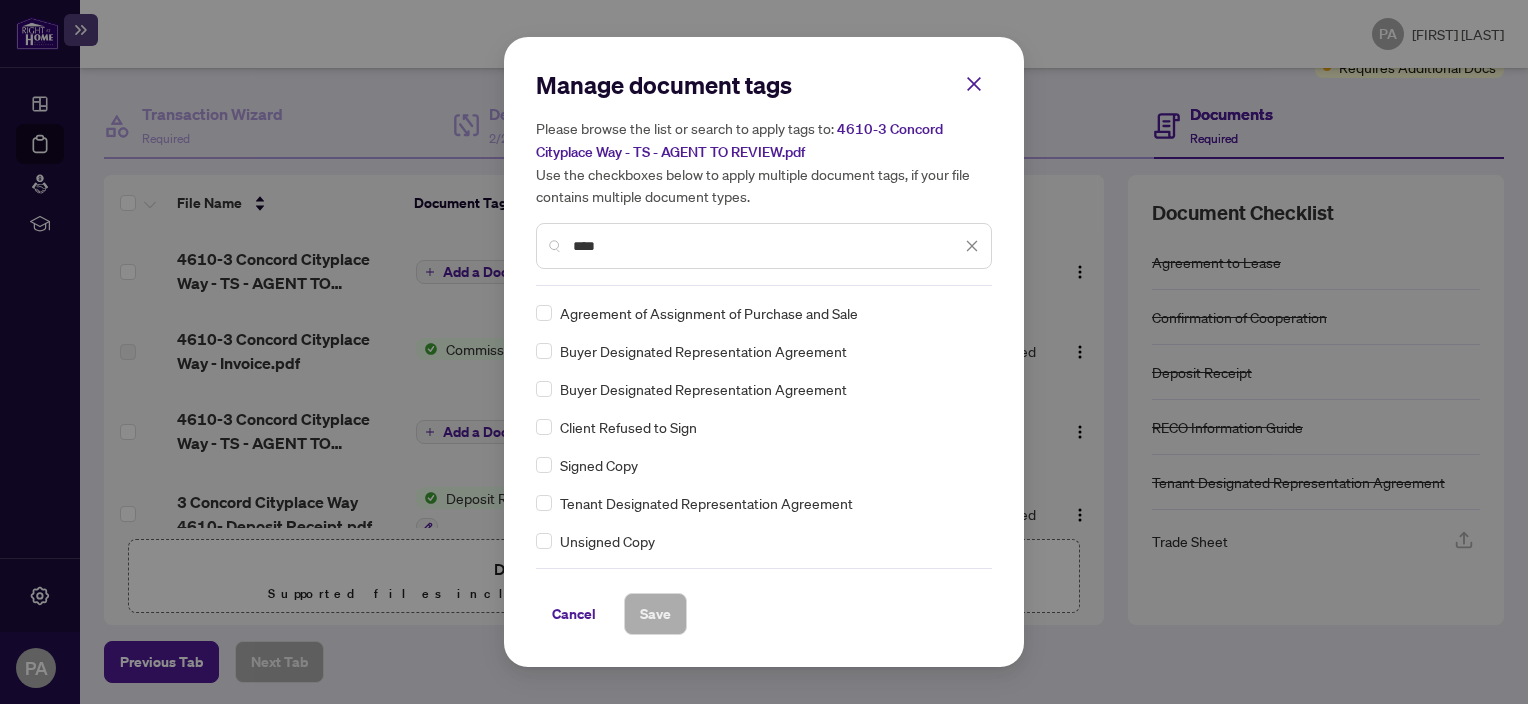 type on "****" 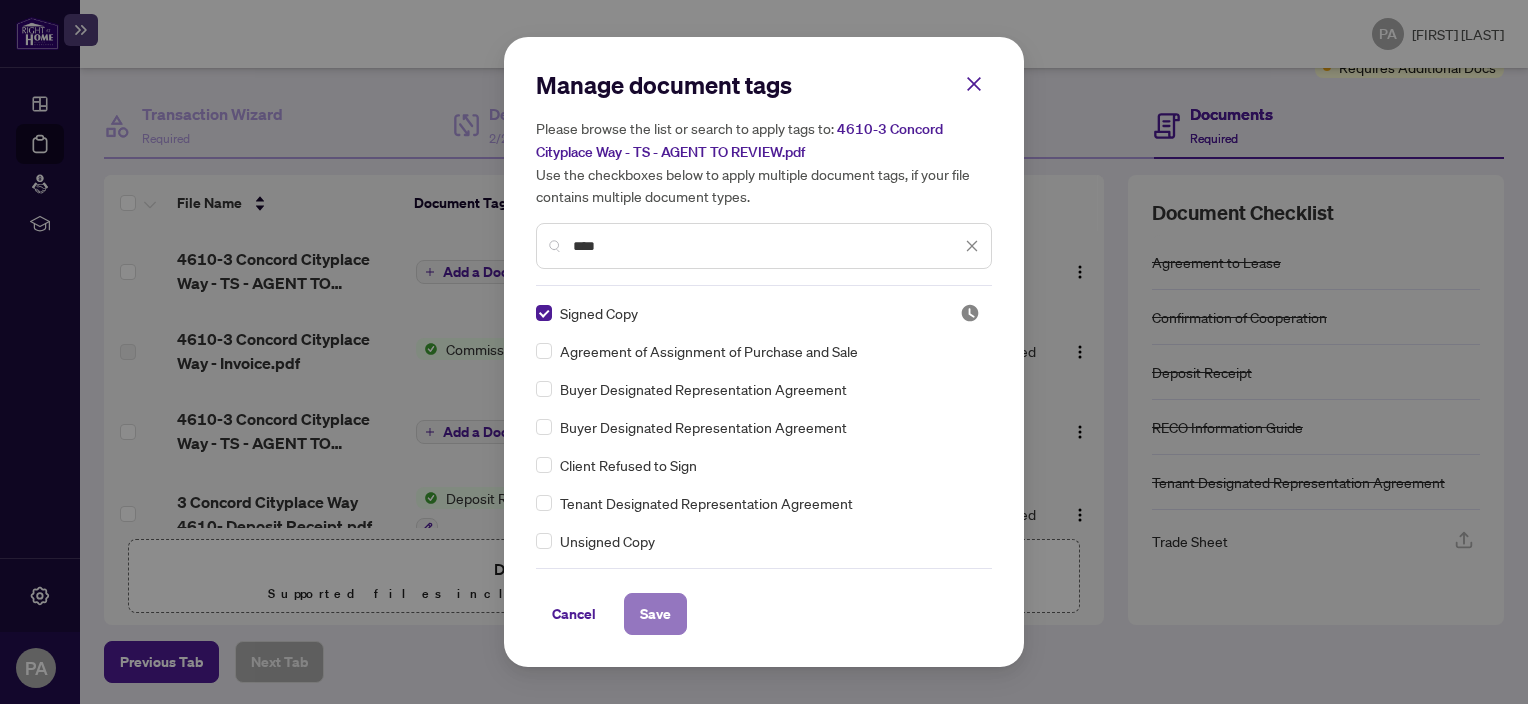 click on "Save" at bounding box center [655, 614] 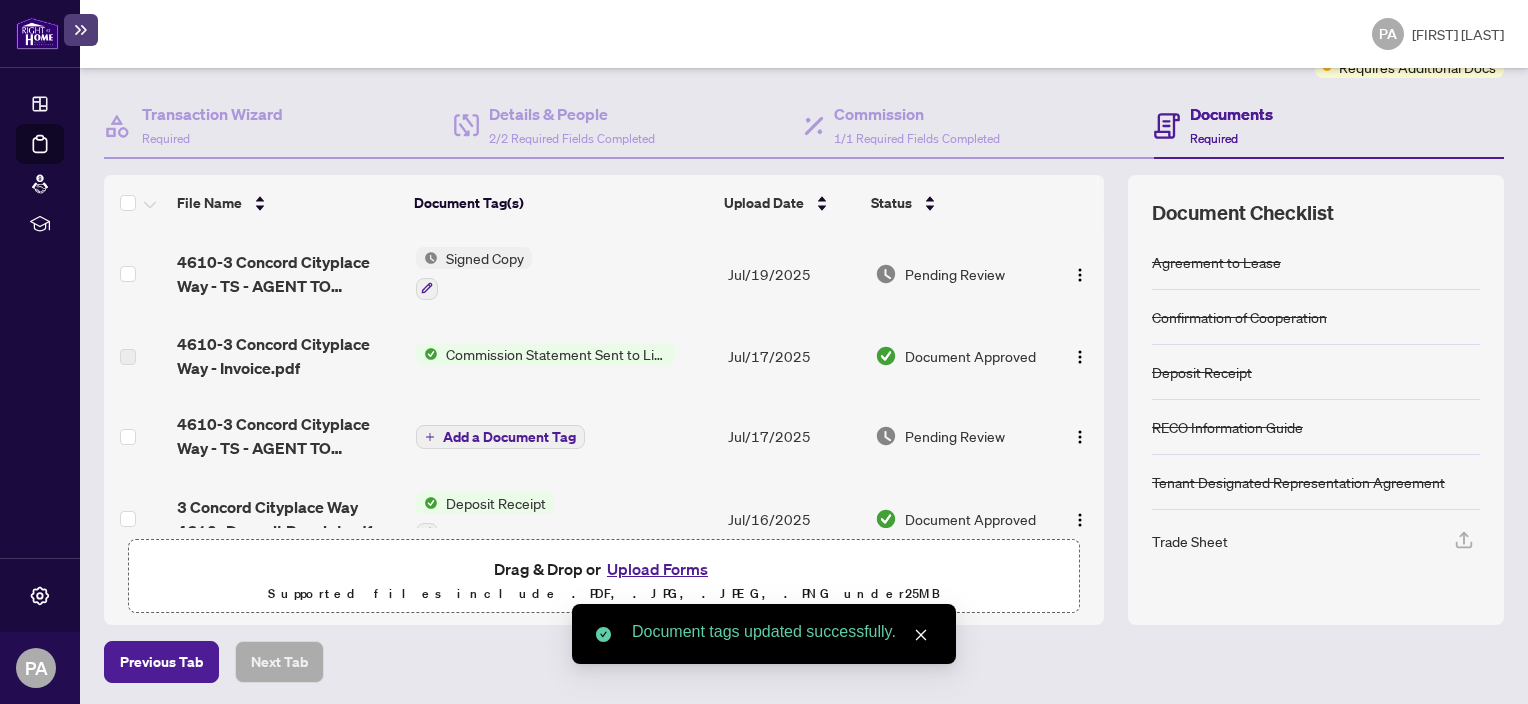 scroll, scrollTop: 0, scrollLeft: 0, axis: both 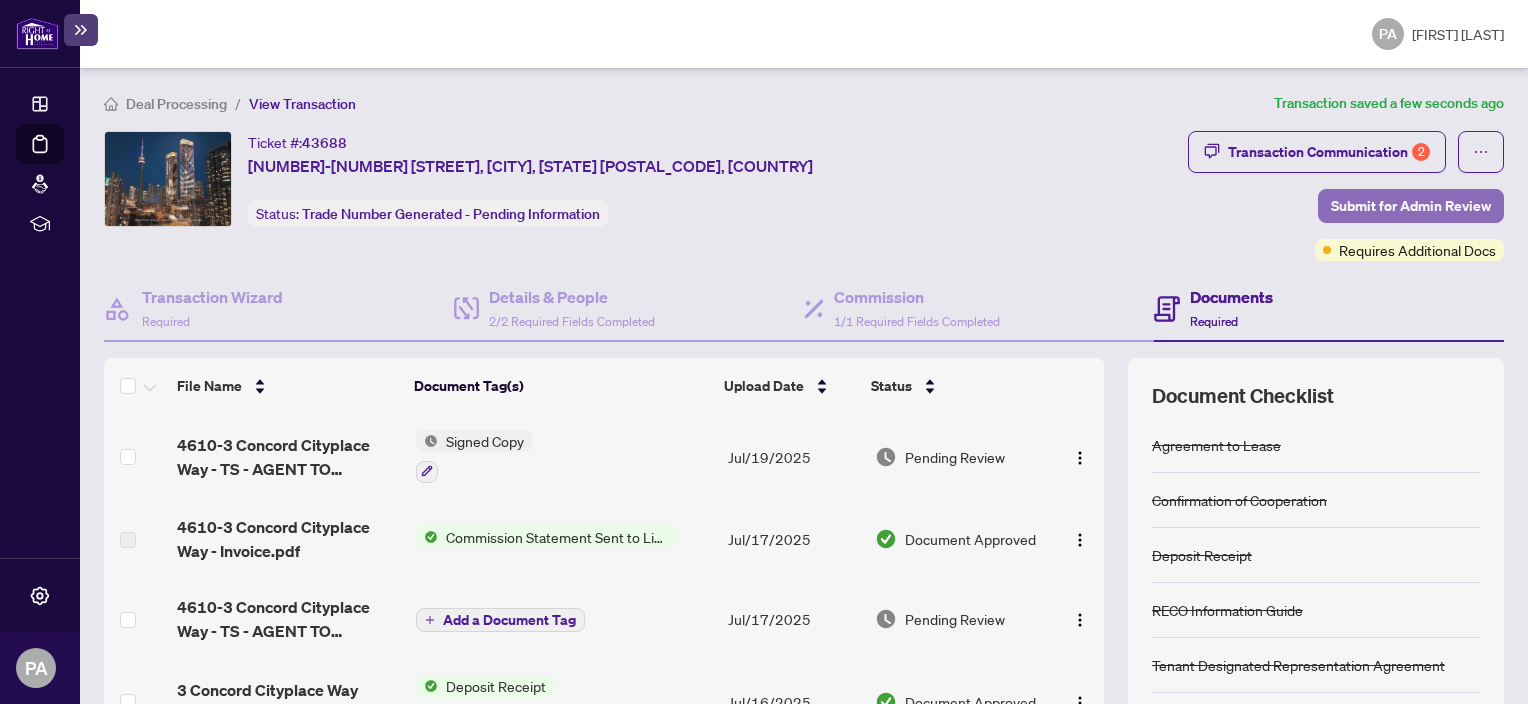 click on "Submit for Admin Review" at bounding box center [1411, 206] 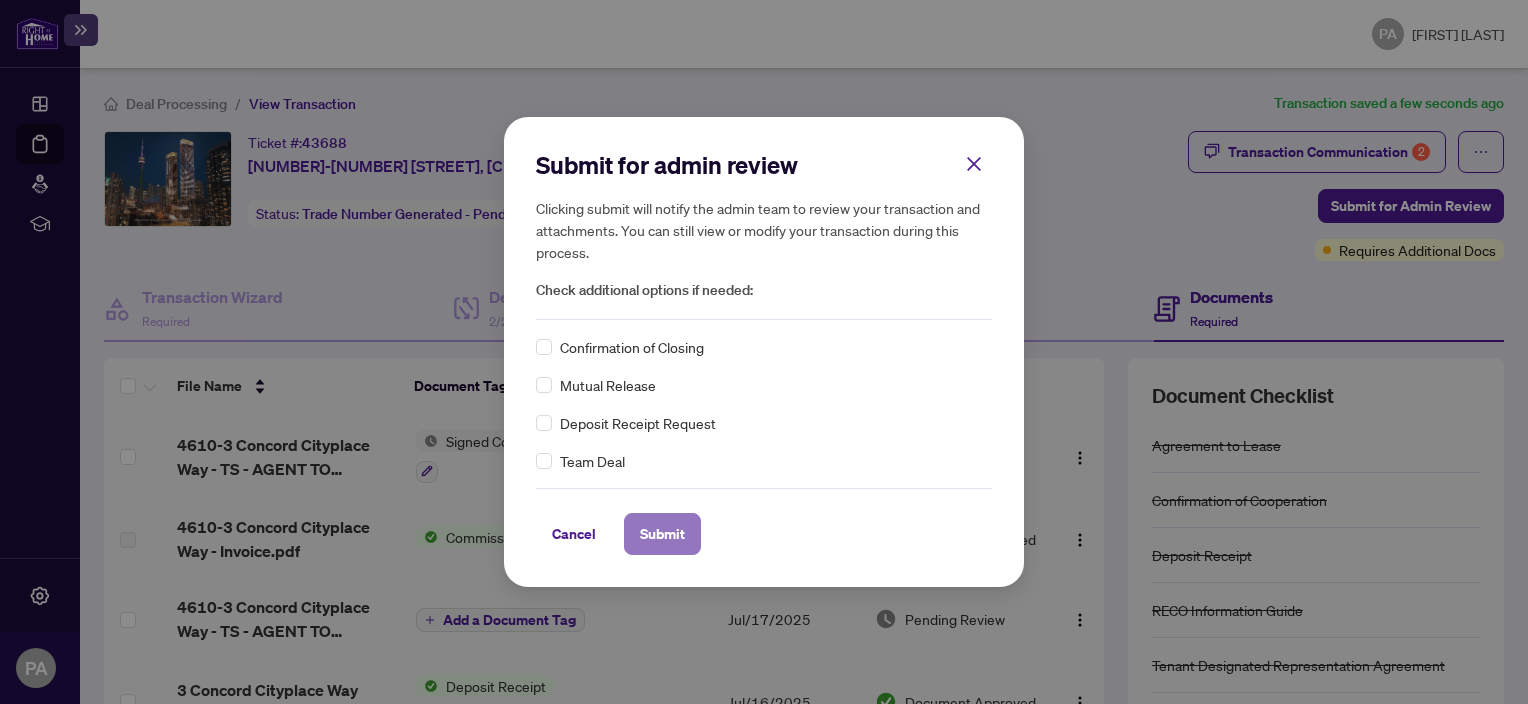 click on "Submit" at bounding box center [662, 534] 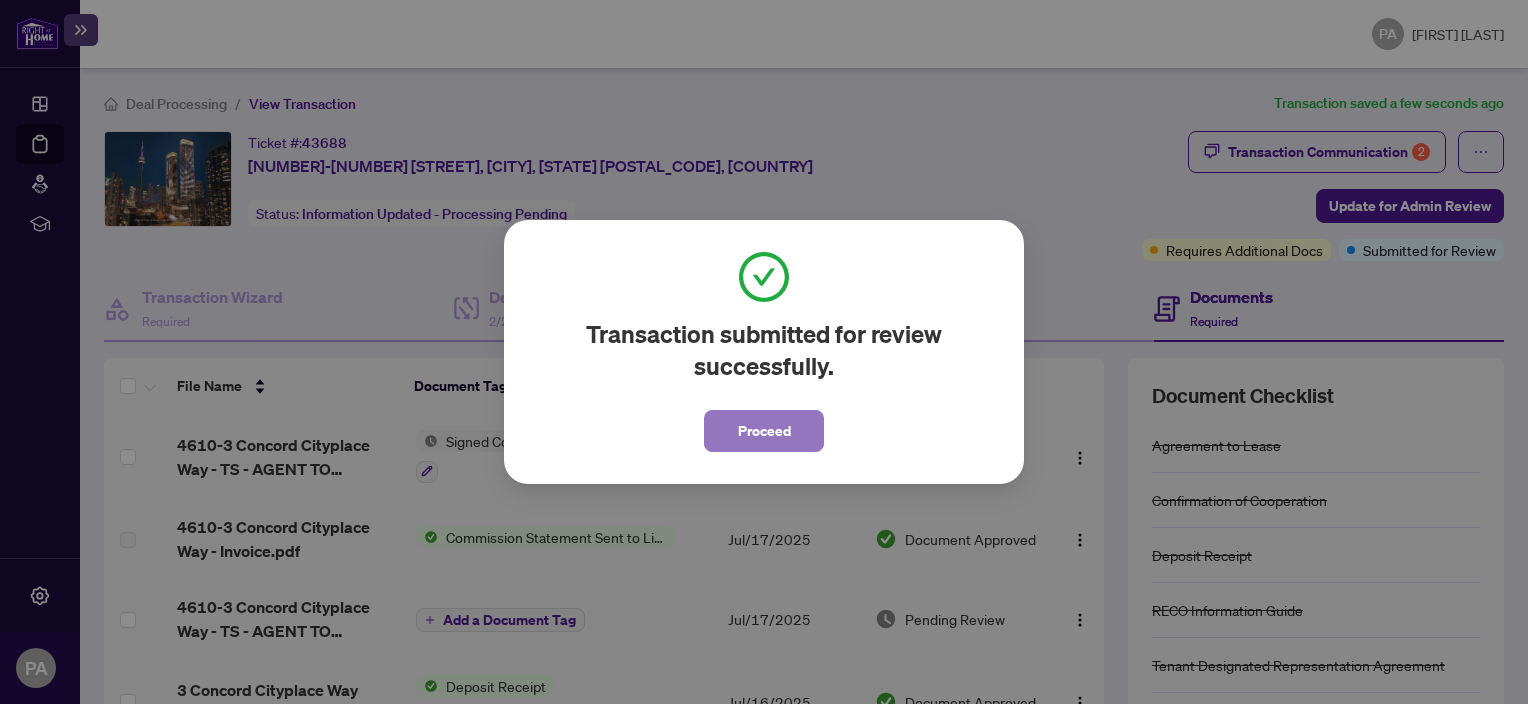 click on "Proceed" at bounding box center (764, 431) 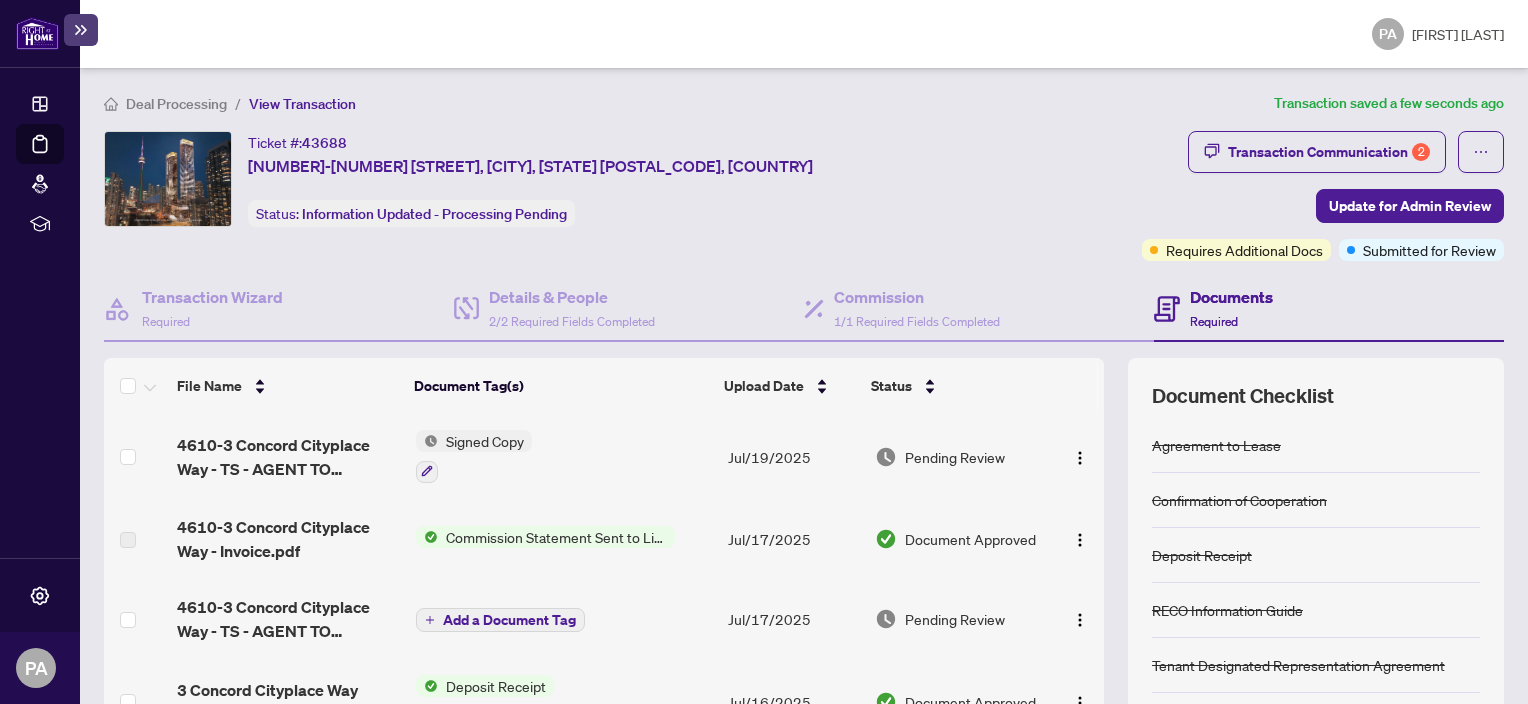 click on "Deal Processing / View Transaction Transaction saved   a few seconds ago" at bounding box center (804, 103) 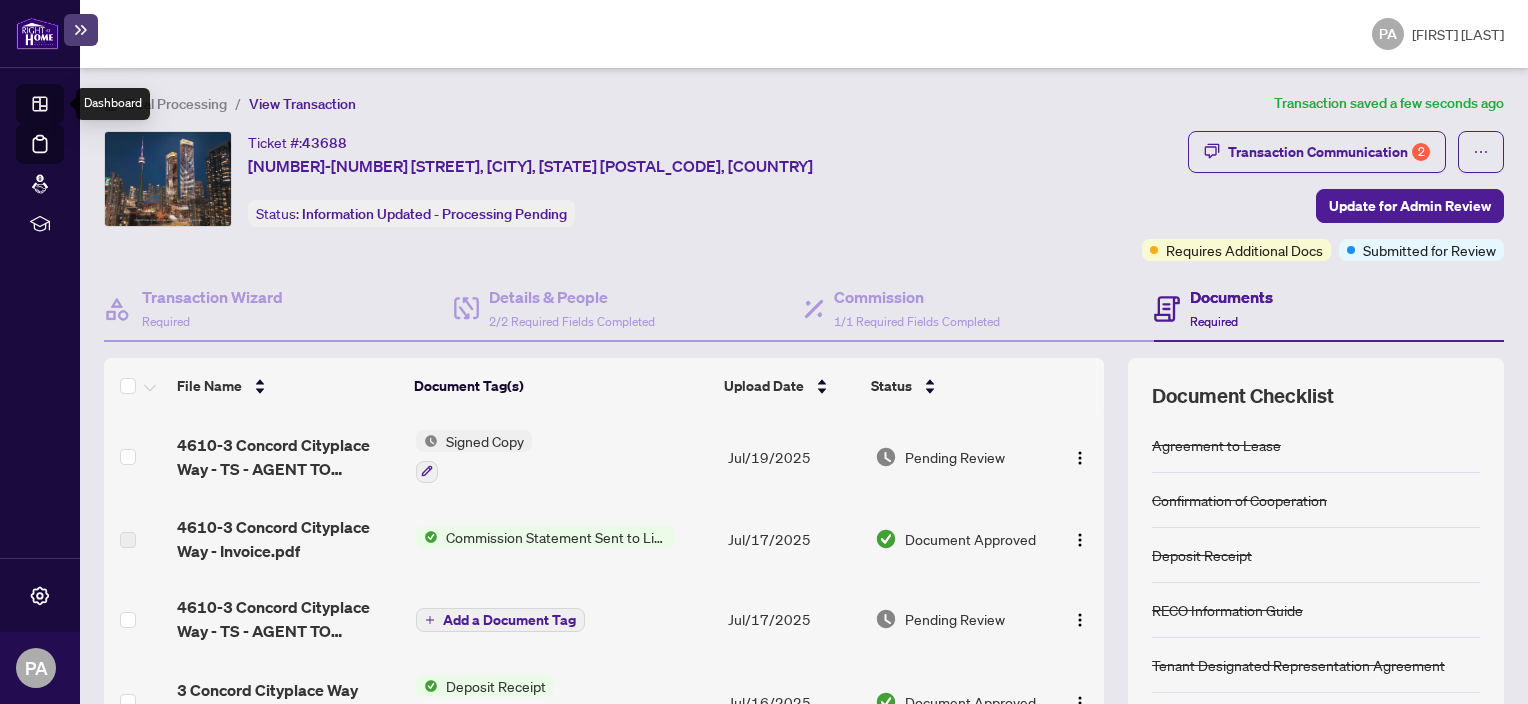 click on "Dashboard" at bounding box center (62, 107) 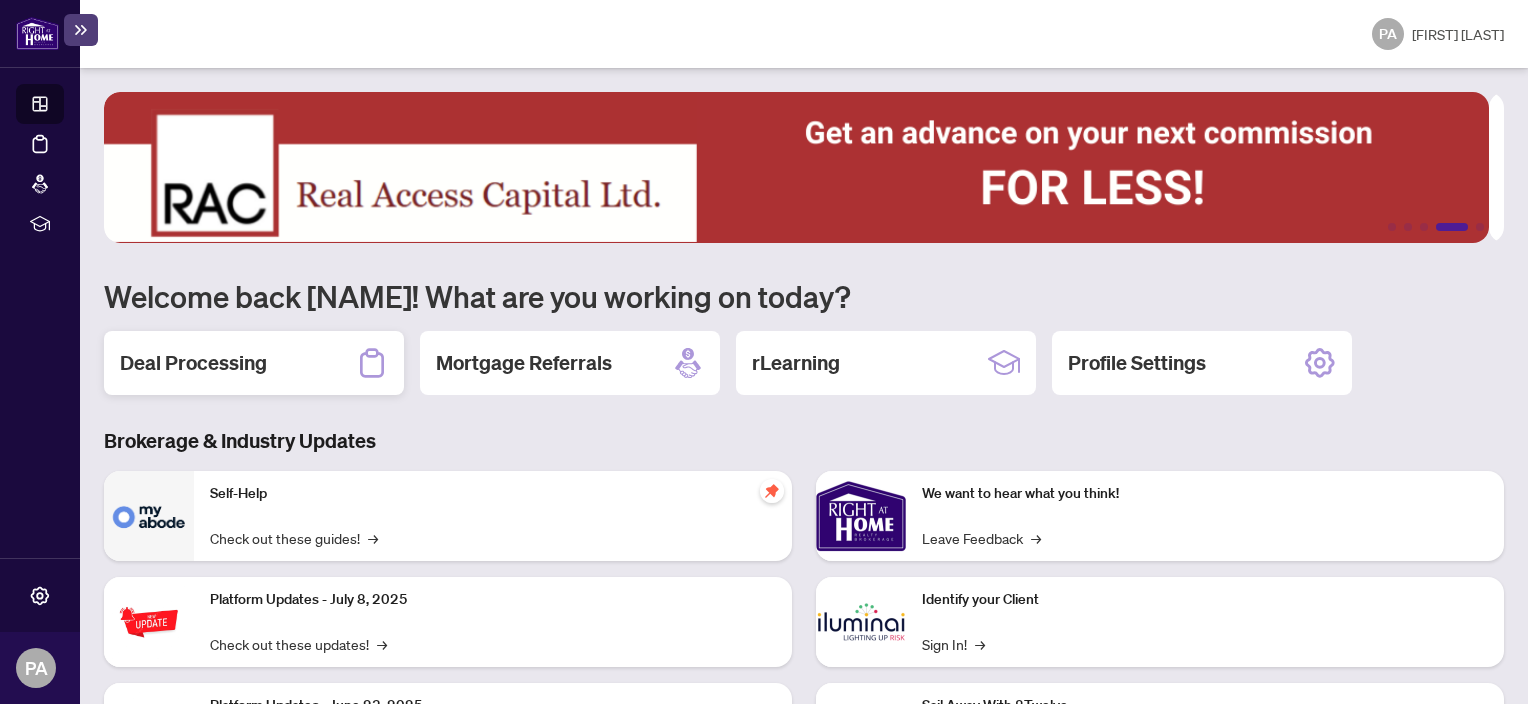 click on "Deal Processing" at bounding box center (193, 363) 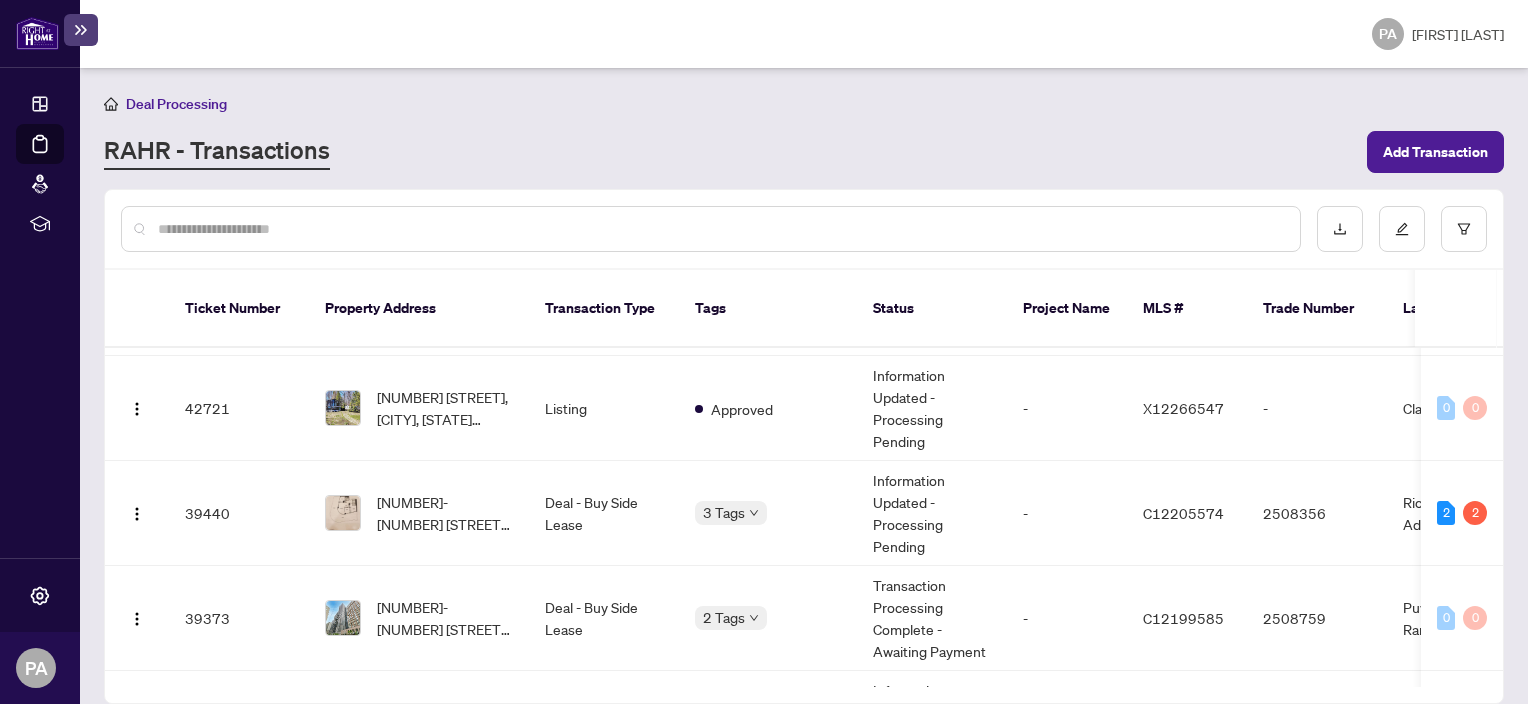 scroll, scrollTop: 389, scrollLeft: 0, axis: vertical 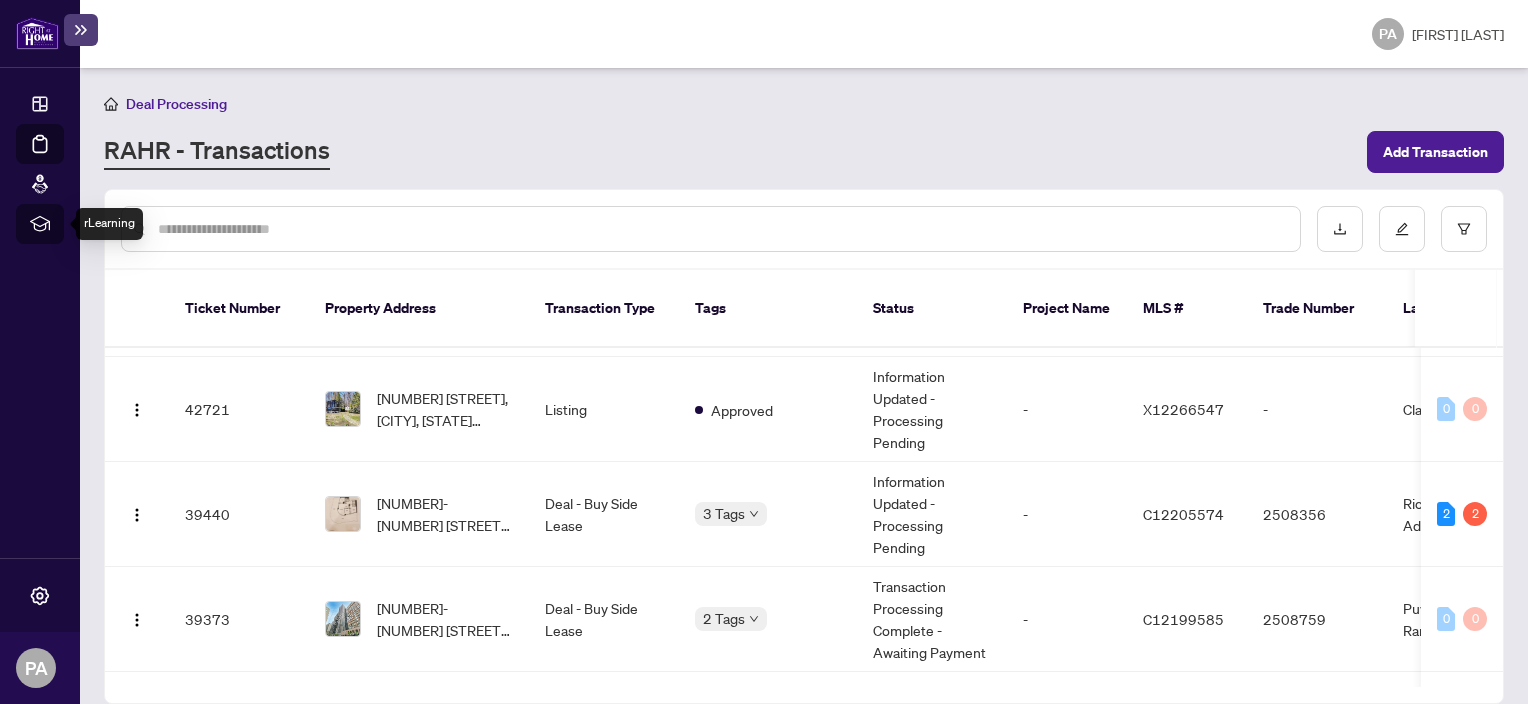 click on "rLearning" at bounding box center [58, 227] 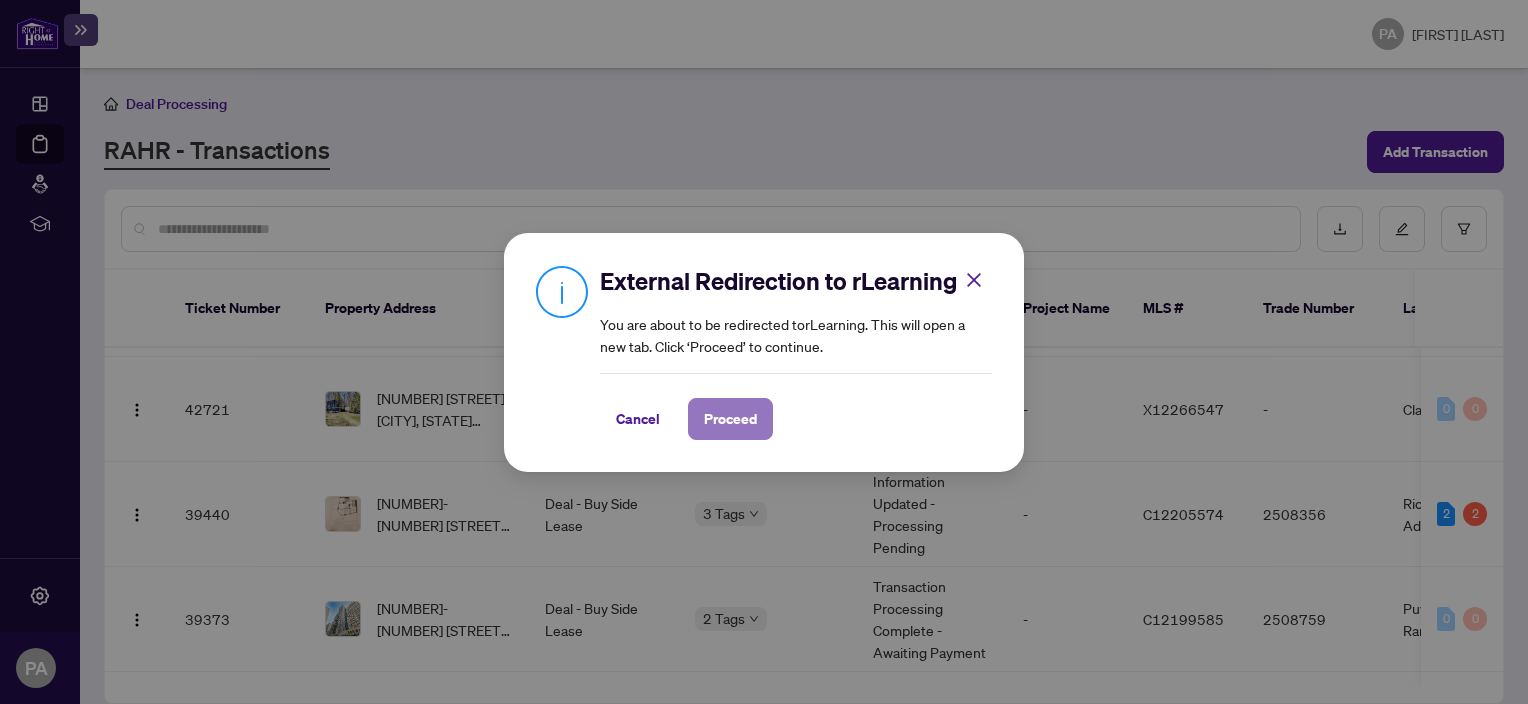 click on "Proceed" at bounding box center [730, 419] 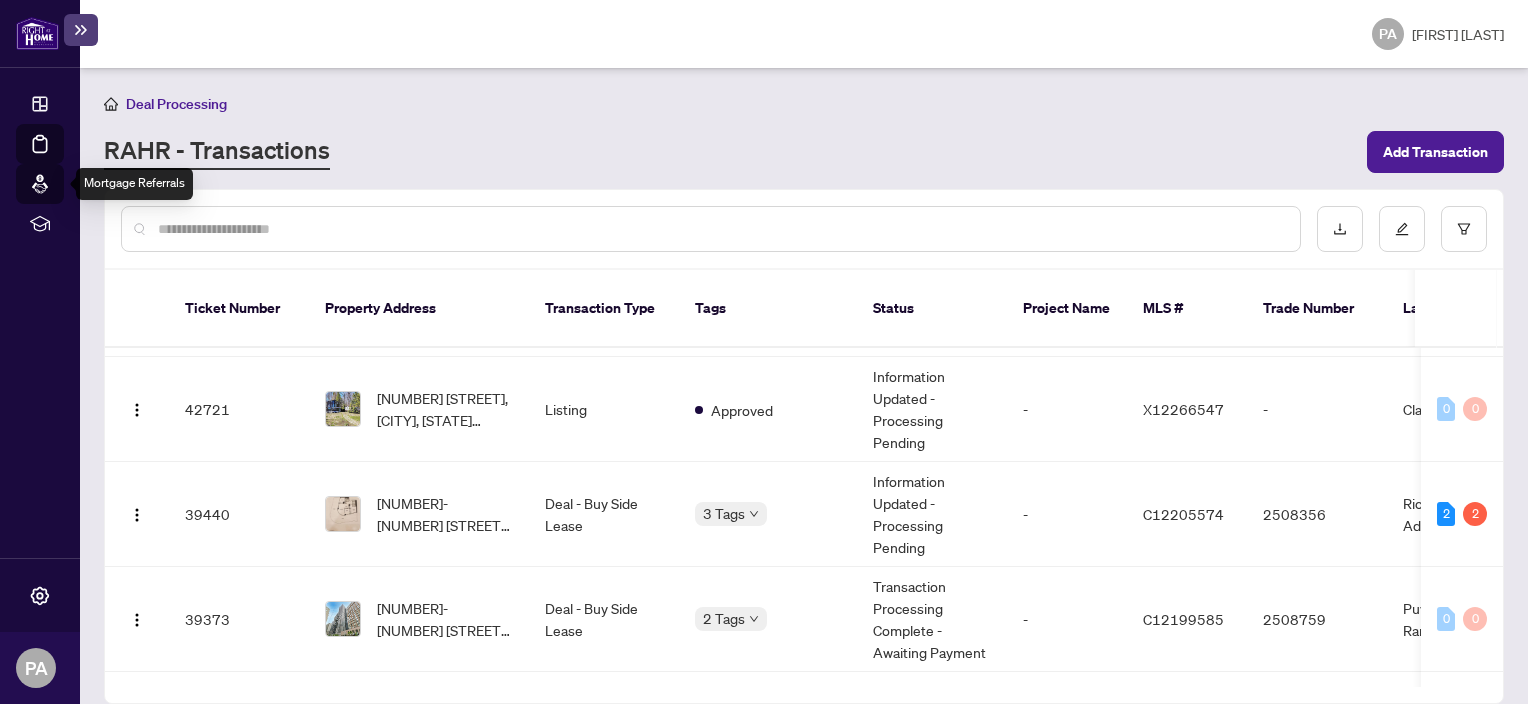 click on "Mortgage Referrals" at bounding box center [60, 198] 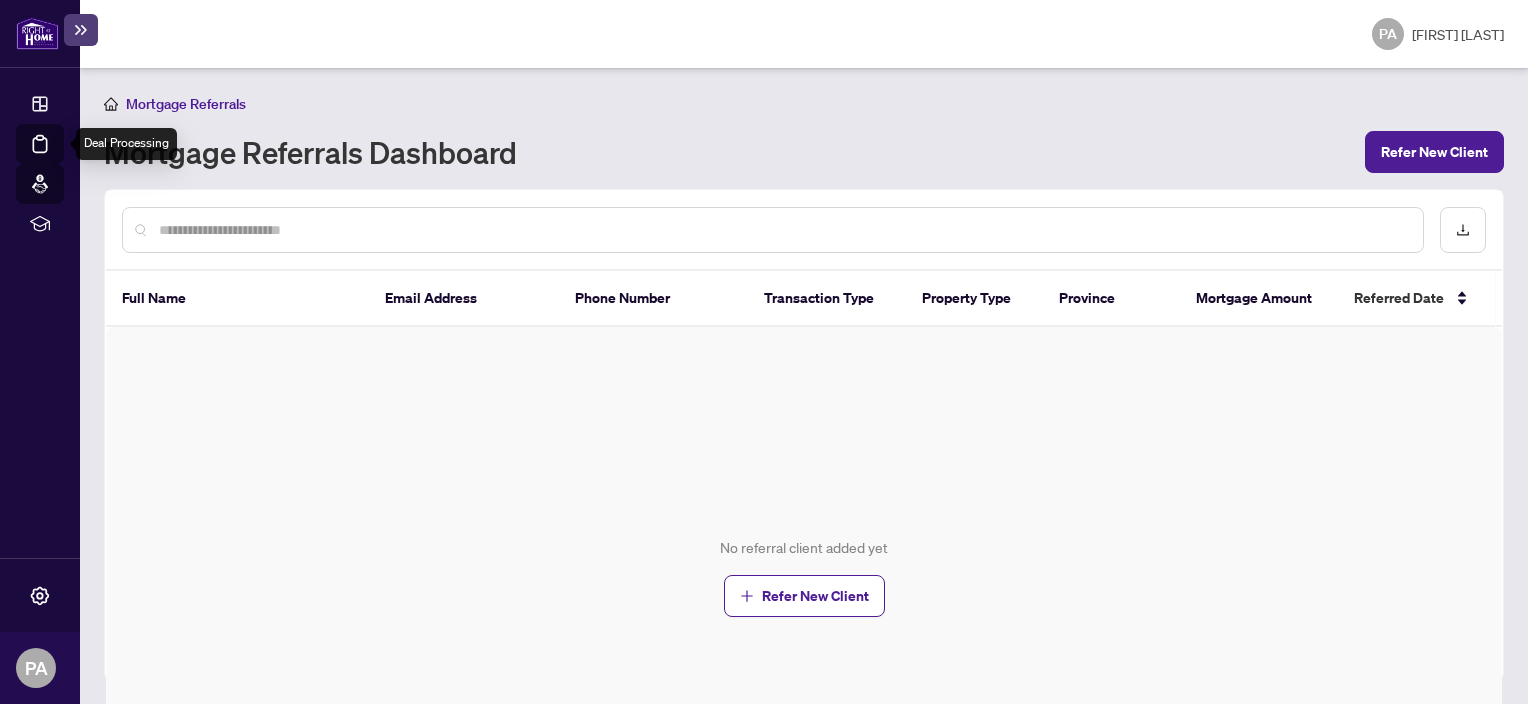 click on "Deal Processing" at bounding box center [63, 158] 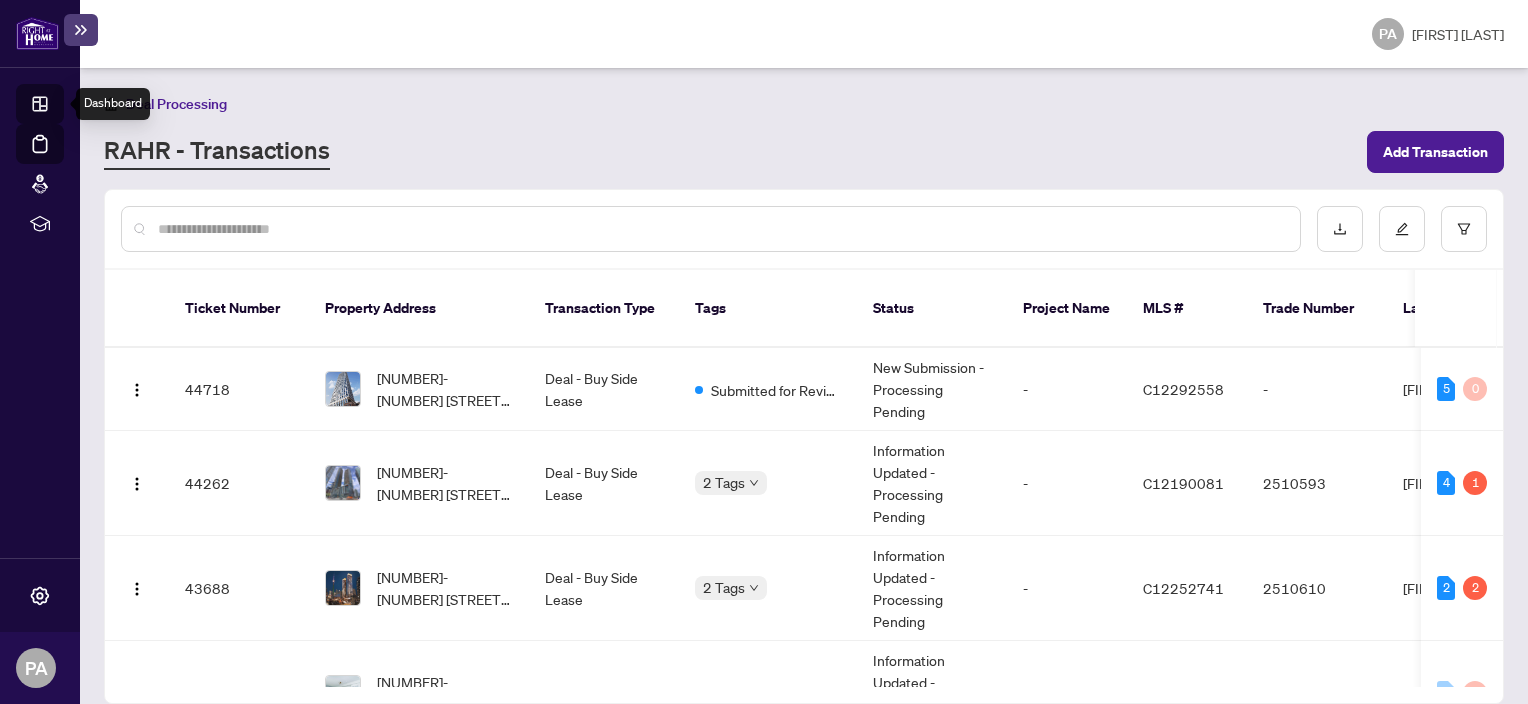 click on "Dashboard" at bounding box center (62, 107) 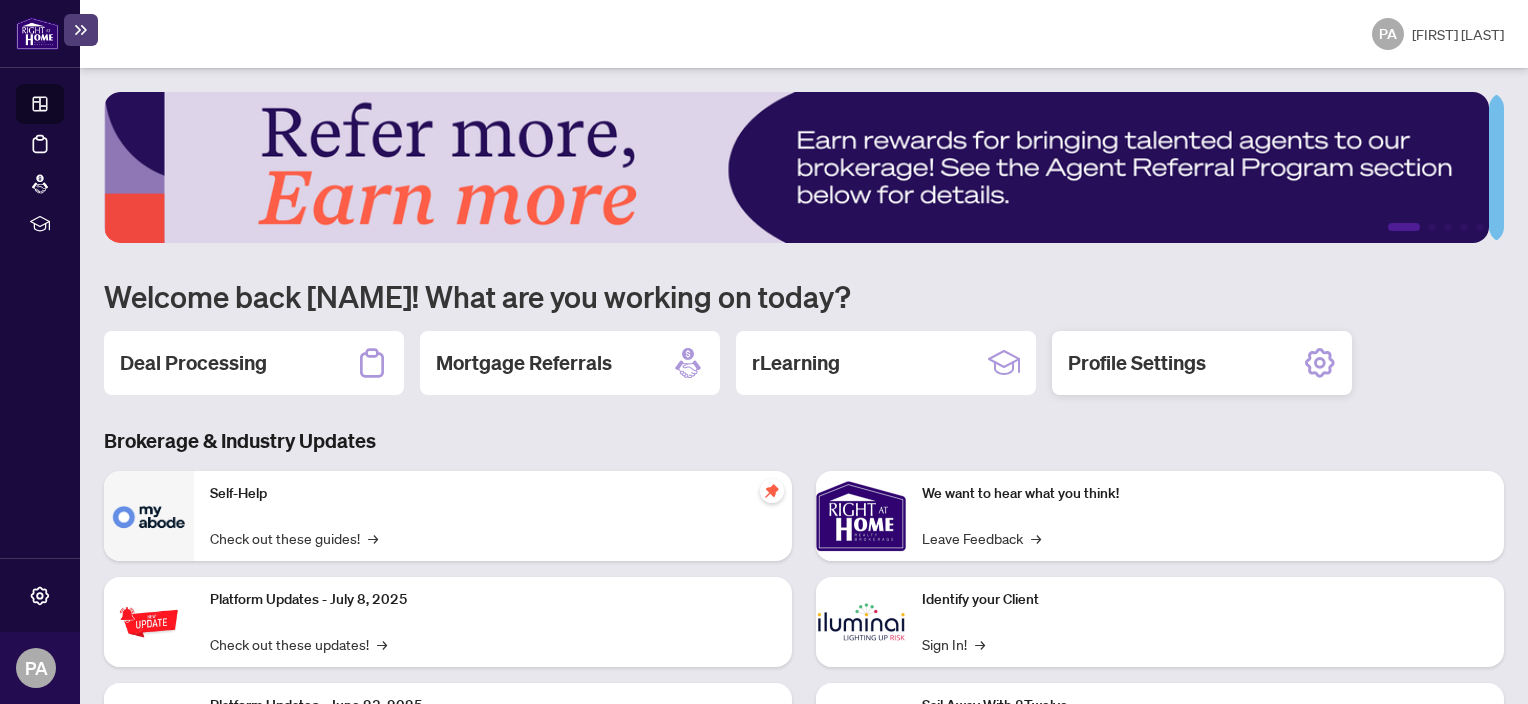 click on "Profile Settings" at bounding box center (1202, 363) 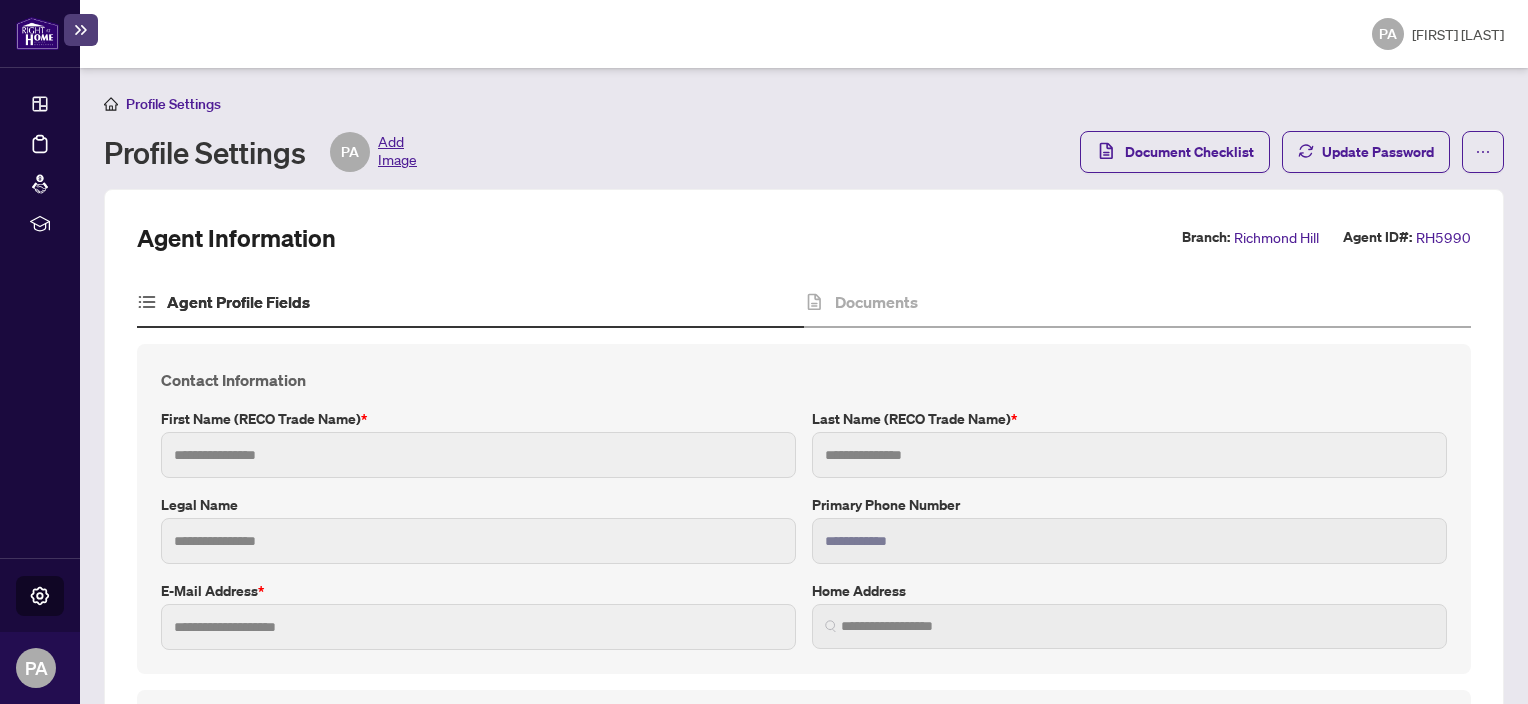 type on "******" 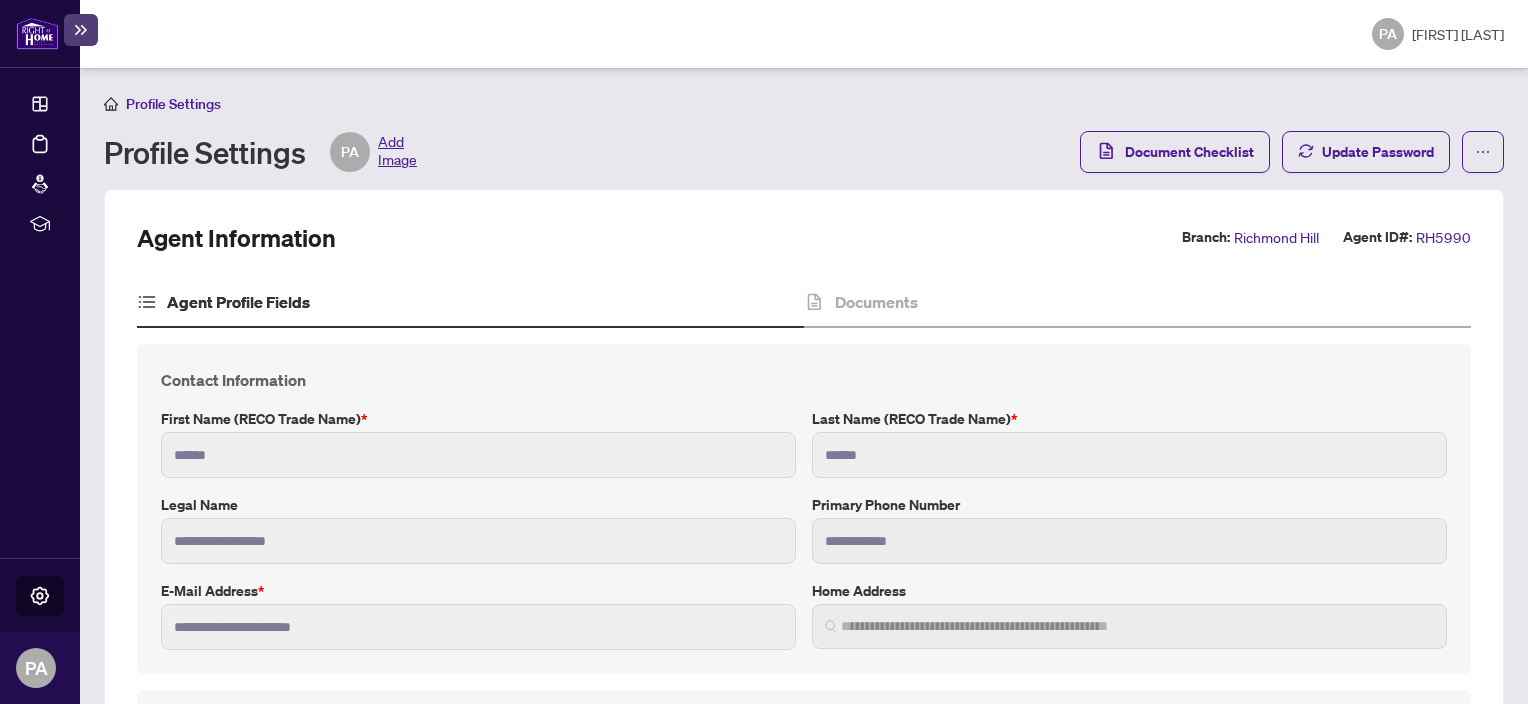 type on "**********" 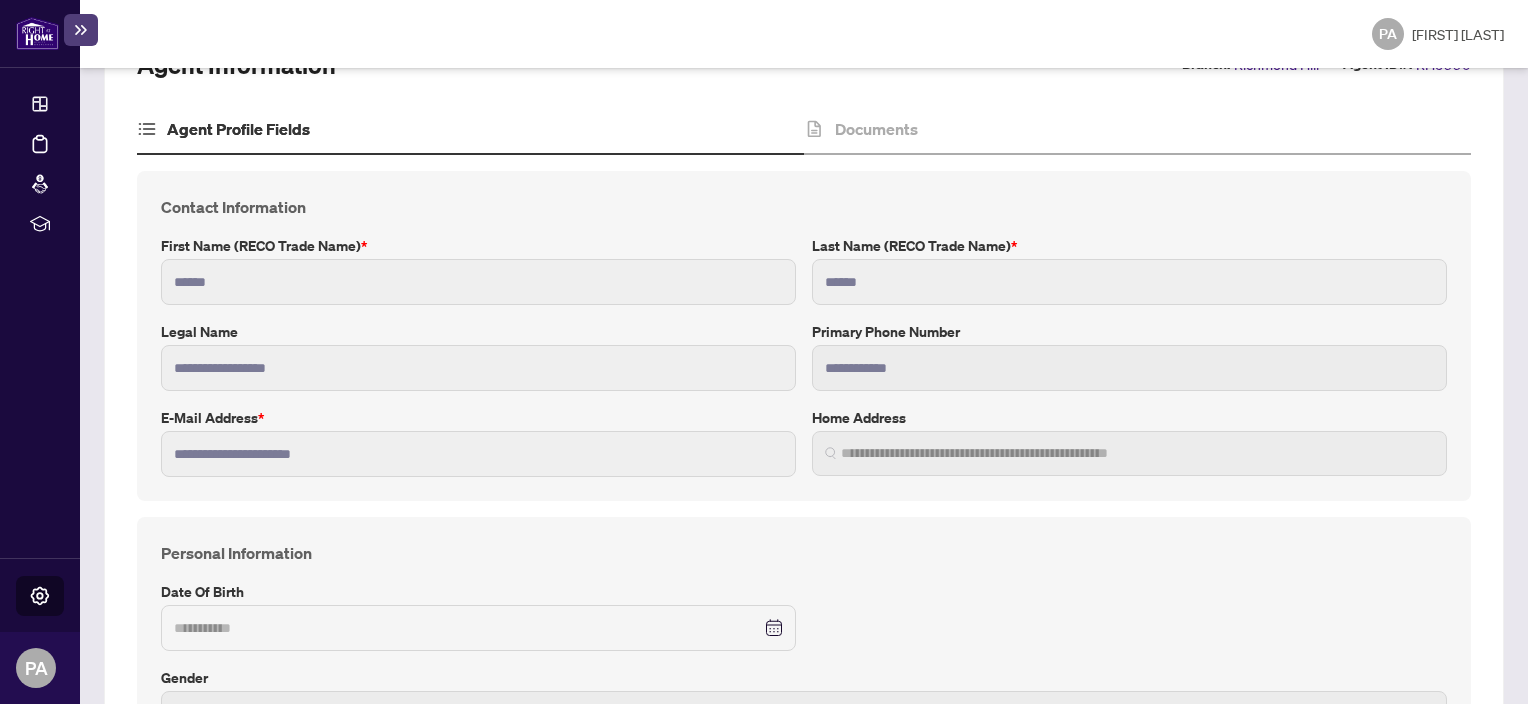 scroll, scrollTop: 180, scrollLeft: 0, axis: vertical 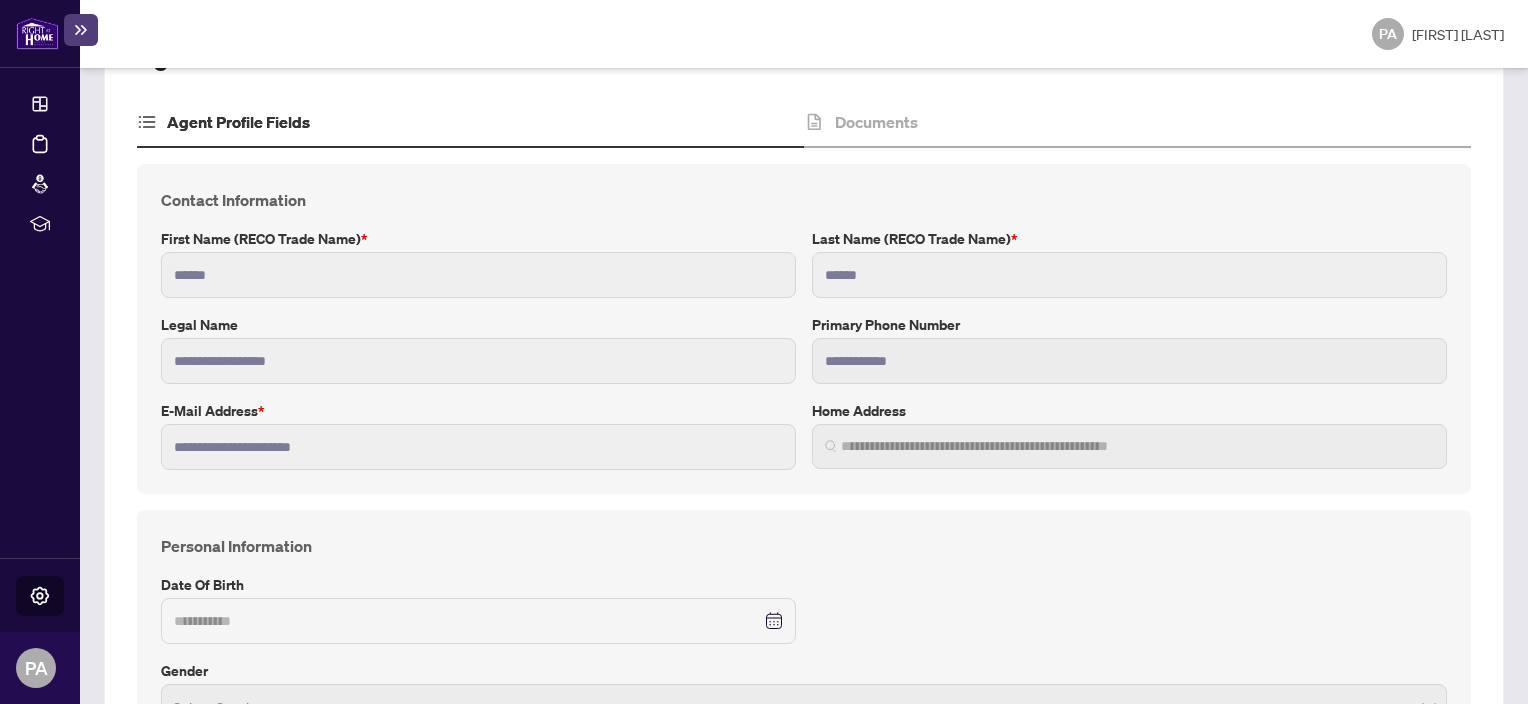 click on "**********" at bounding box center (804, 718) 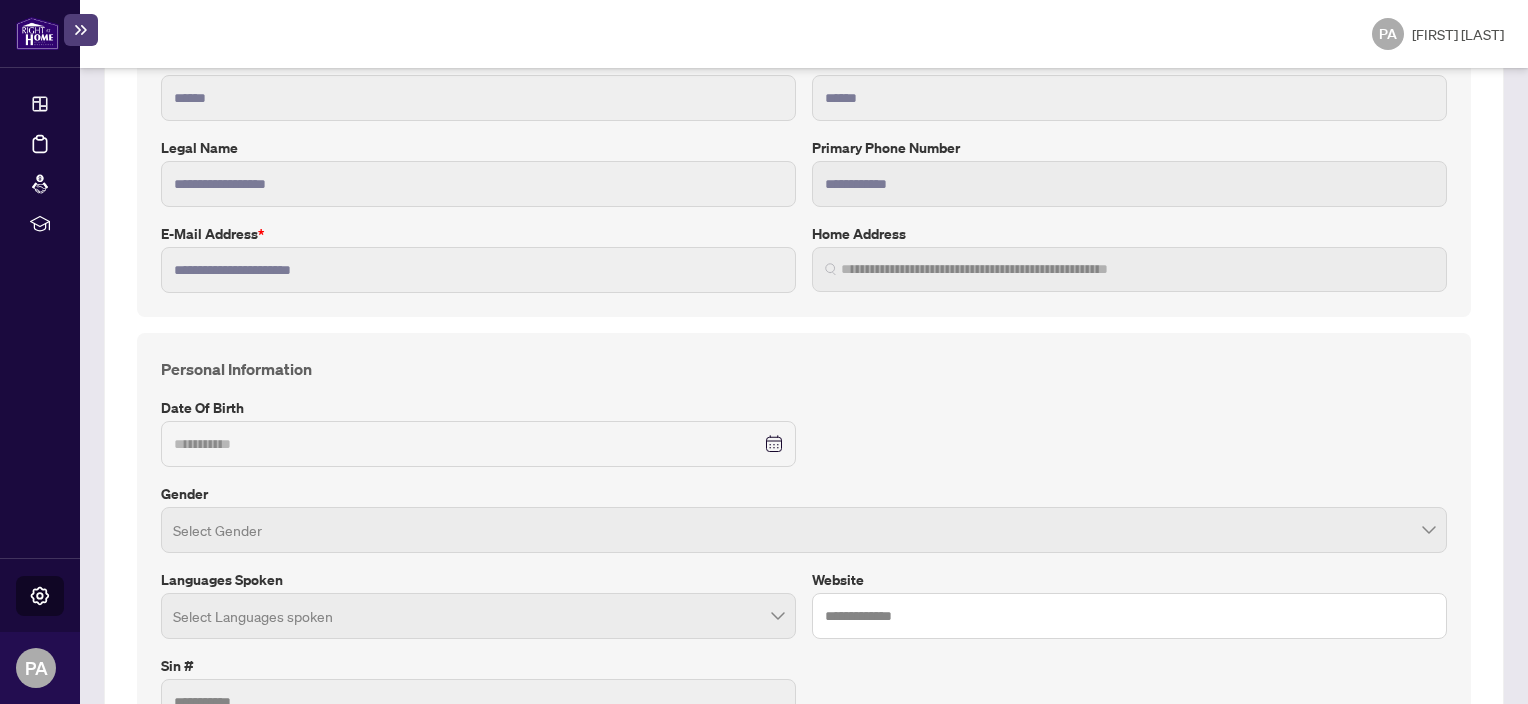 scroll, scrollTop: 360, scrollLeft: 0, axis: vertical 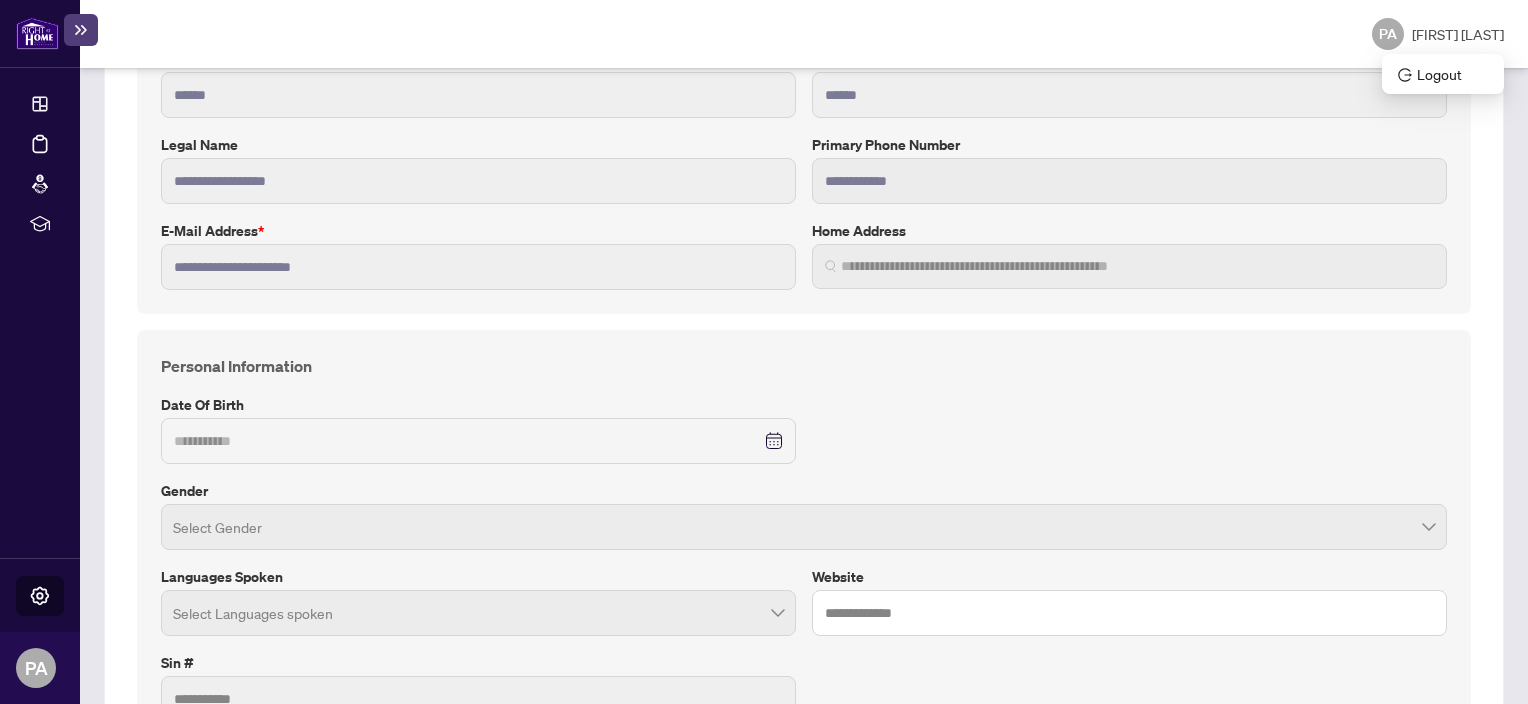 click on "PA" at bounding box center (1388, 34) 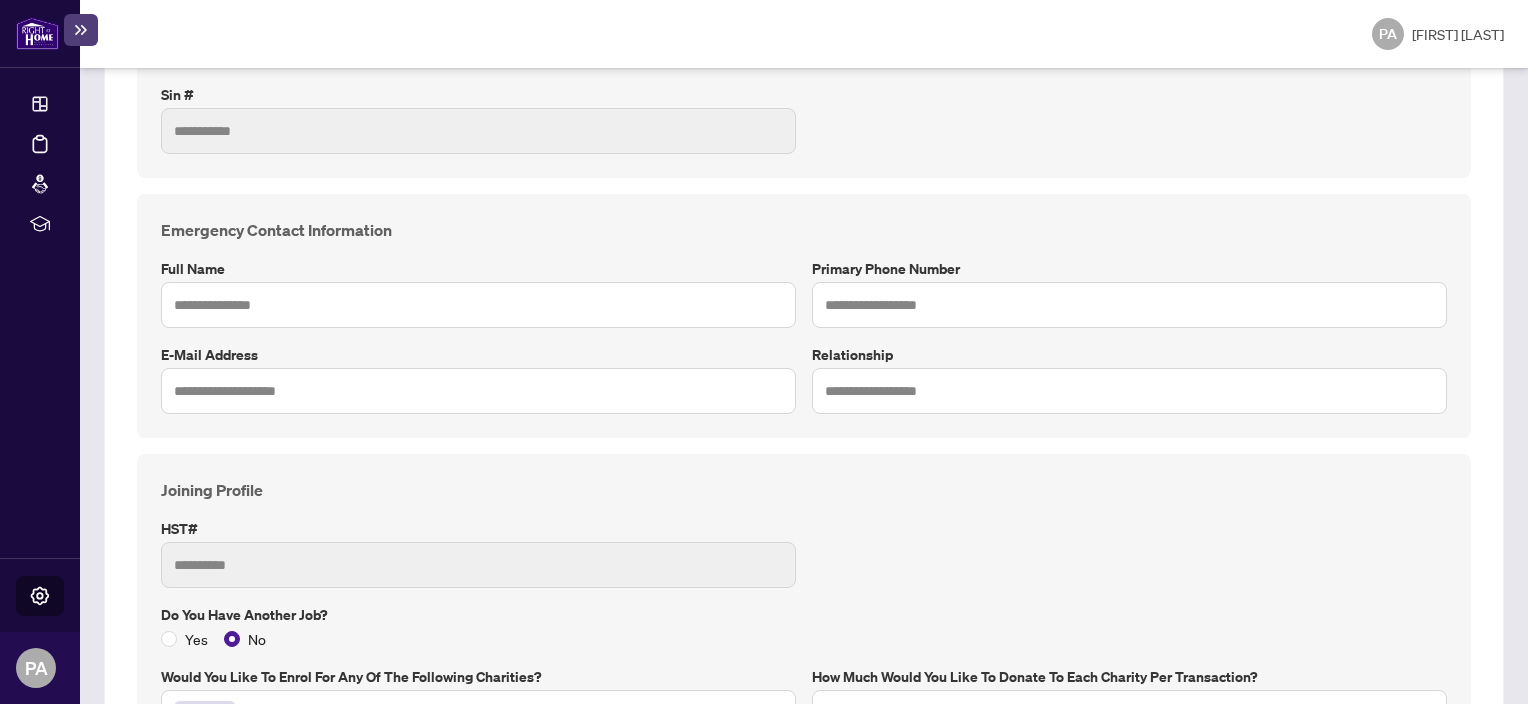 scroll, scrollTop: 931, scrollLeft: 0, axis: vertical 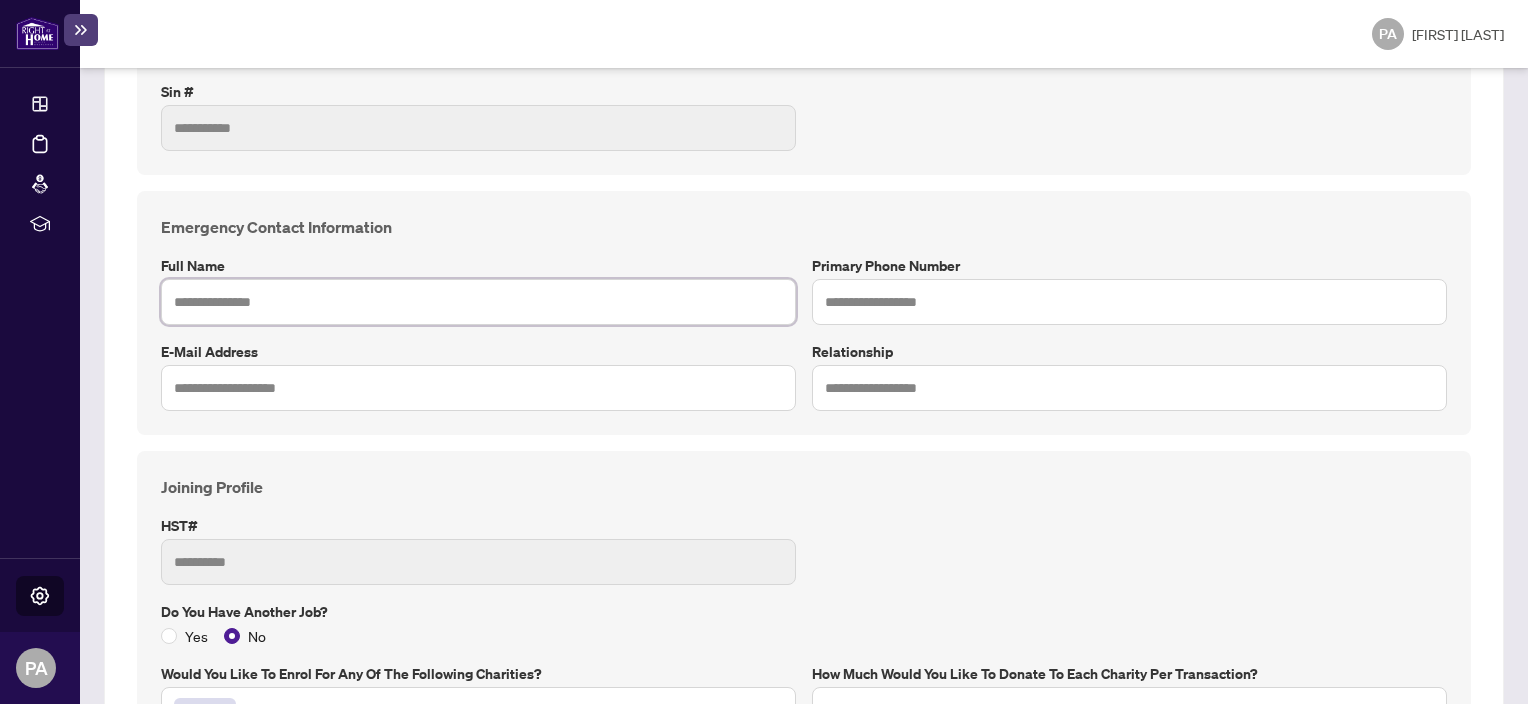 click at bounding box center (478, 302) 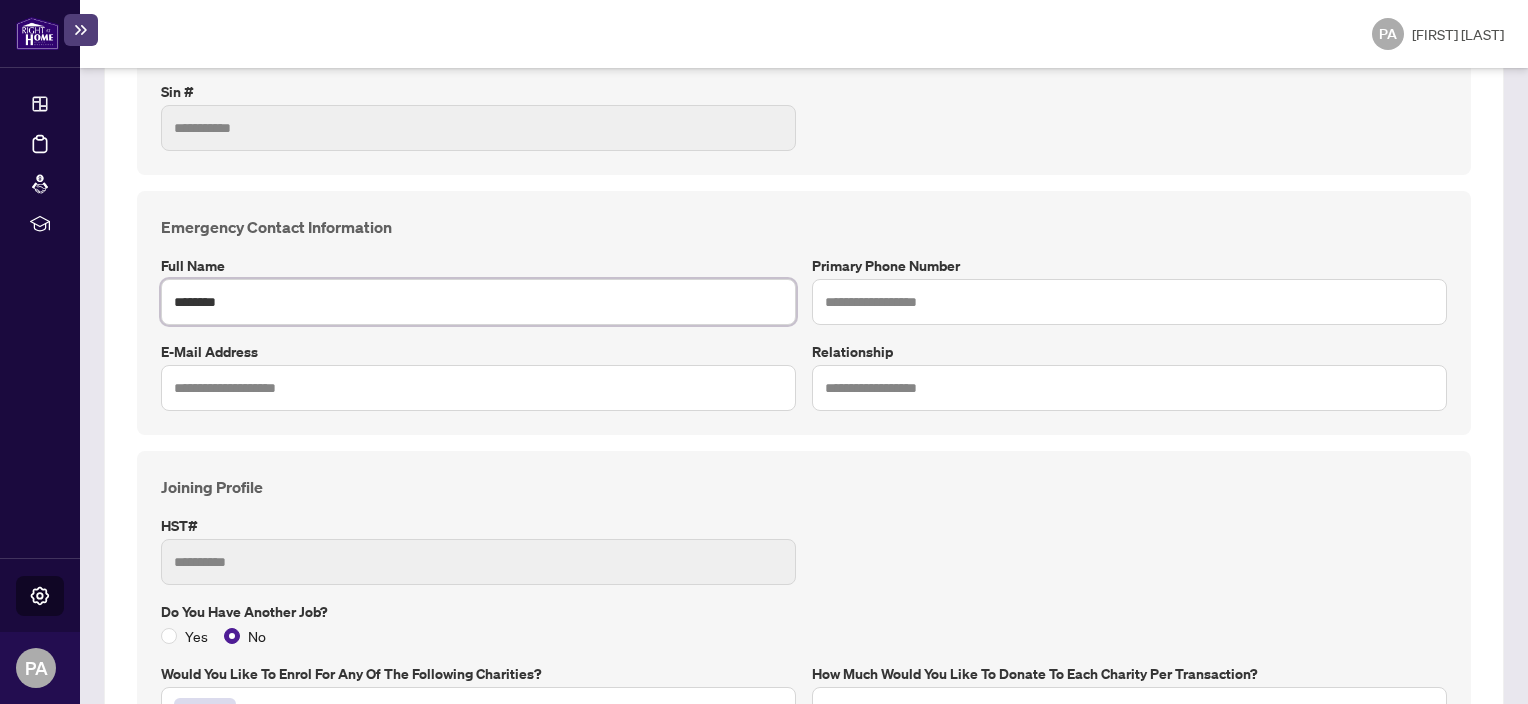 type on "********" 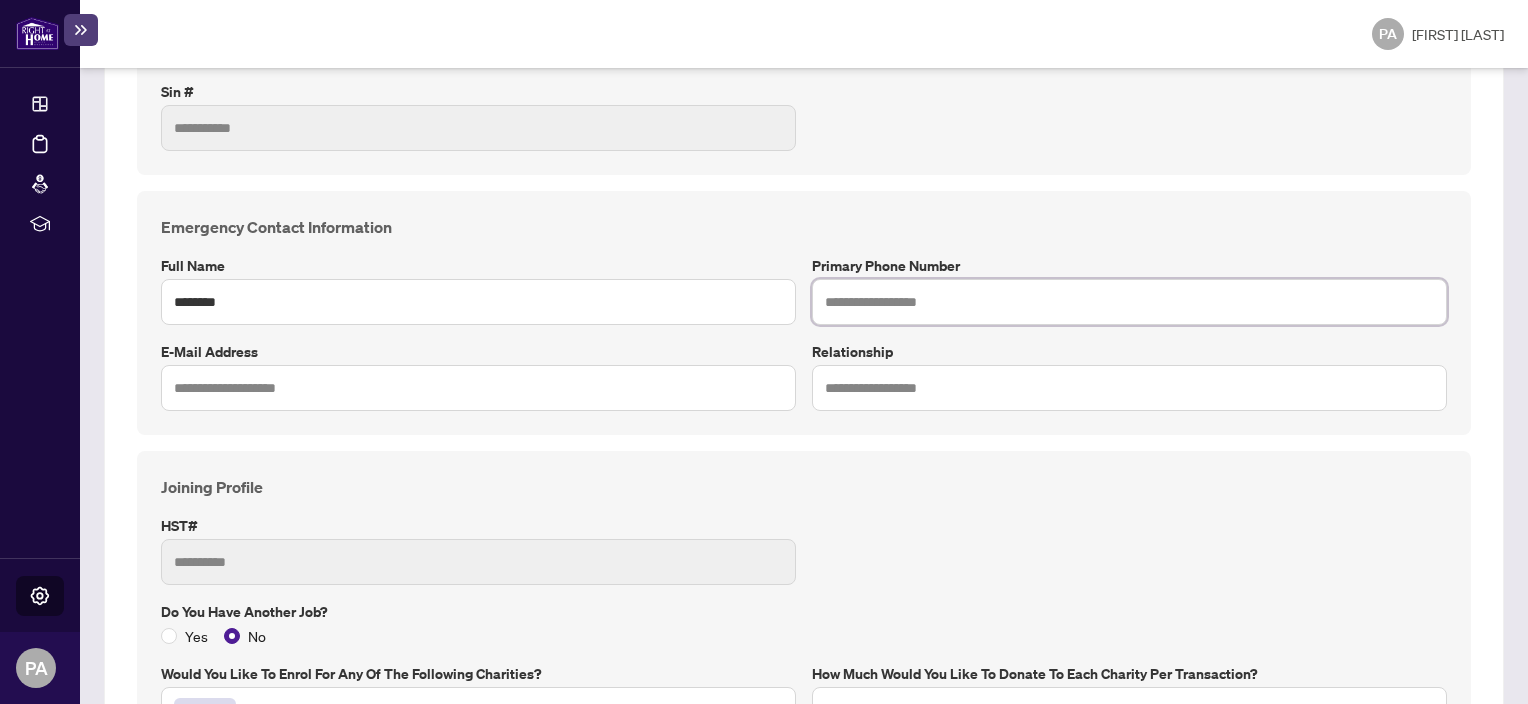 click at bounding box center (1129, 302) 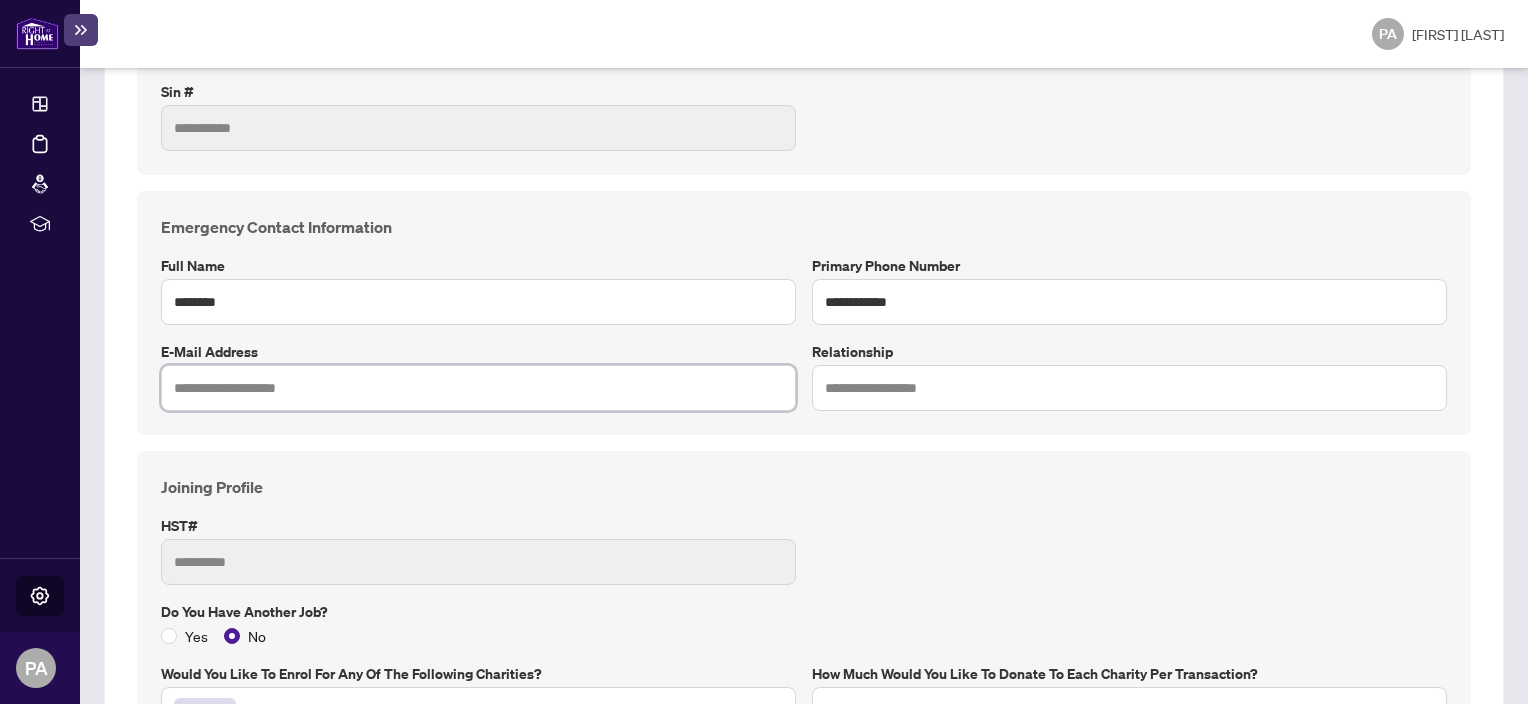 click at bounding box center (478, 388) 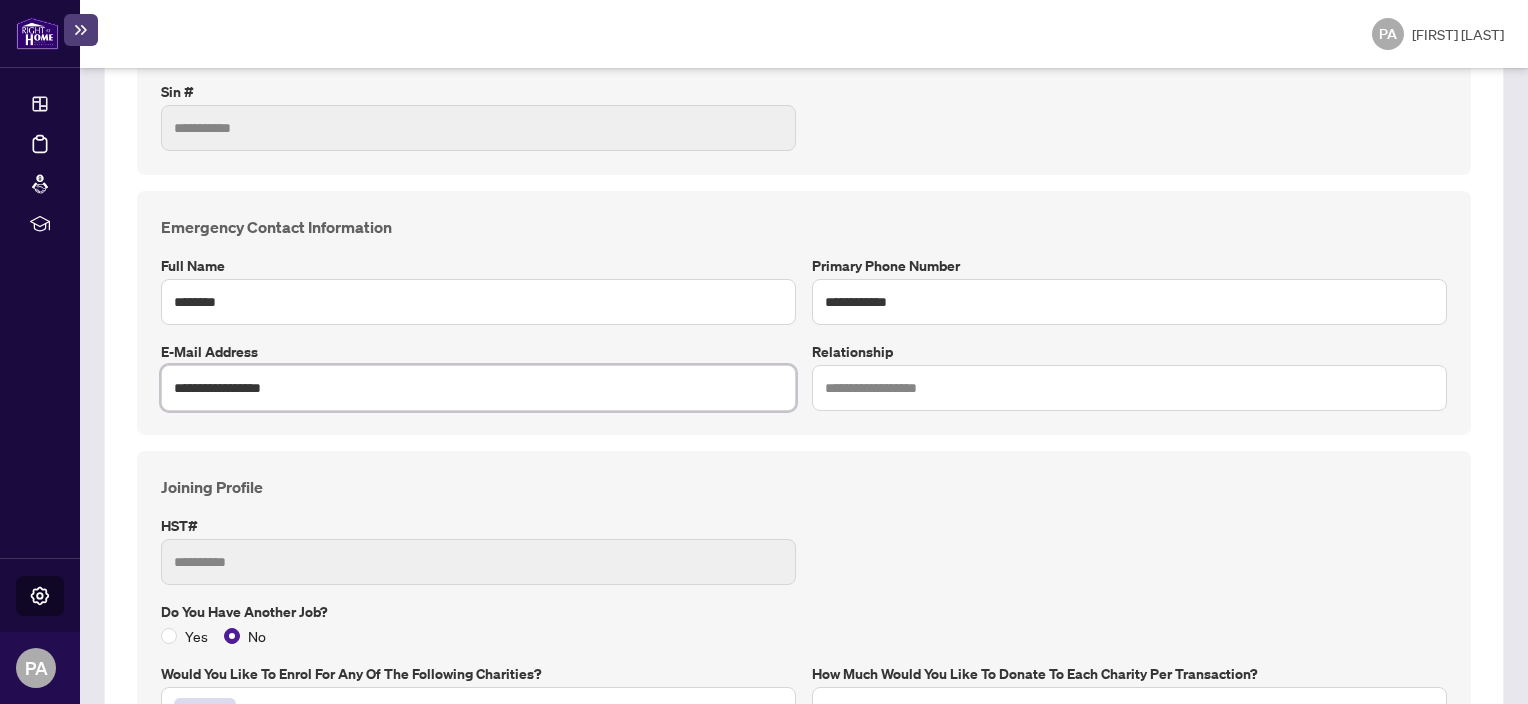 type on "**********" 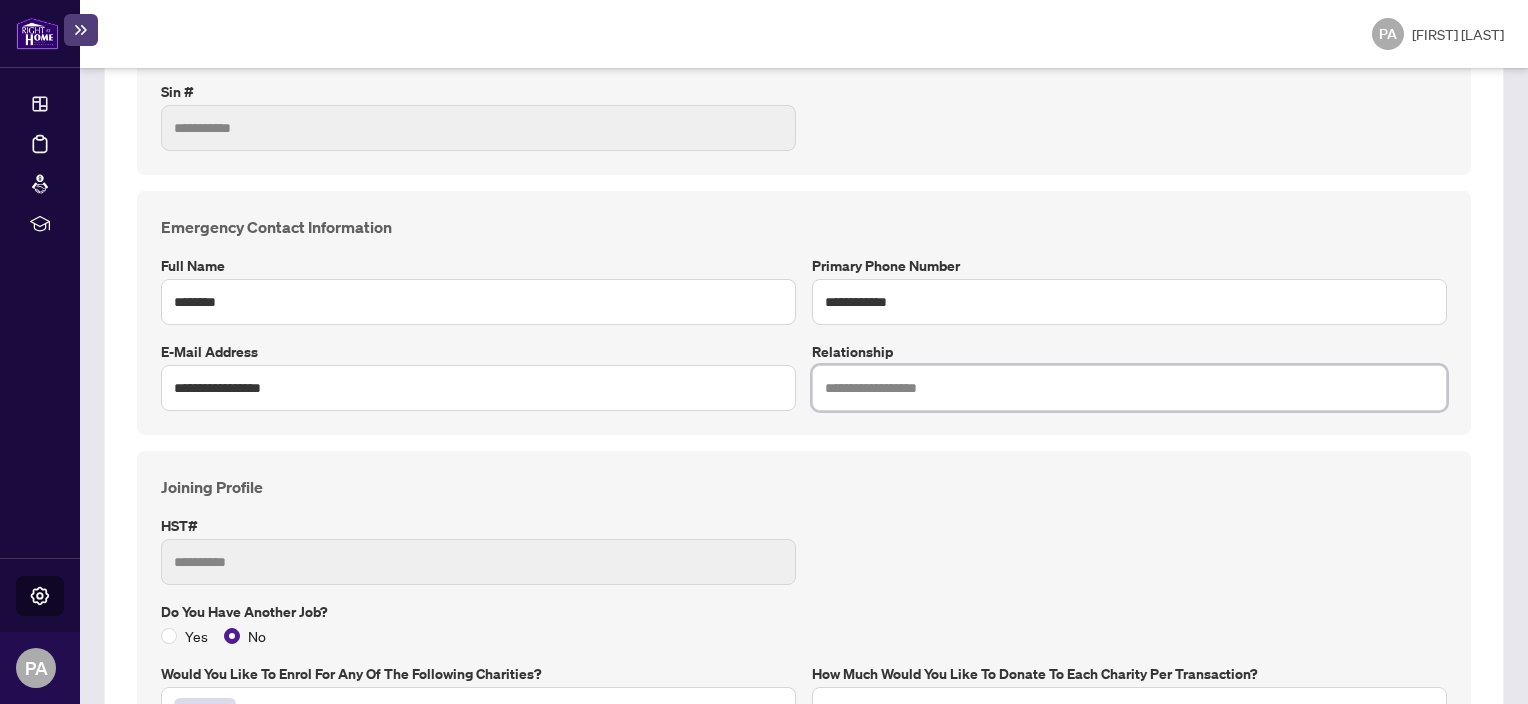 click at bounding box center (1129, 388) 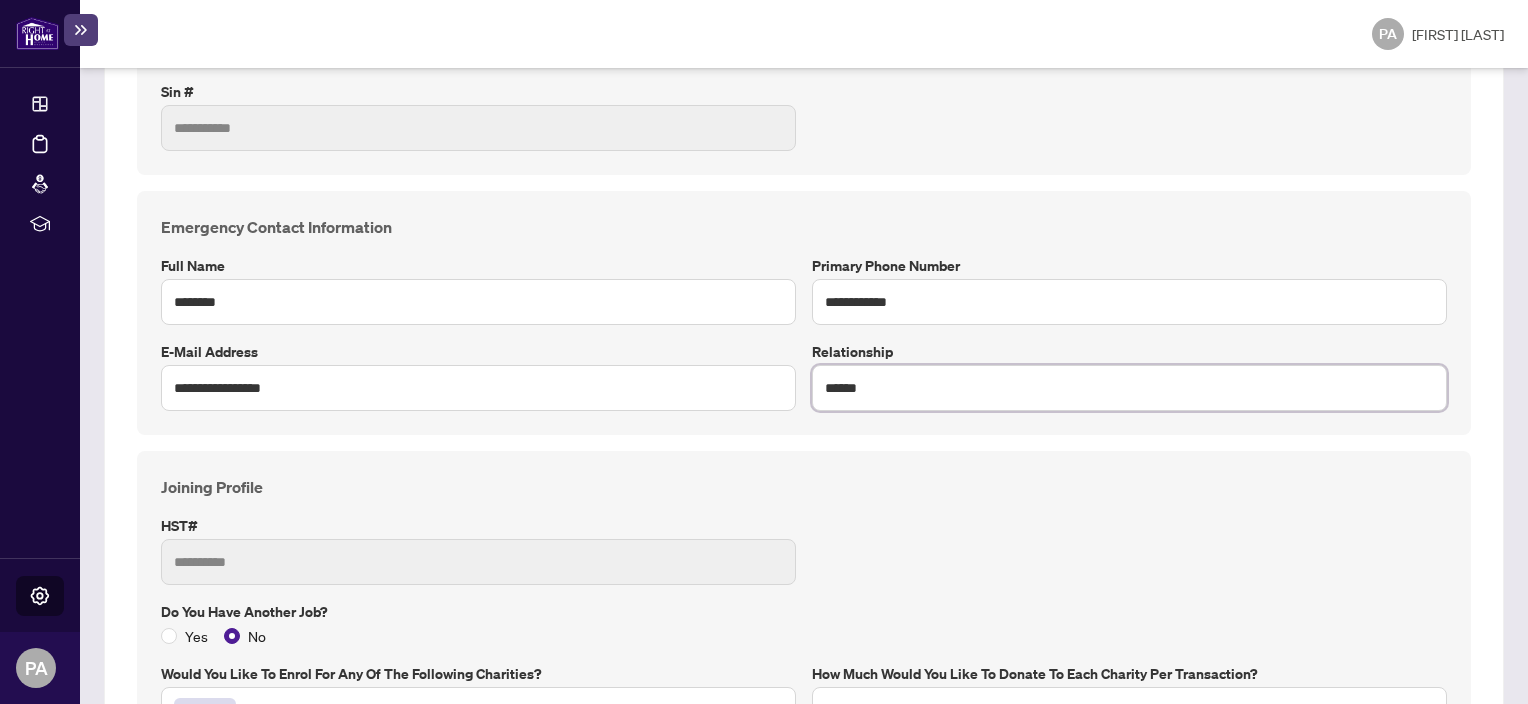 type on "******" 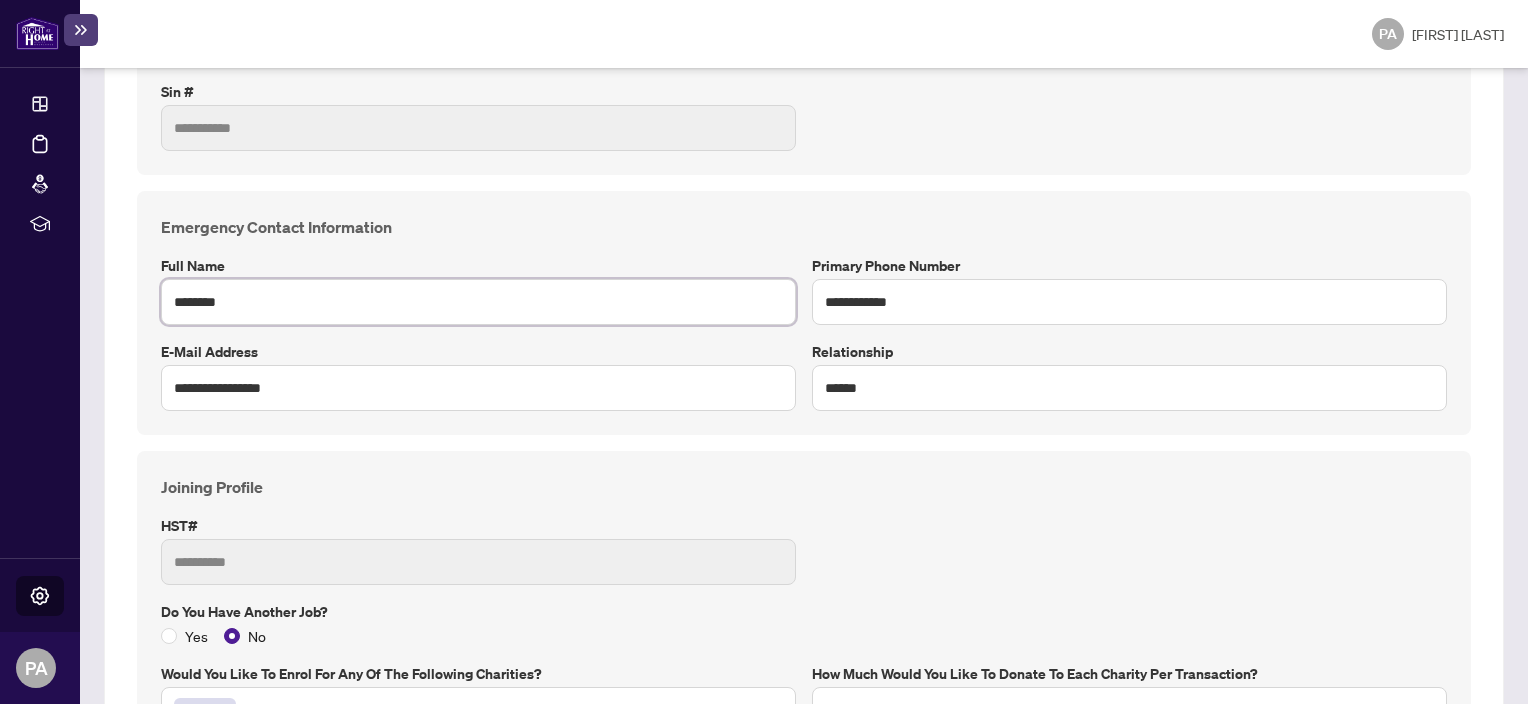 click on "********" at bounding box center [478, 302] 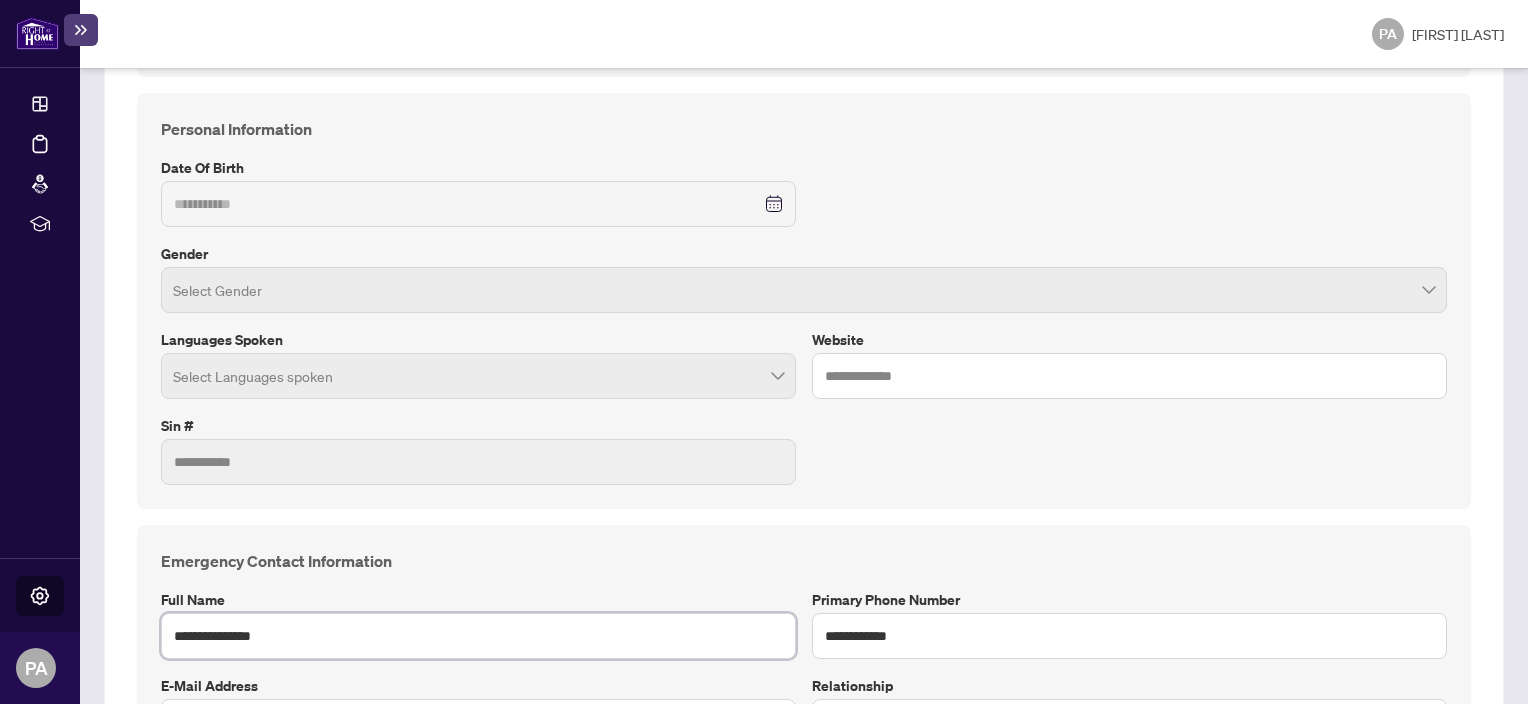 scroll, scrollTop: 0, scrollLeft: 0, axis: both 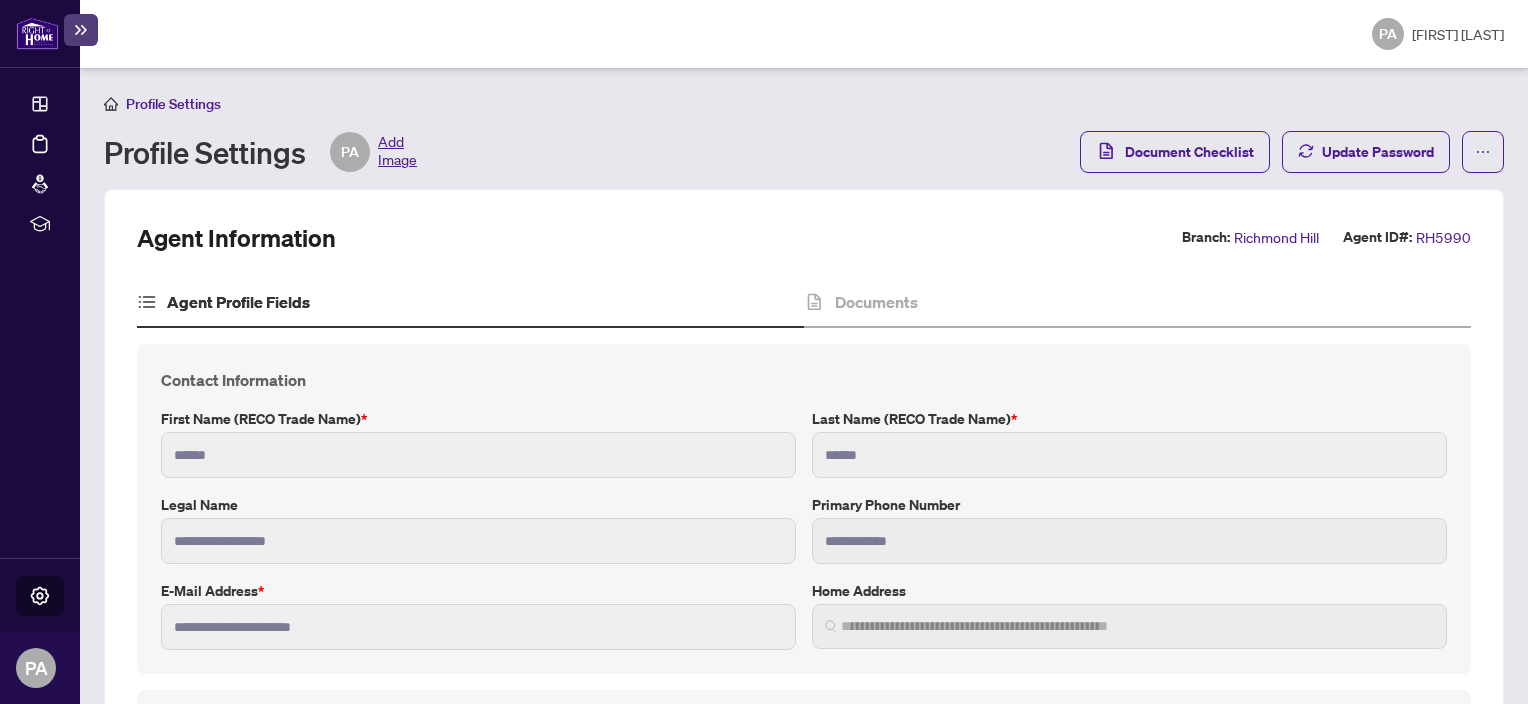 type on "**********" 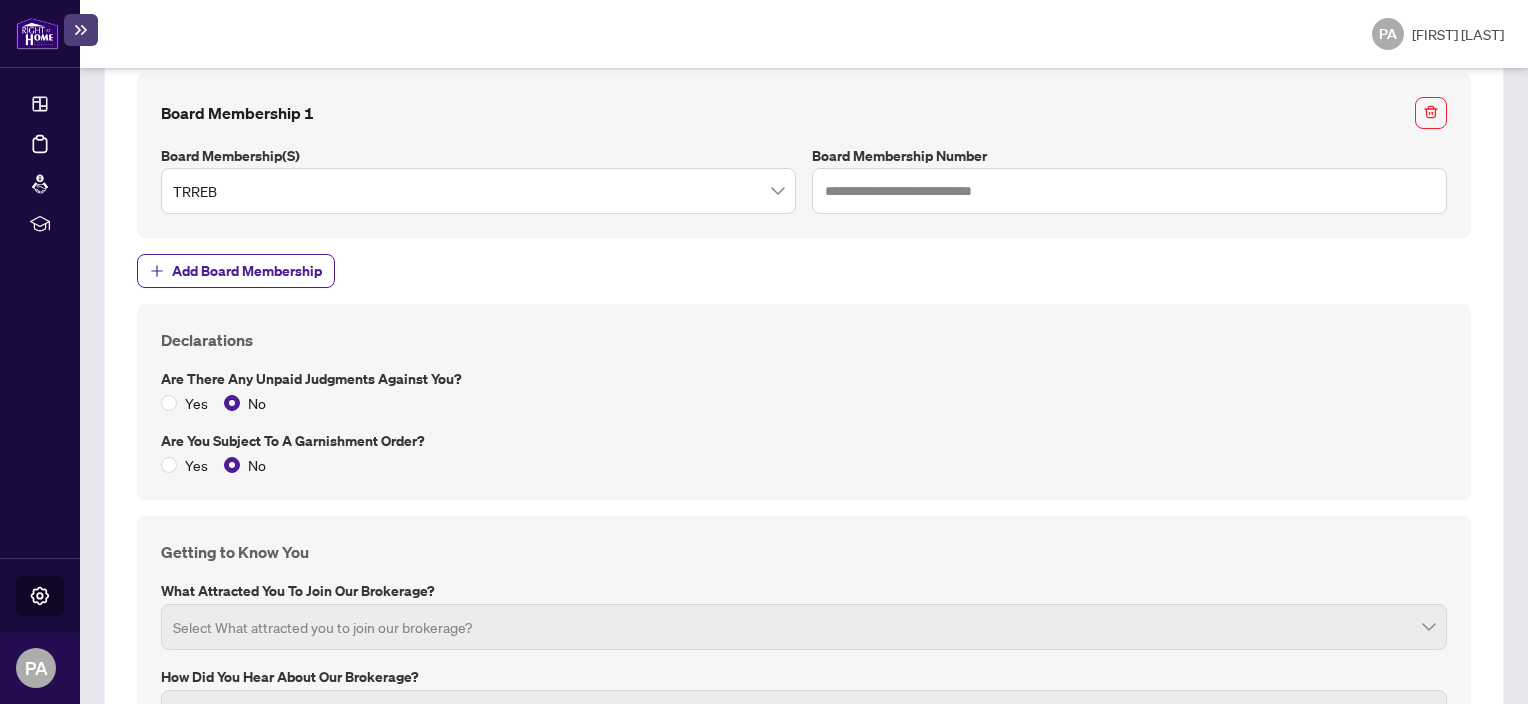scroll, scrollTop: 2402, scrollLeft: 0, axis: vertical 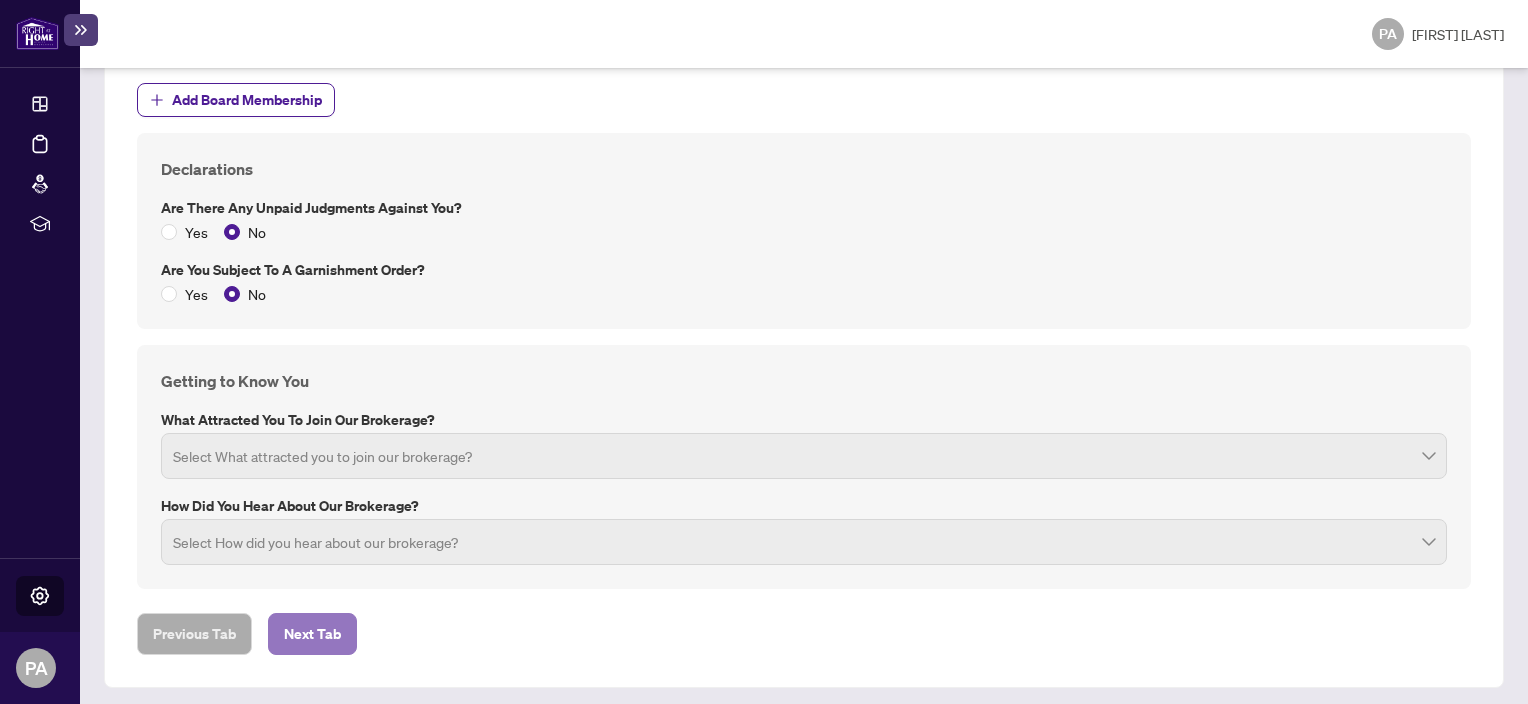click on "Next Tab" at bounding box center [312, 634] 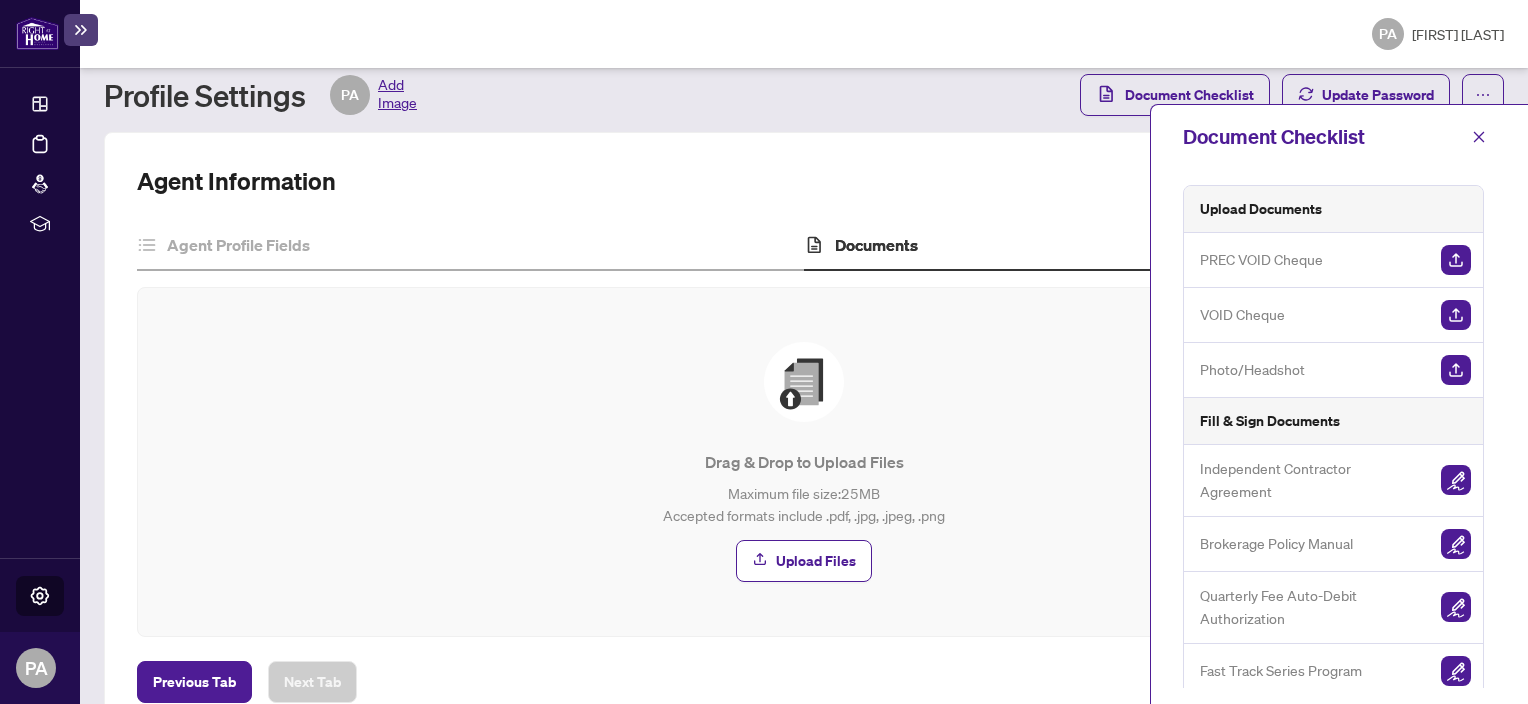 scroll, scrollTop: 59, scrollLeft: 0, axis: vertical 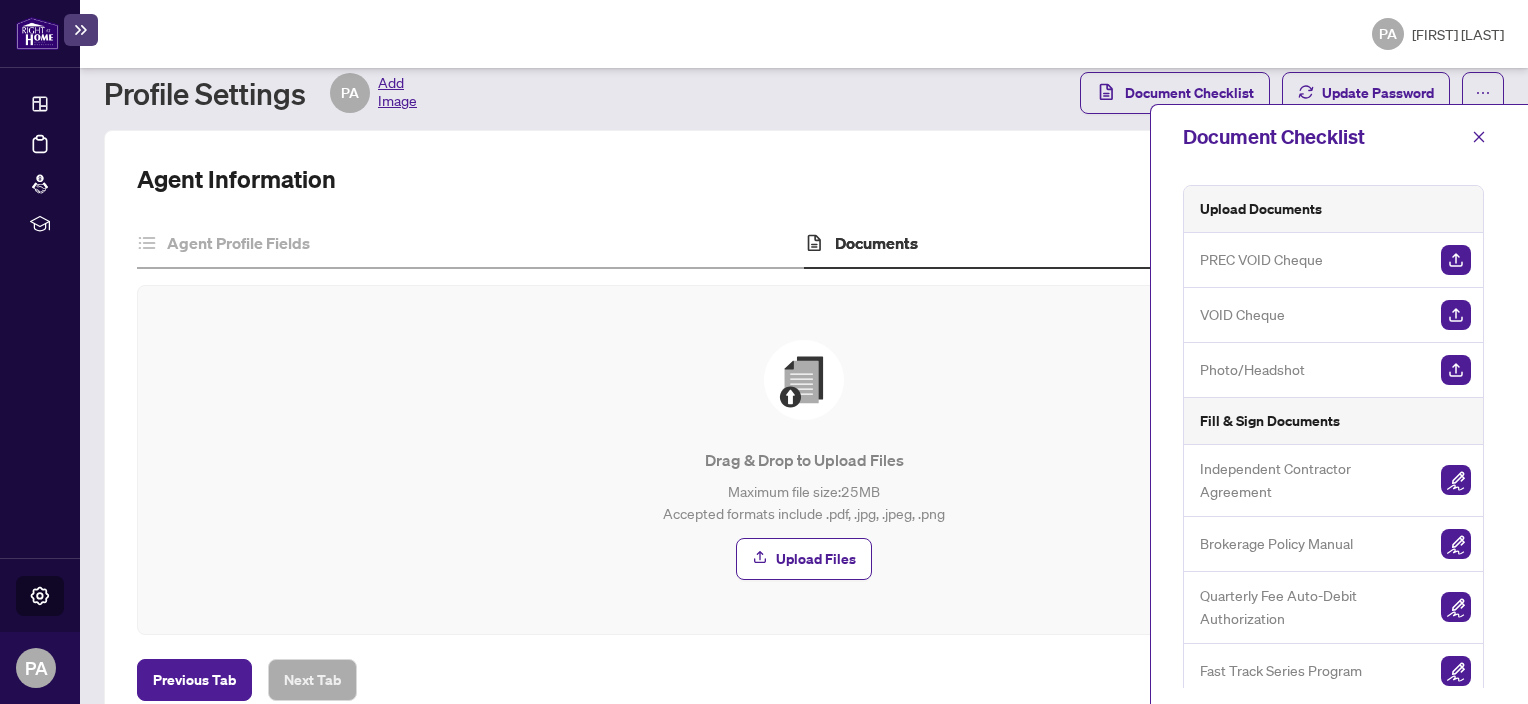 click on "Agent Information Branch: [CITY] Agent ID#: [AGENT_ID]" at bounding box center [804, 179] 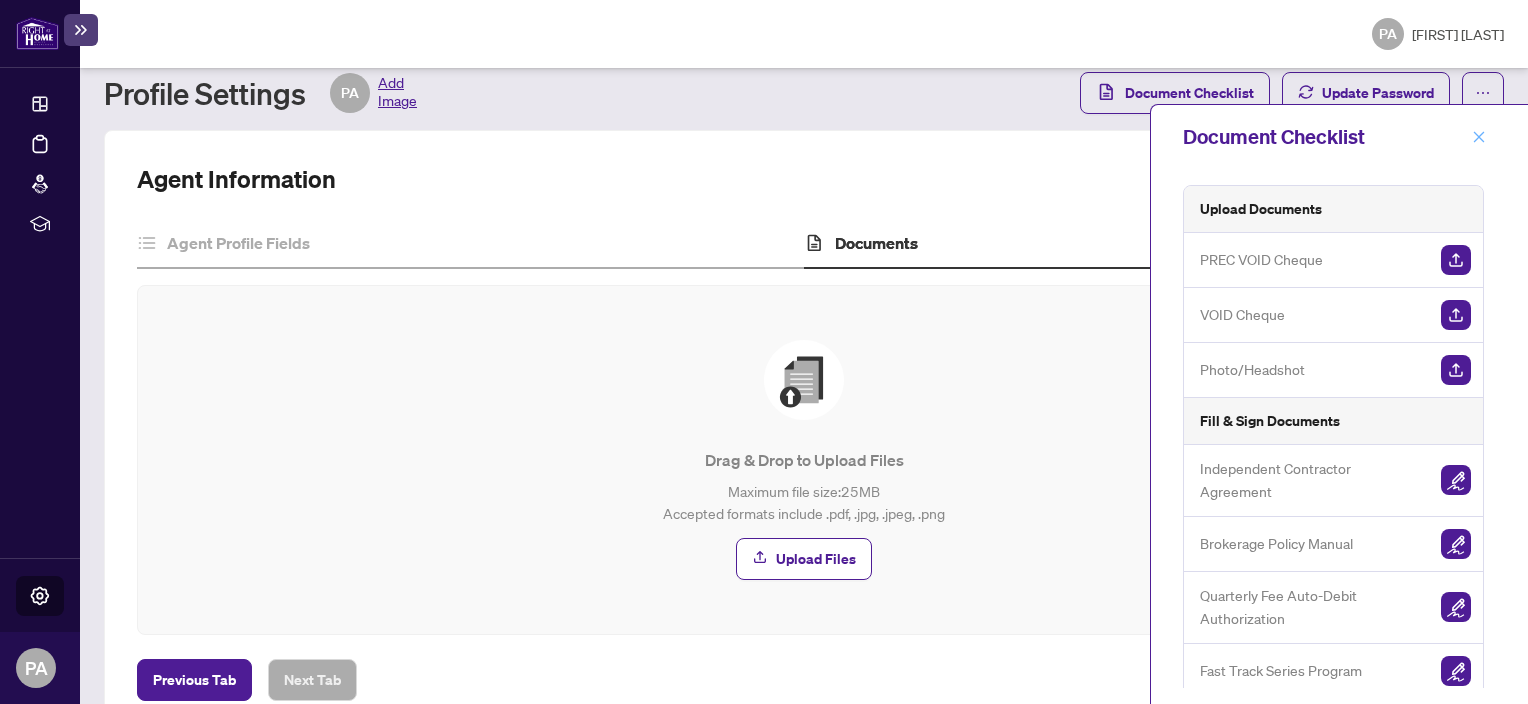 click 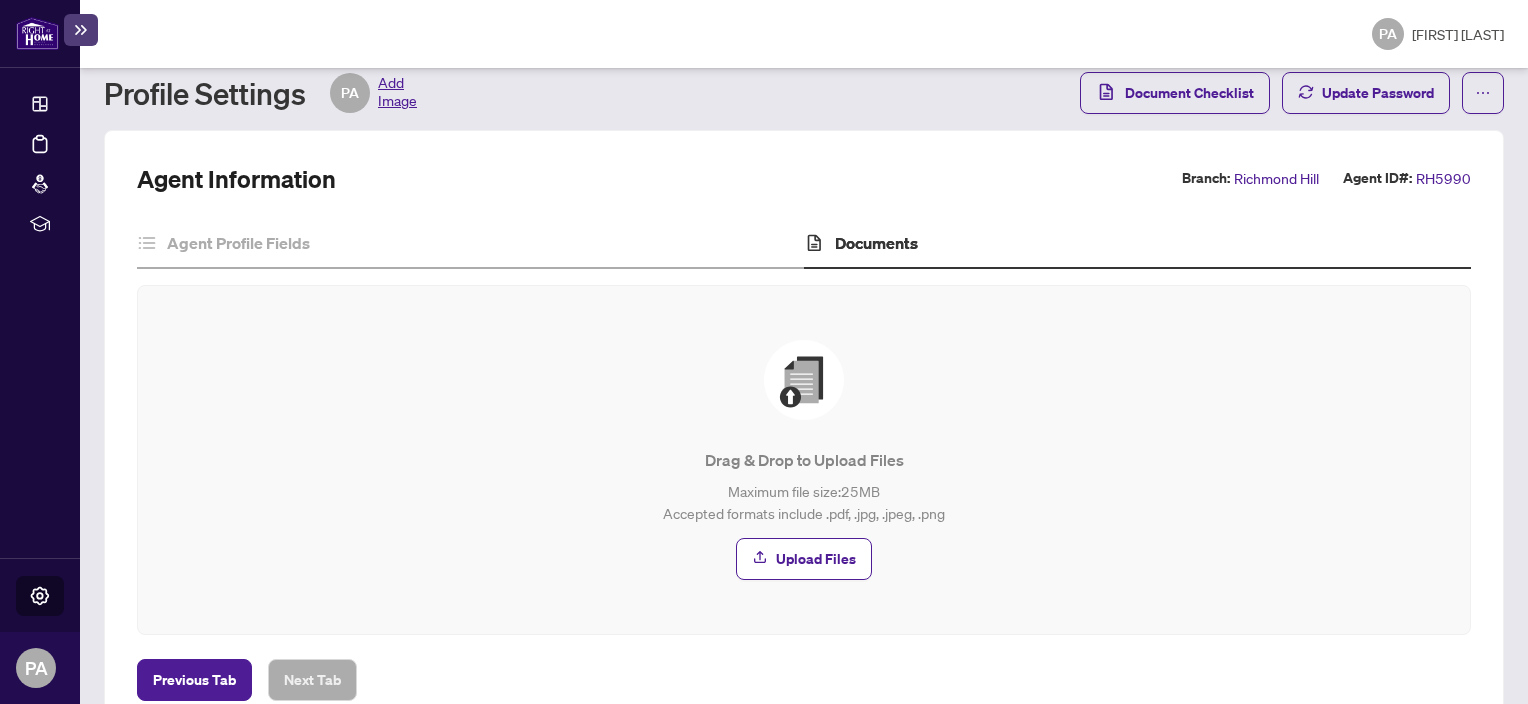 click on "Add    Image" at bounding box center (397, 93) 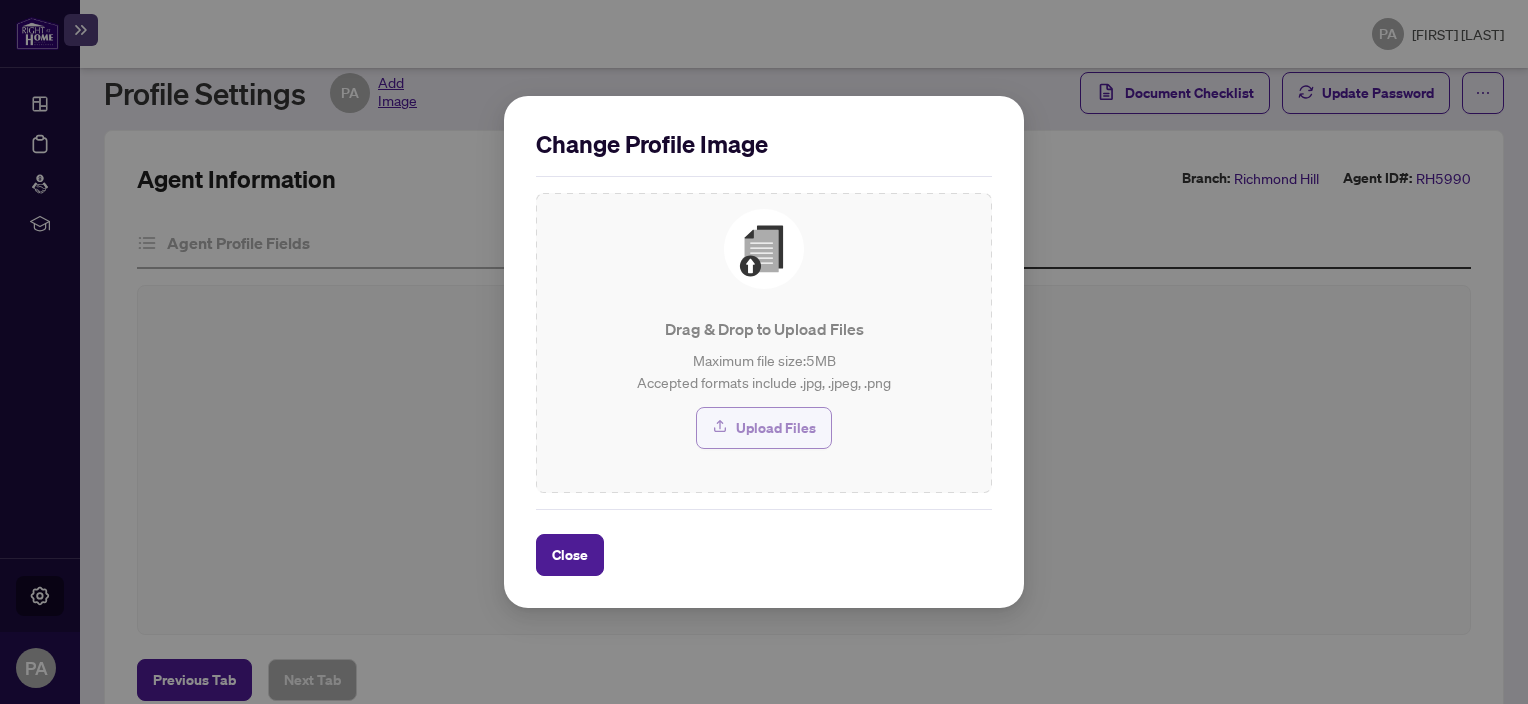 click on "Upload Files" at bounding box center (776, 428) 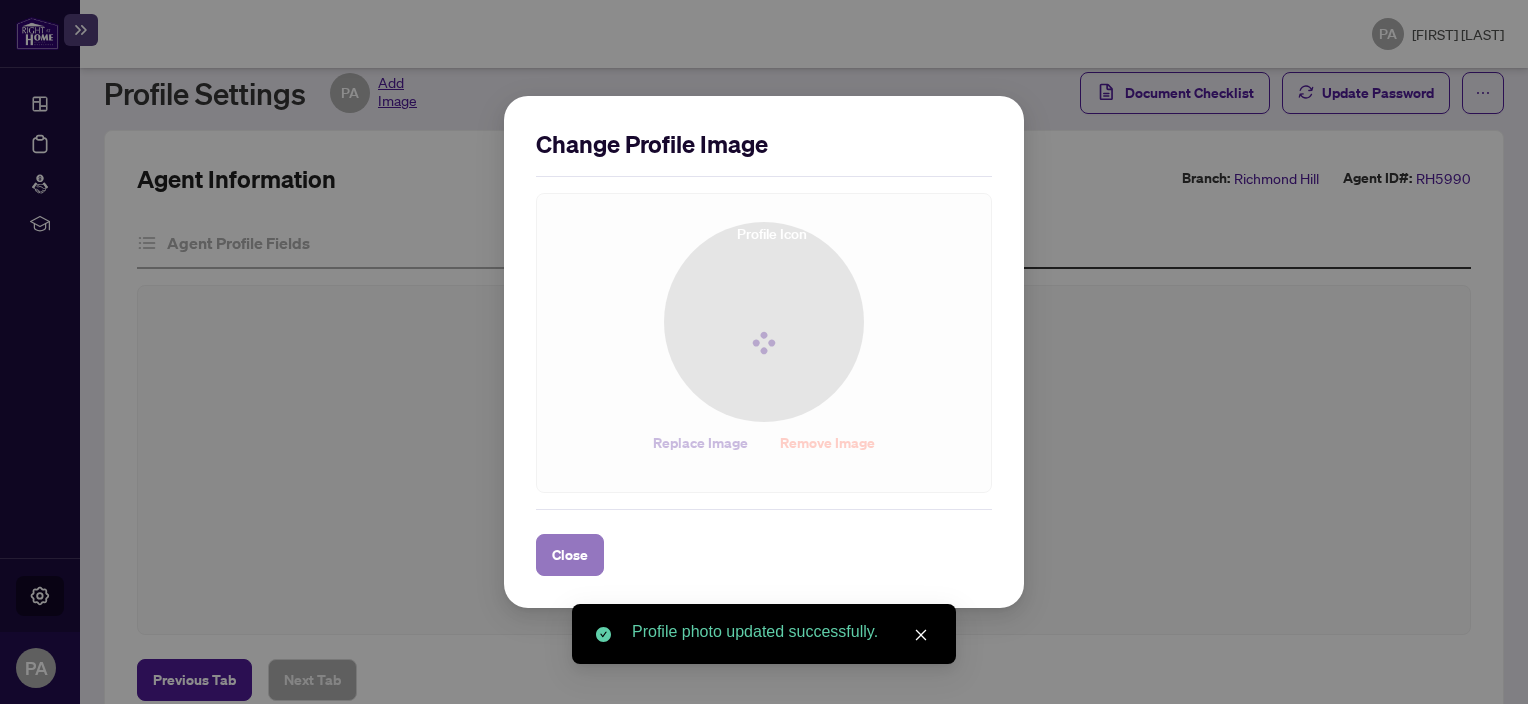 click on "Close" at bounding box center [570, 555] 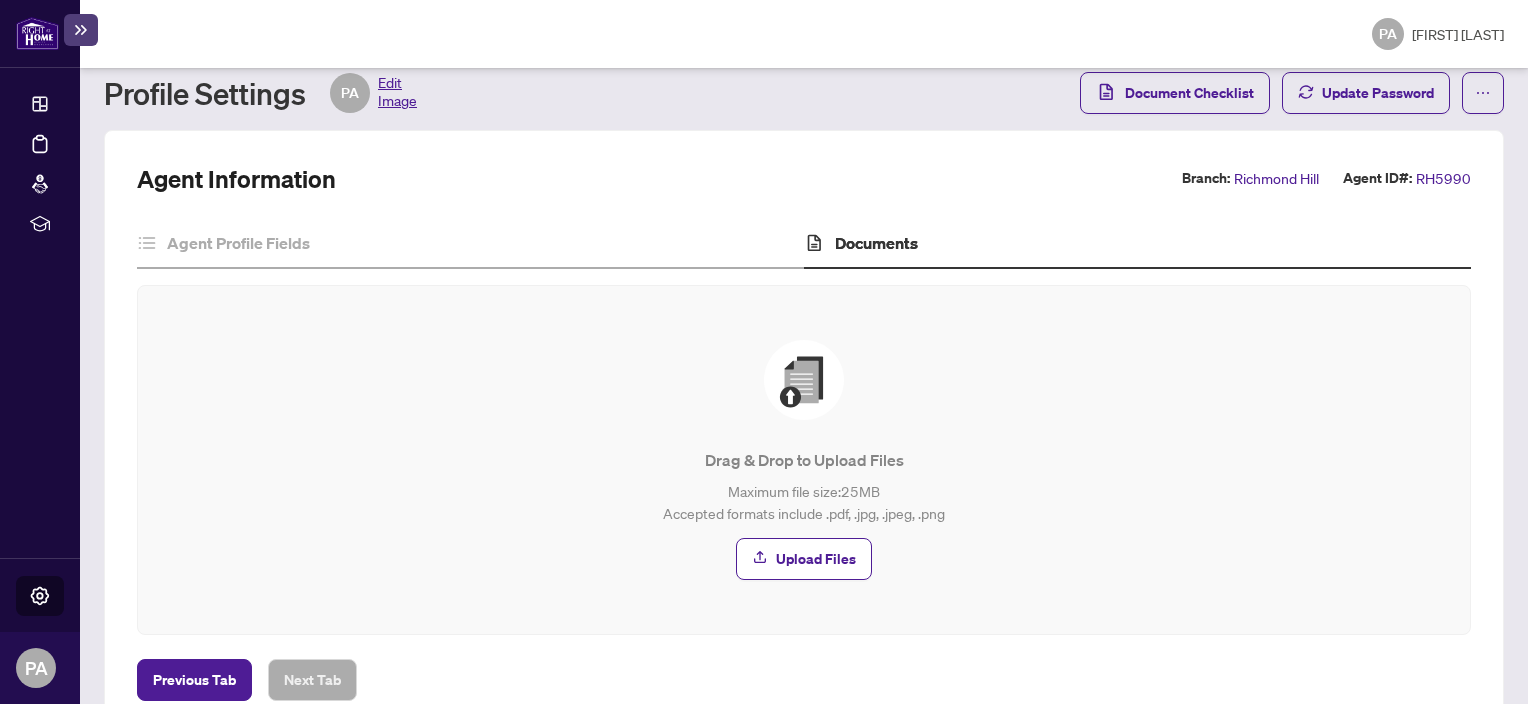 click on "Edit    Image" at bounding box center (397, 93) 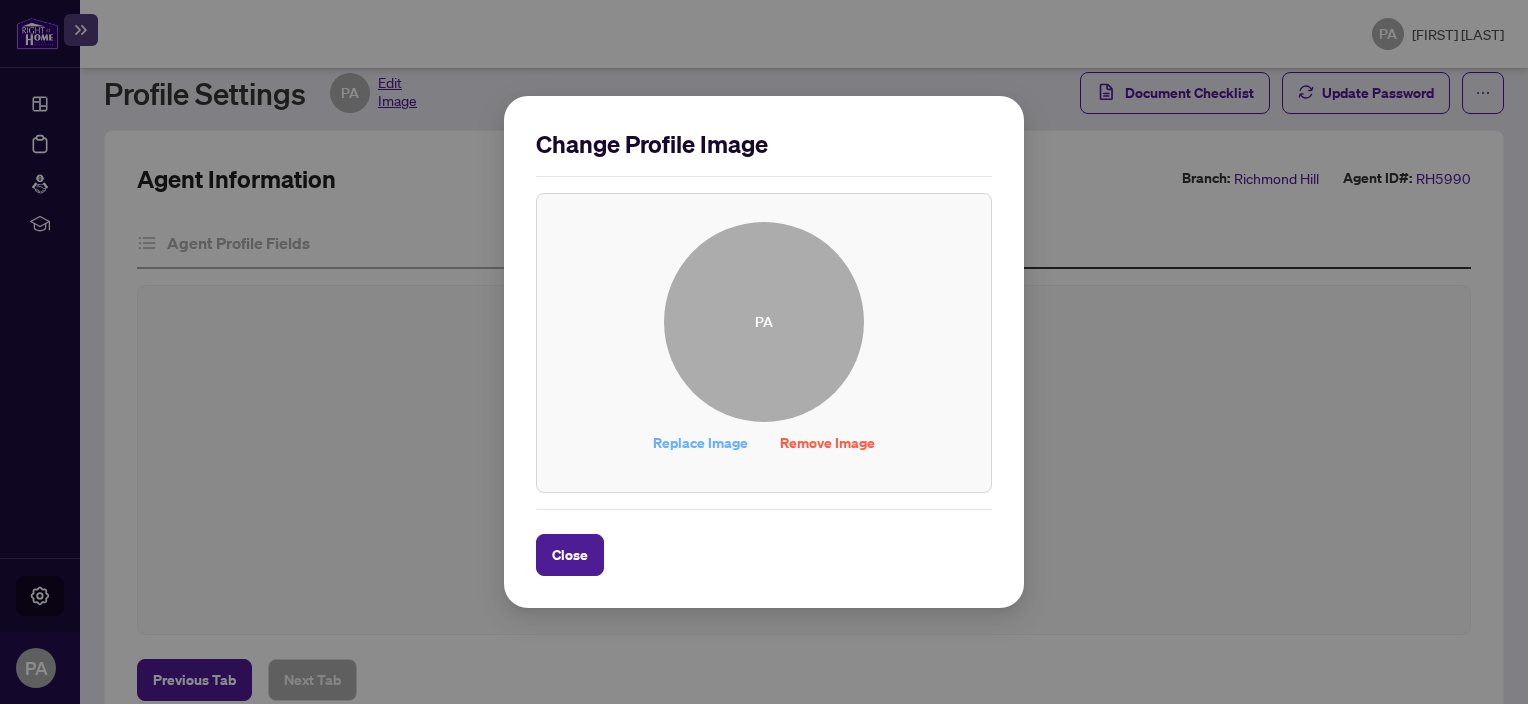 click on "Replace Image" at bounding box center [700, 443] 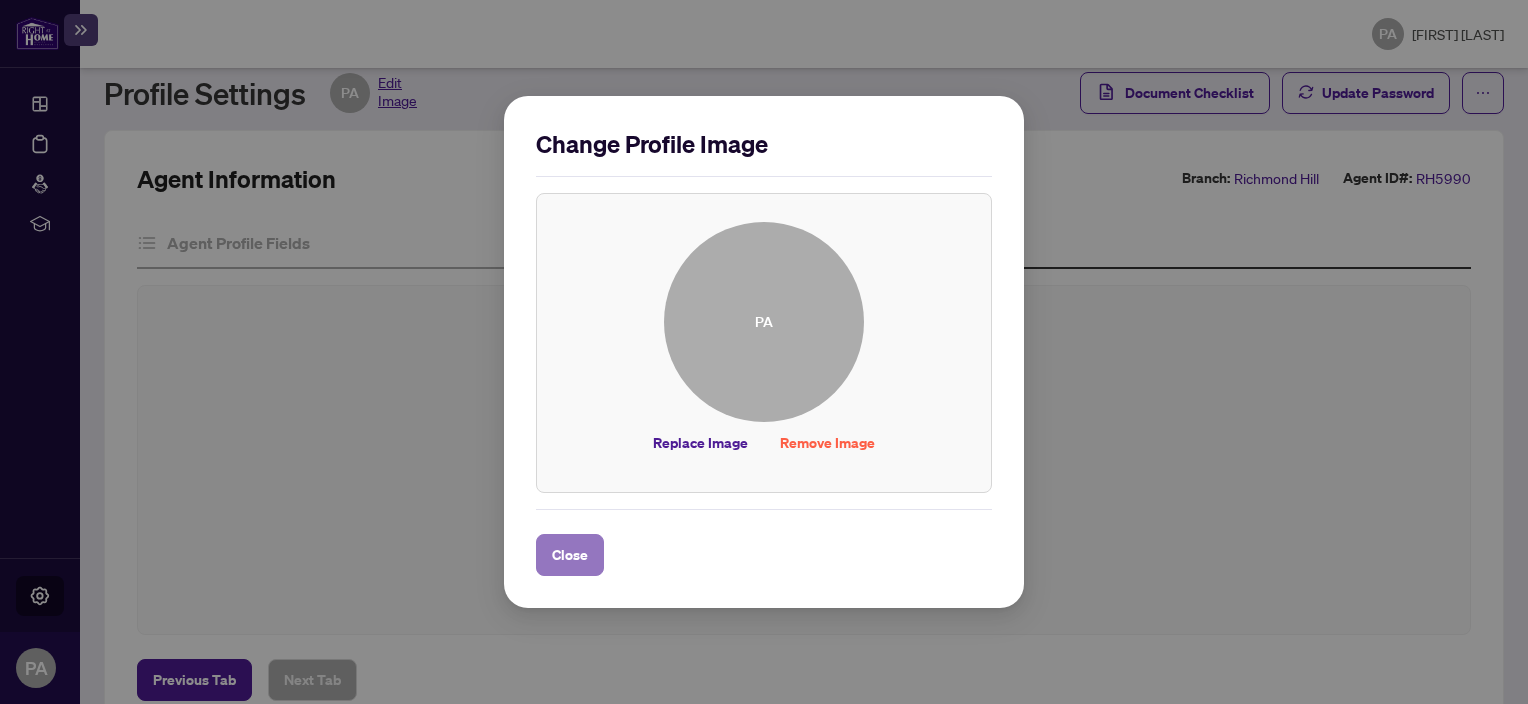click on "Close" at bounding box center [570, 555] 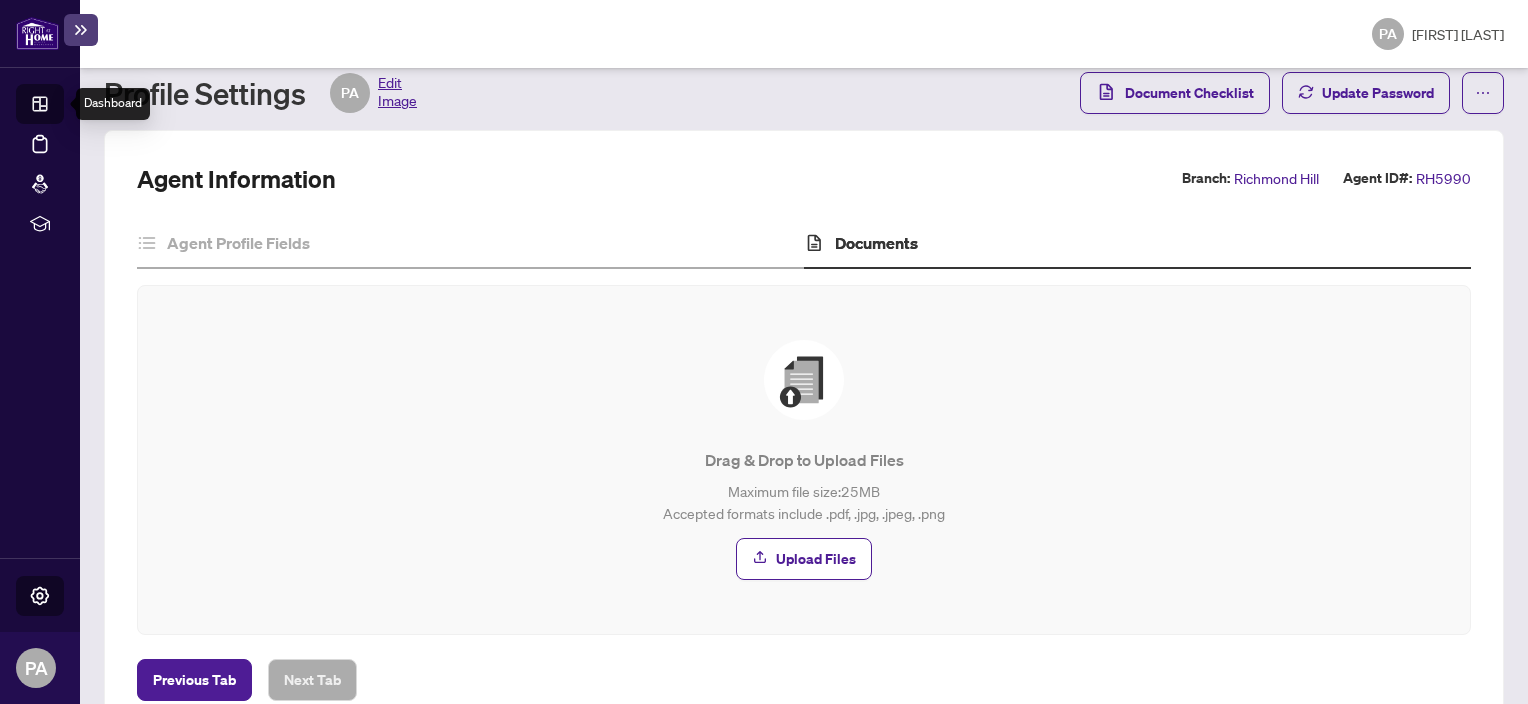 click on "Dashboard" at bounding box center (62, 107) 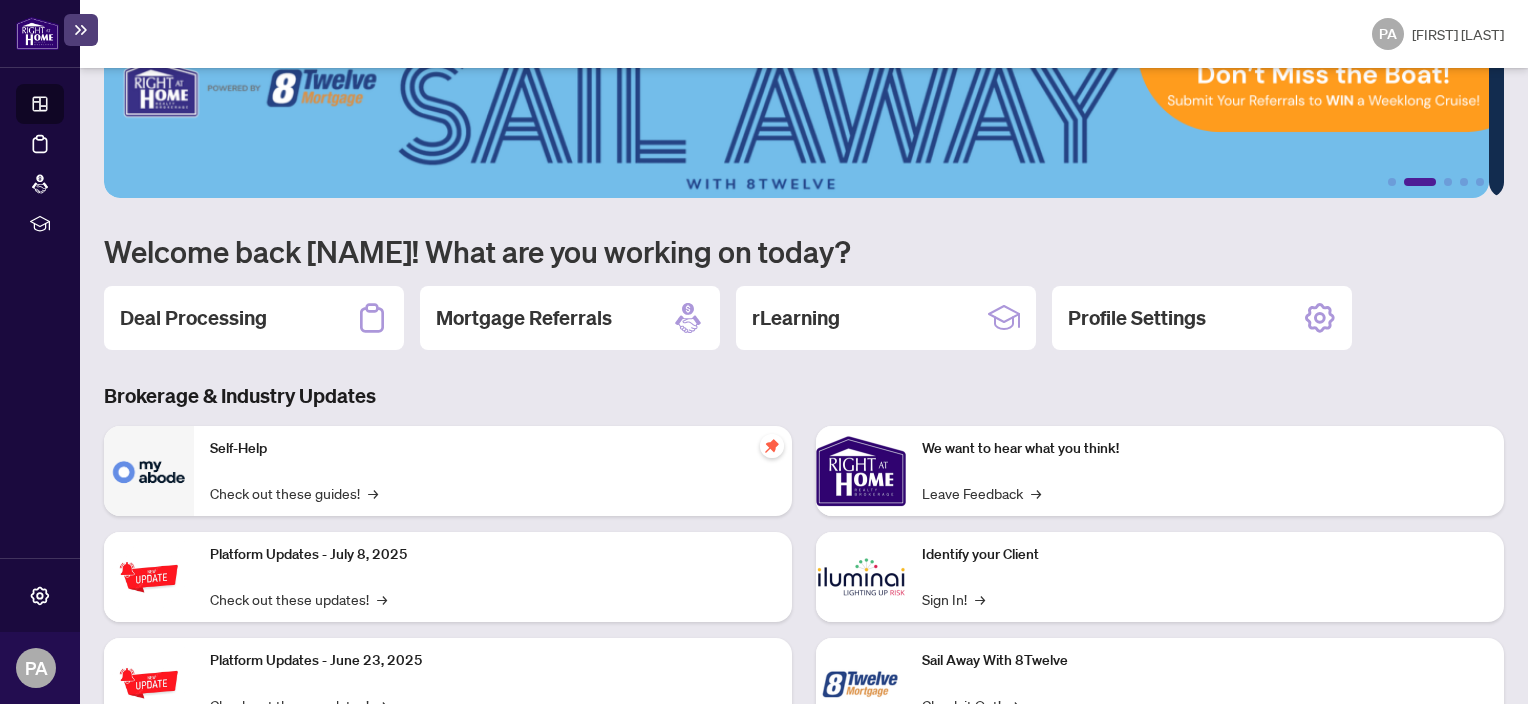 scroll, scrollTop: 43, scrollLeft: 0, axis: vertical 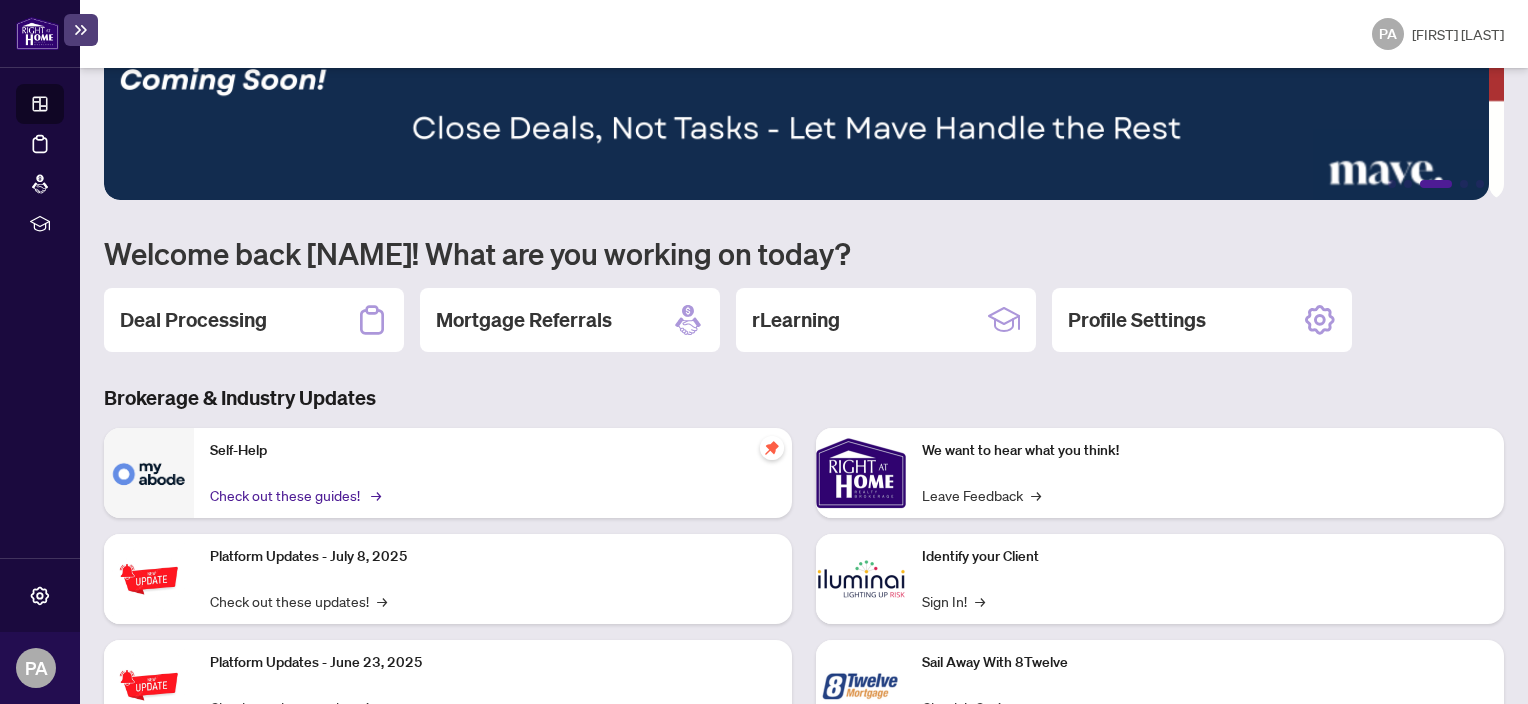 click on "Check out these guides! →" at bounding box center [294, 495] 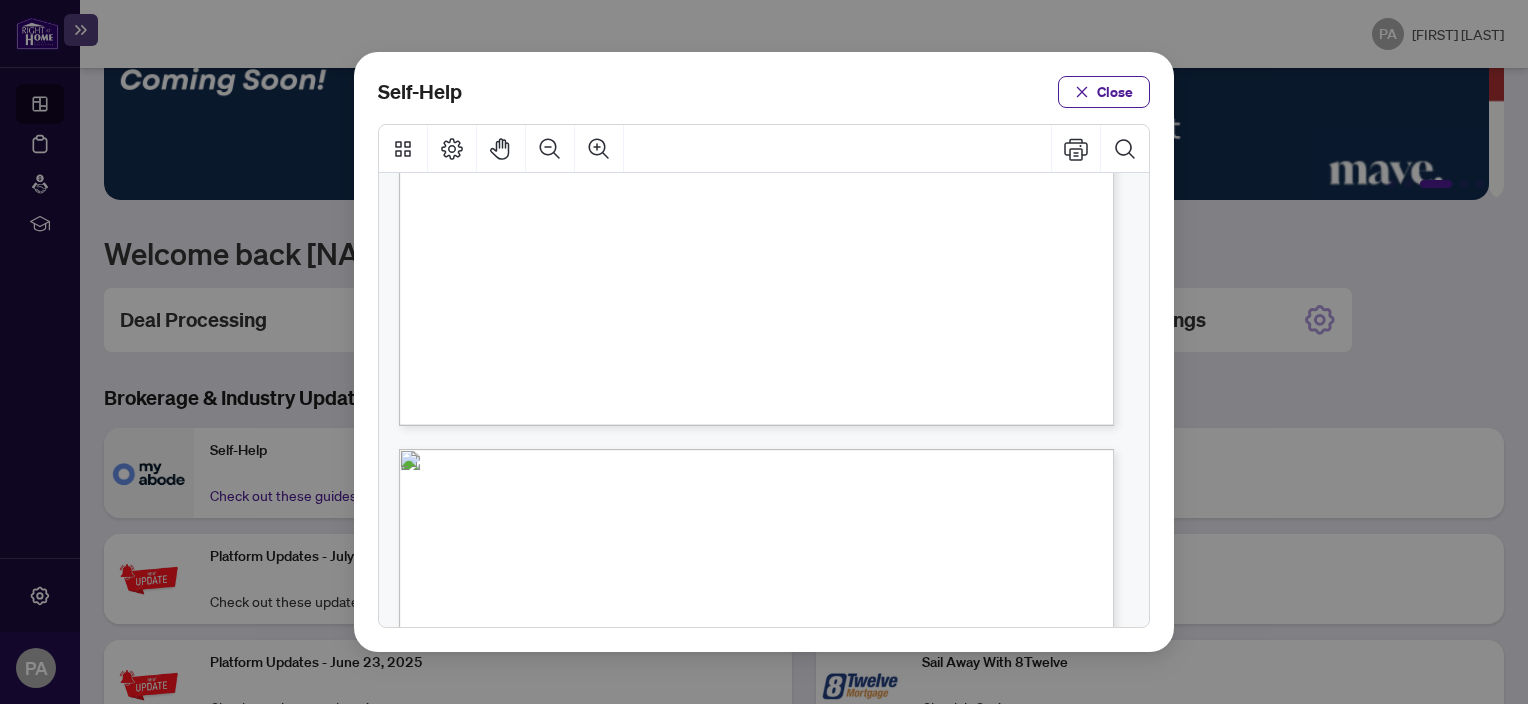 scroll, scrollTop: 695, scrollLeft: 0, axis: vertical 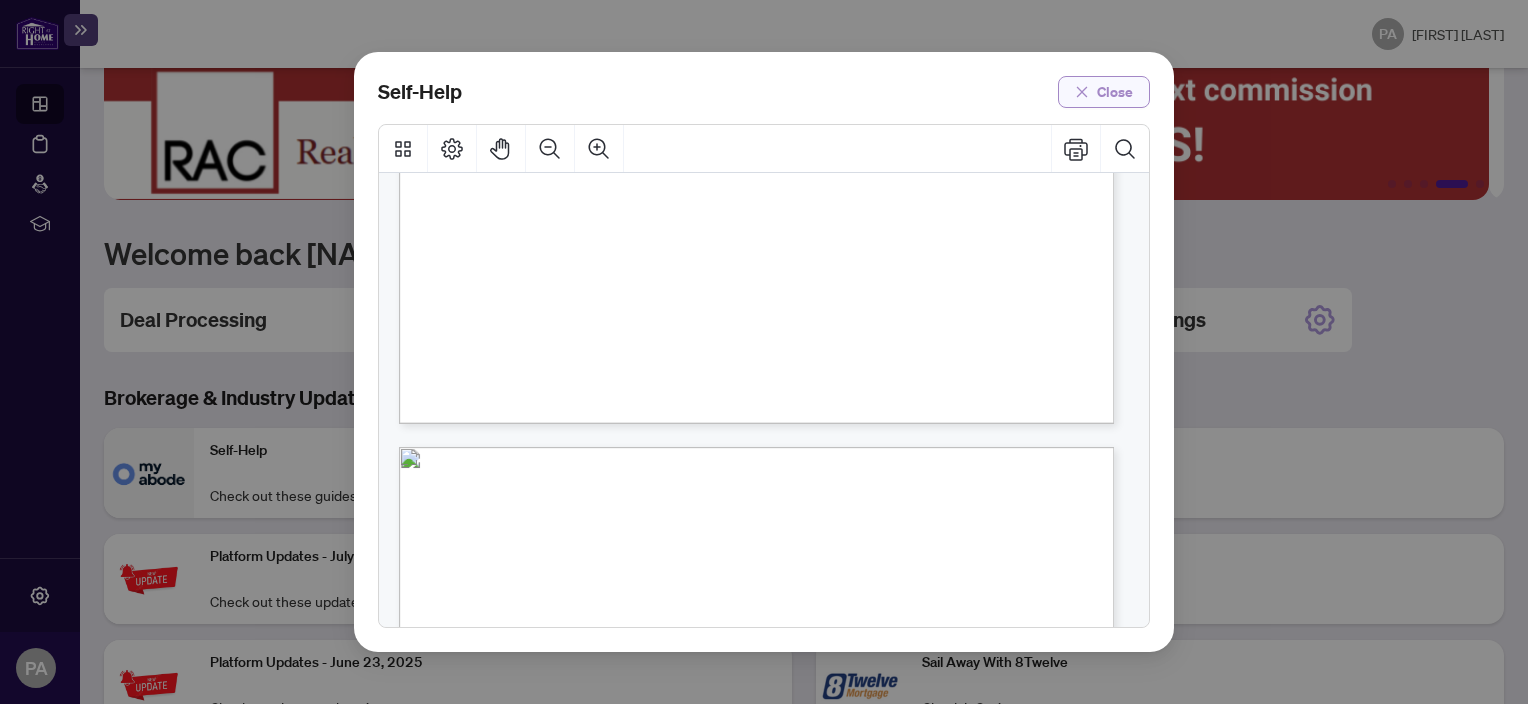 click on "Close" at bounding box center (1115, 92) 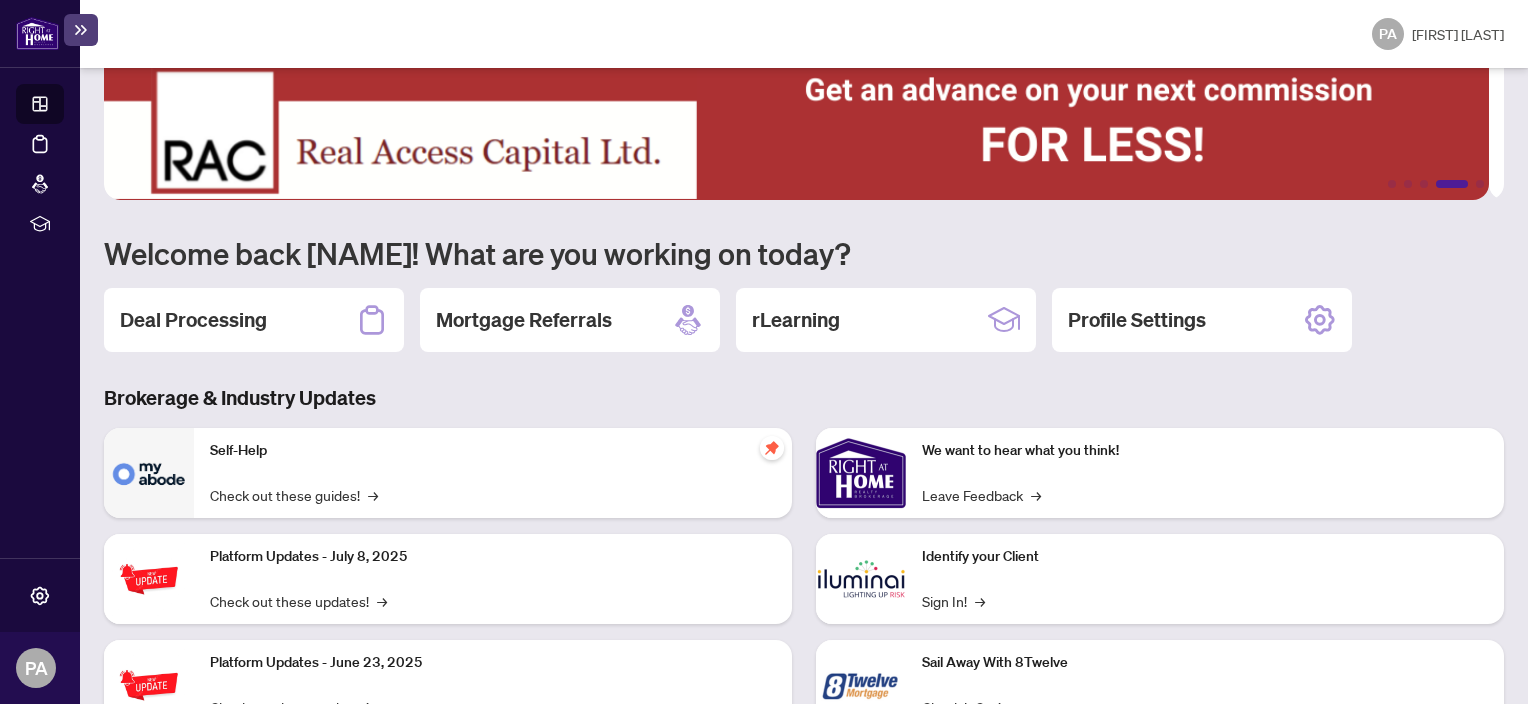 scroll, scrollTop: 0, scrollLeft: 0, axis: both 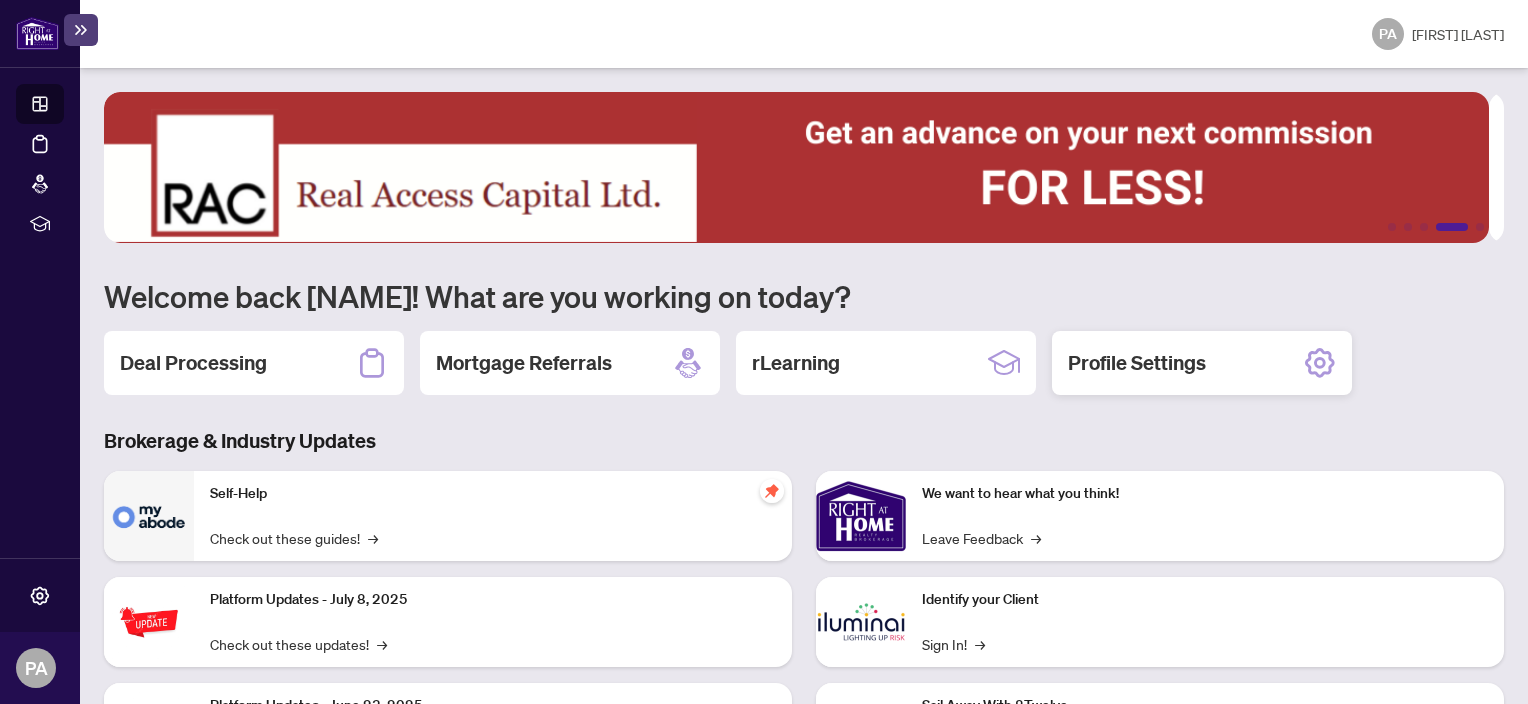 click on "Profile Settings" at bounding box center [1137, 363] 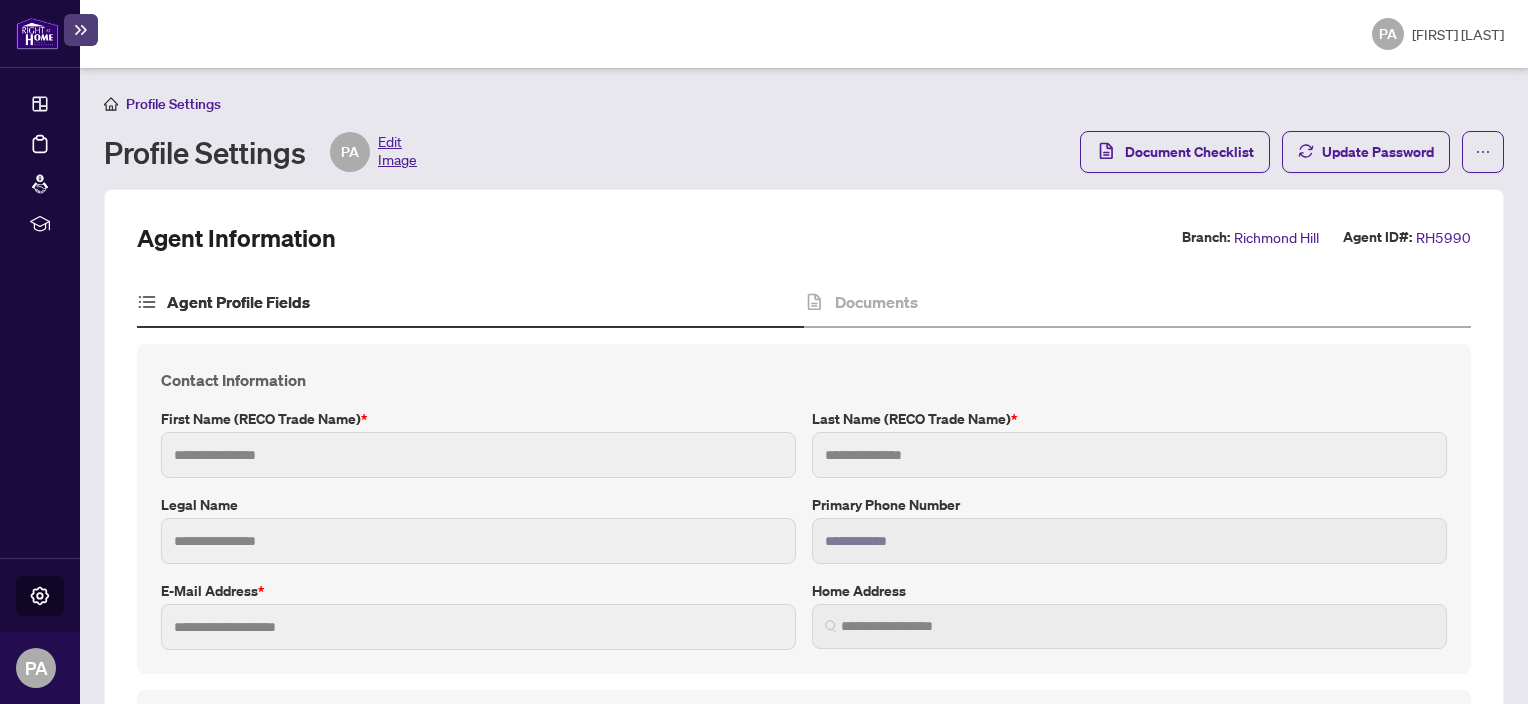 type on "******" 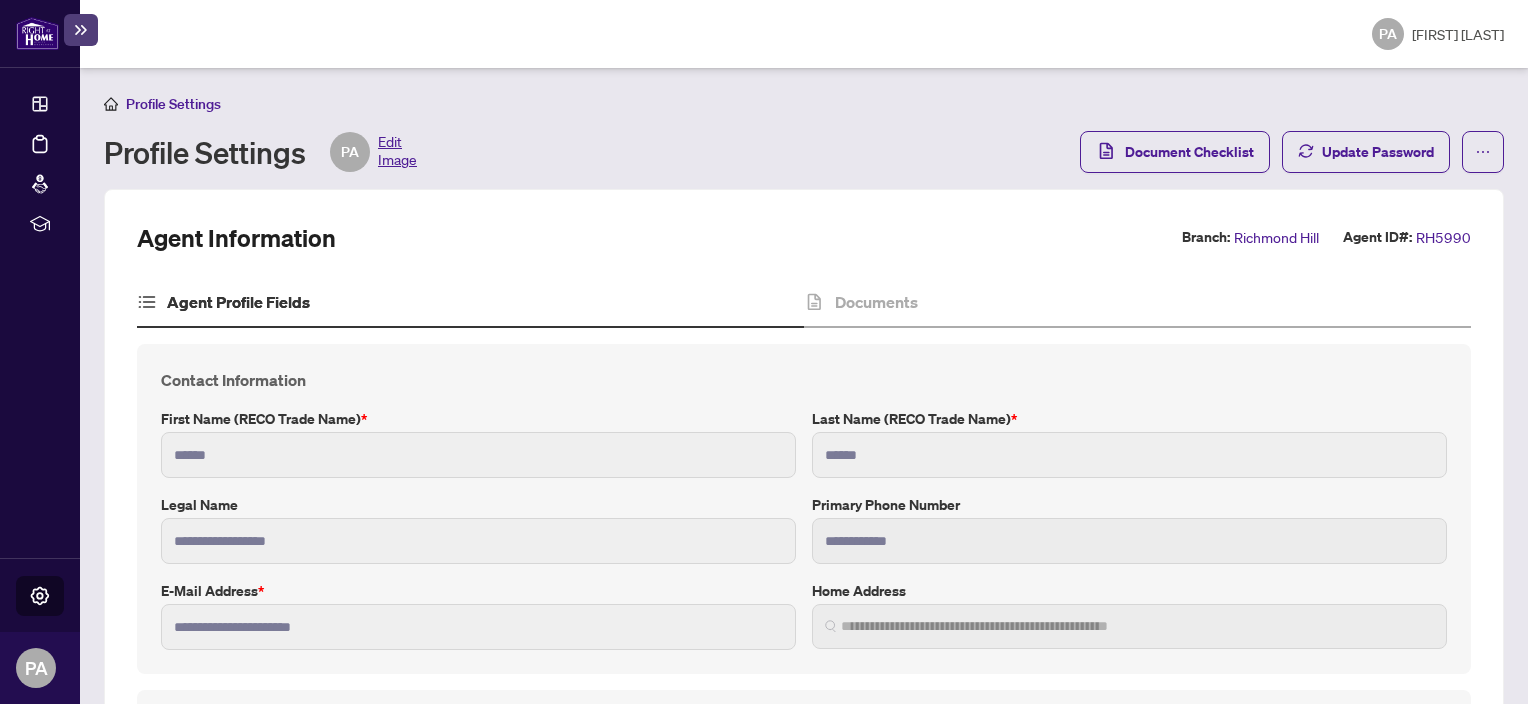 type on "**********" 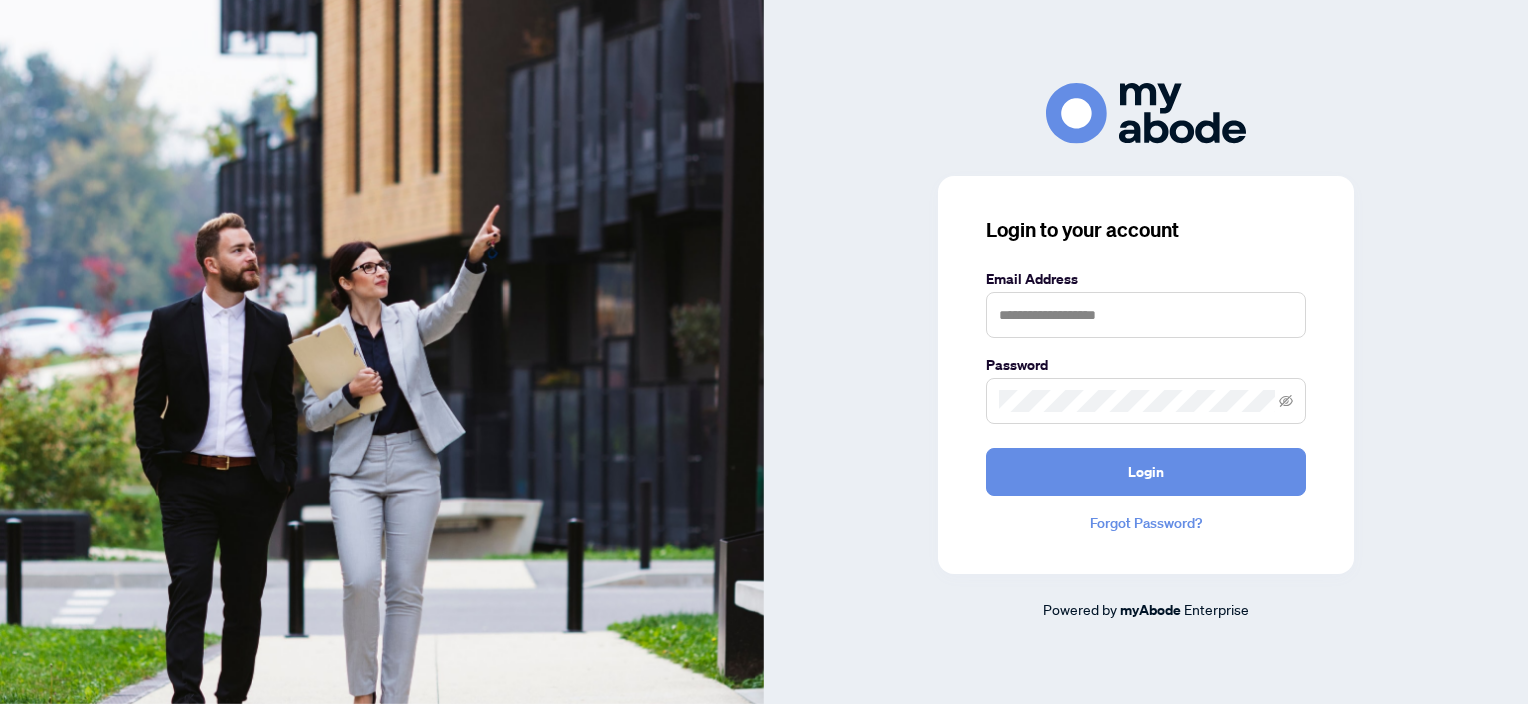 scroll, scrollTop: 0, scrollLeft: 0, axis: both 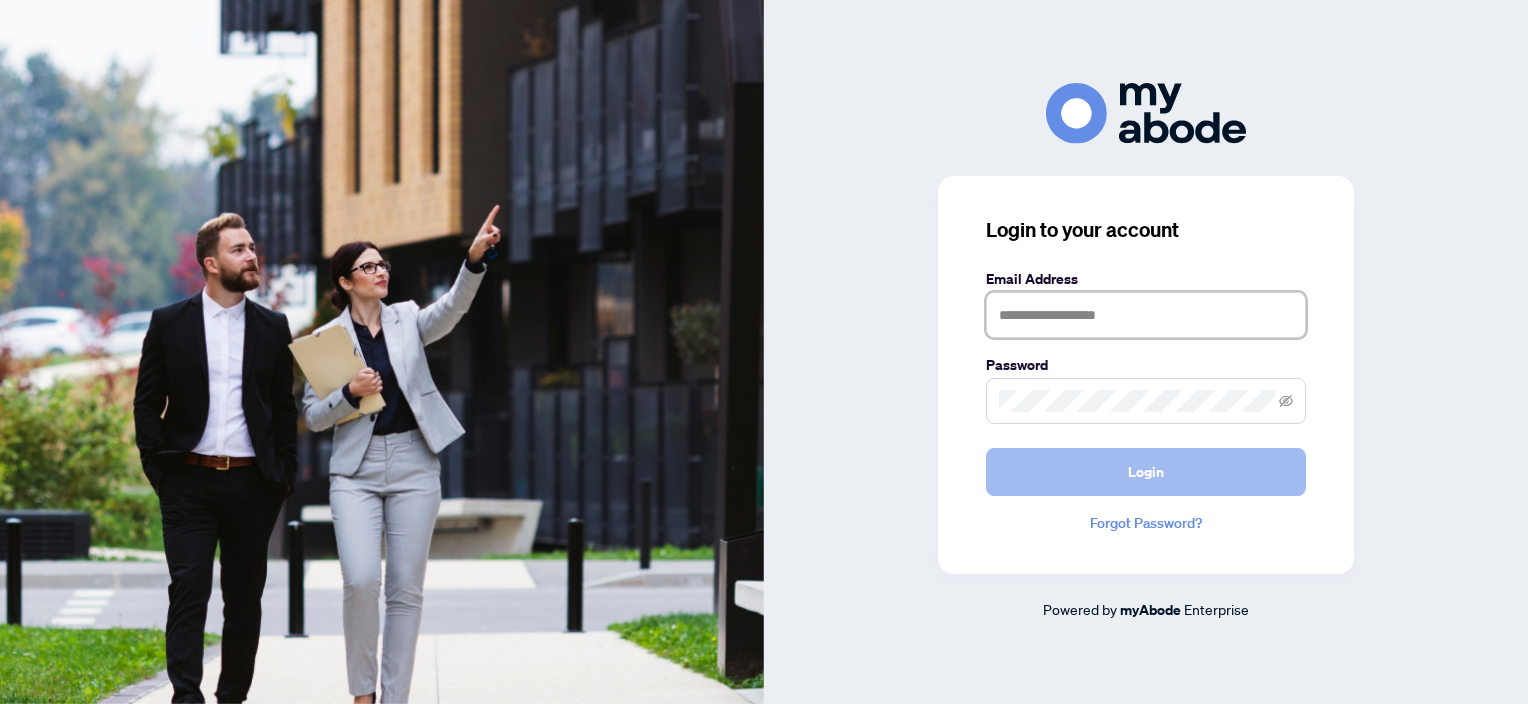 type on "**********" 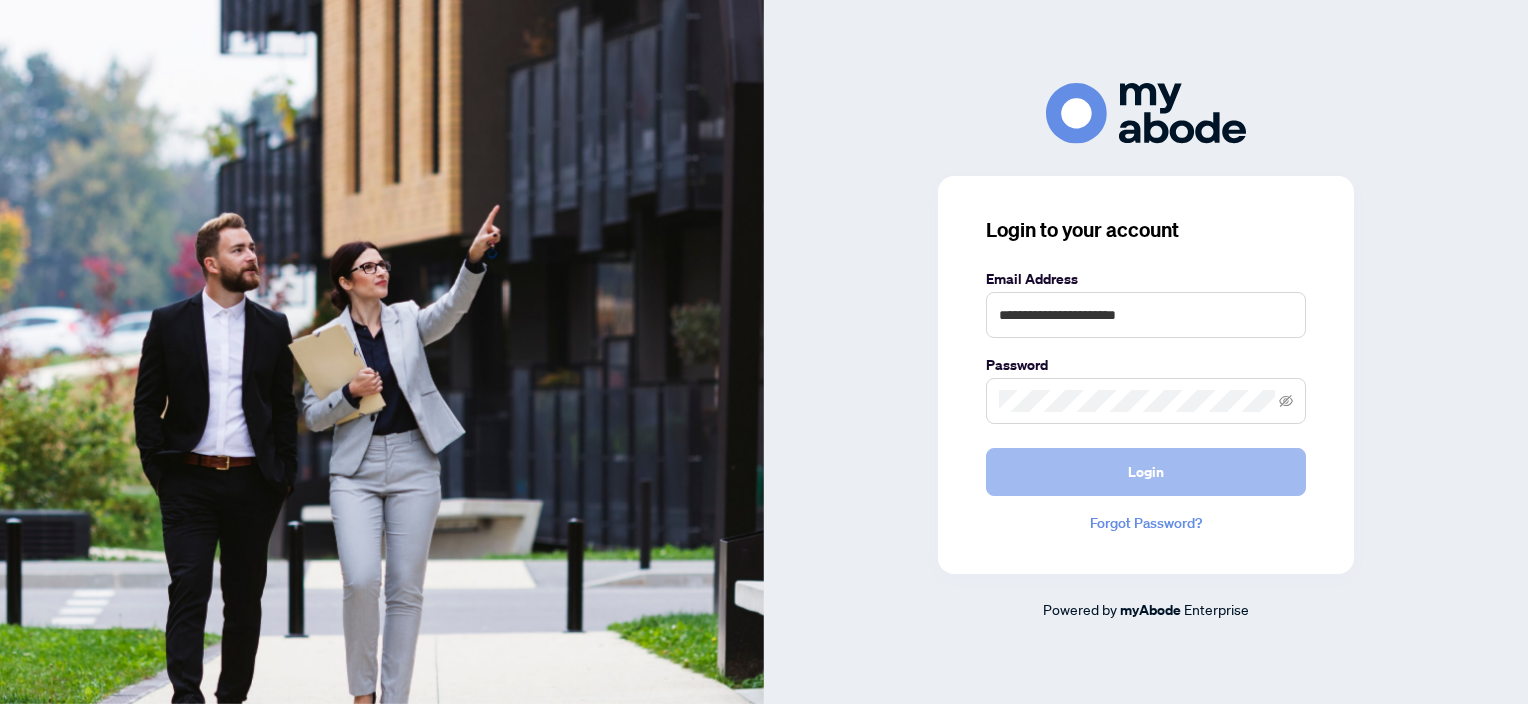 click on "Login" at bounding box center [1146, 472] 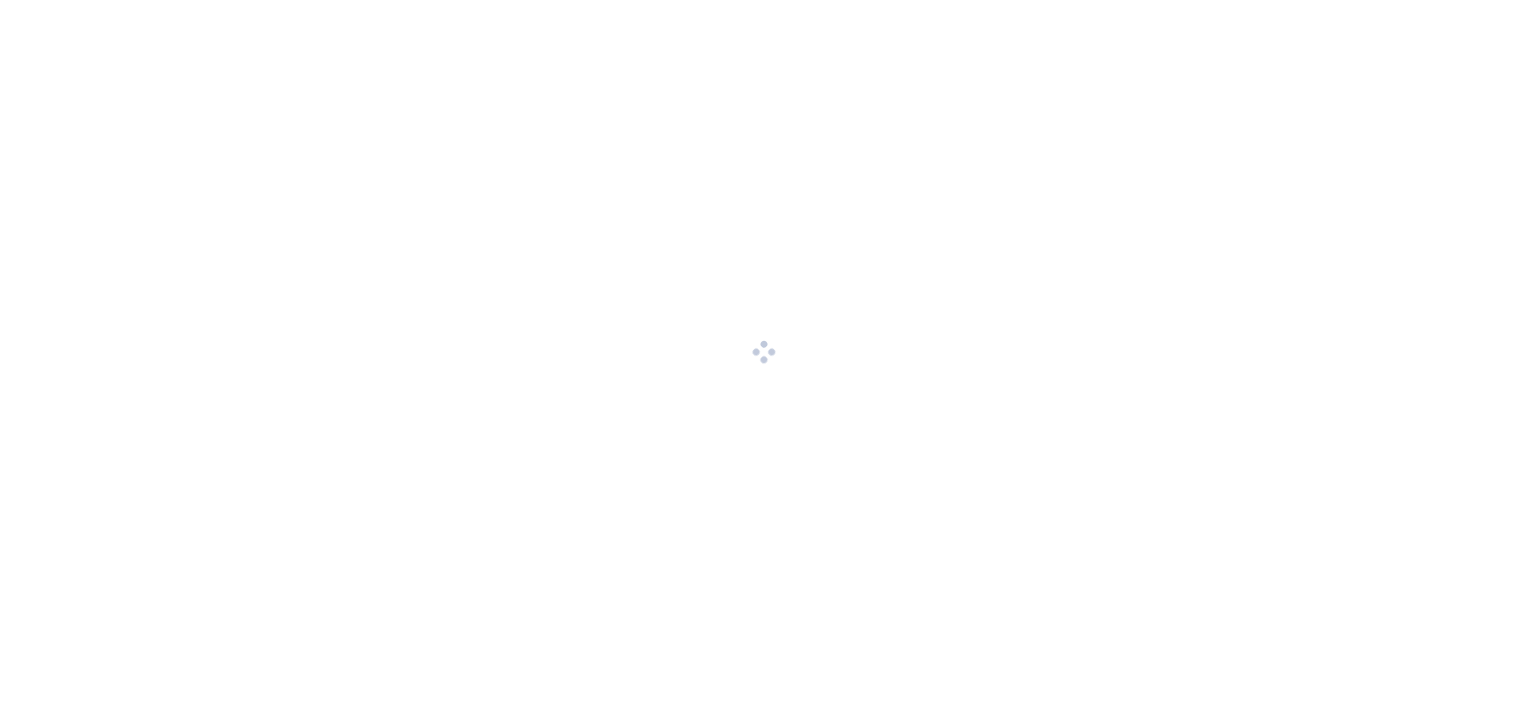 scroll, scrollTop: 0, scrollLeft: 0, axis: both 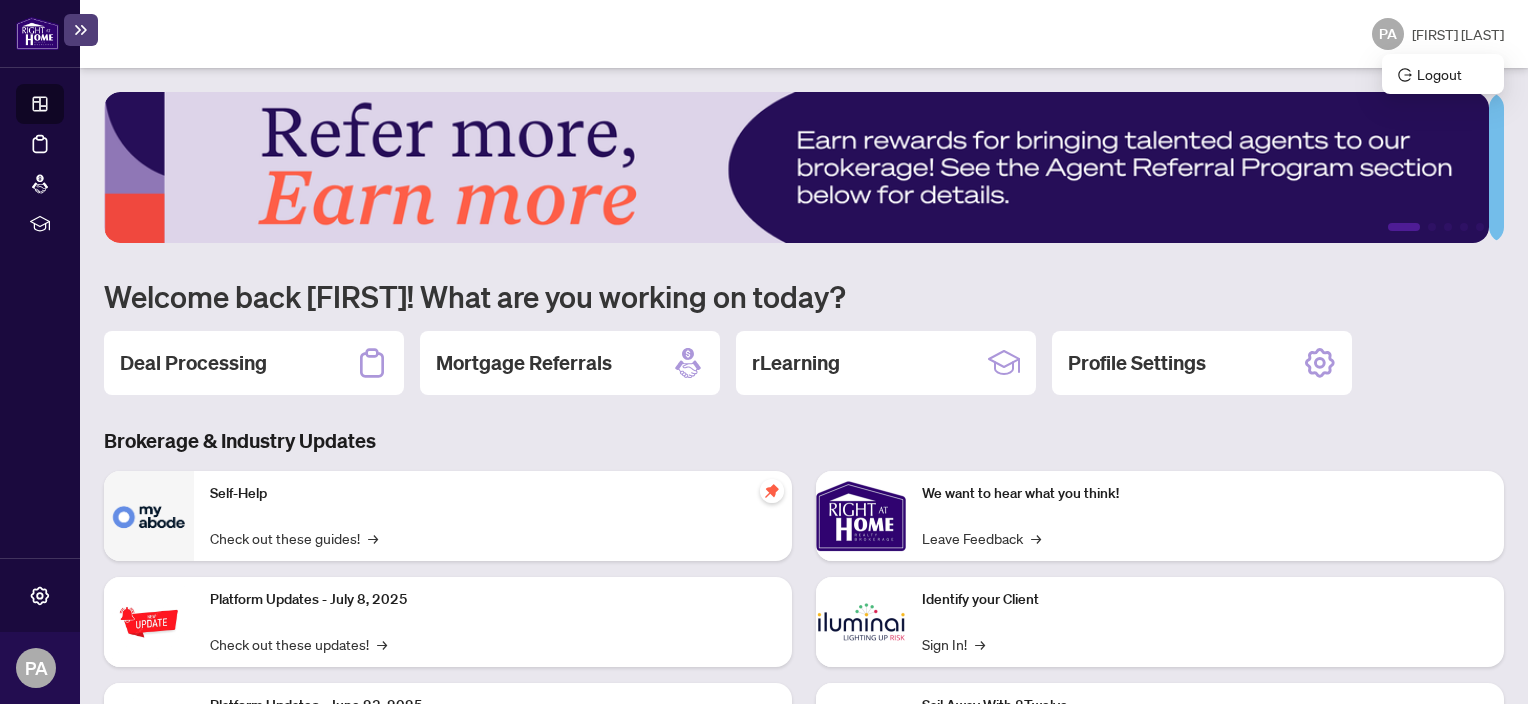 click on "[FIRST] [LAST]" at bounding box center [1458, 34] 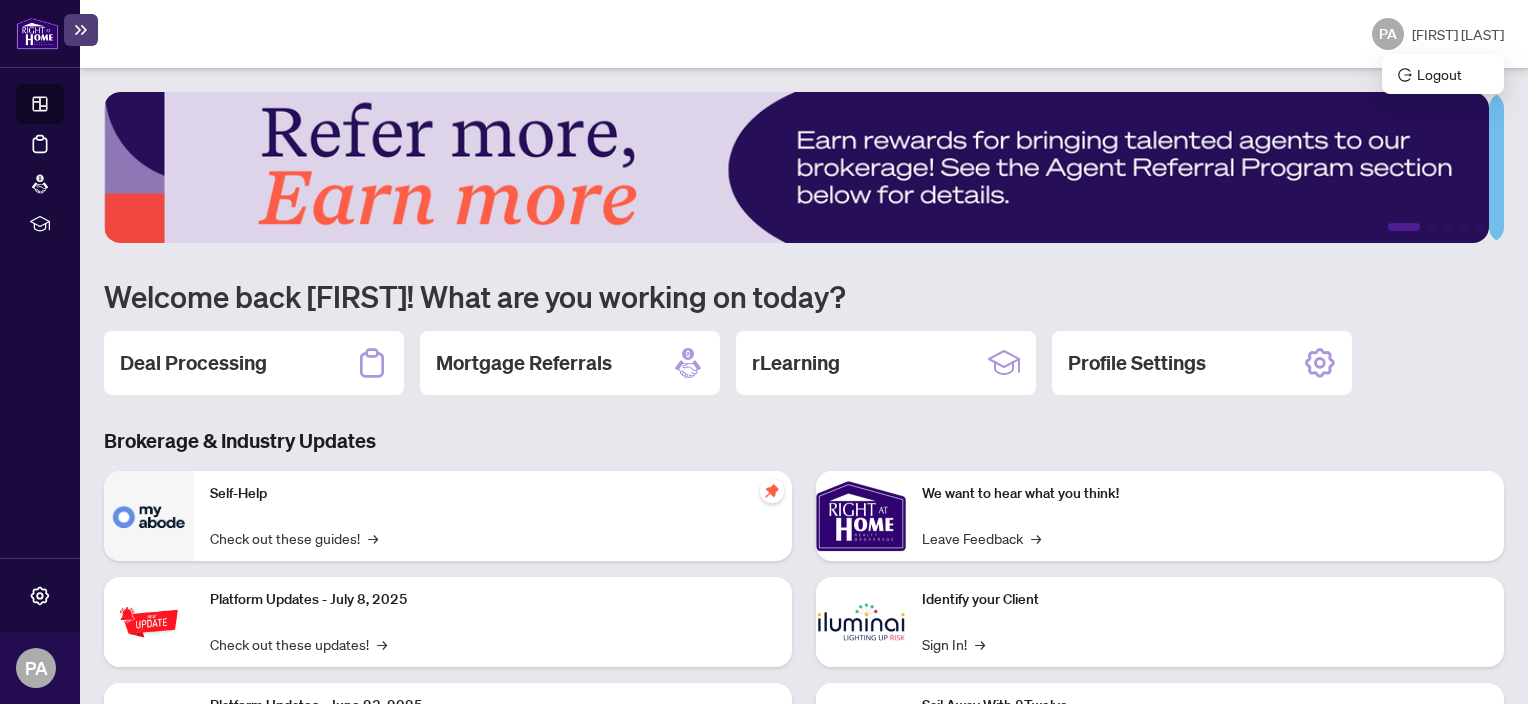 click on "[FIRST] [LAST]" at bounding box center (1458, 34) 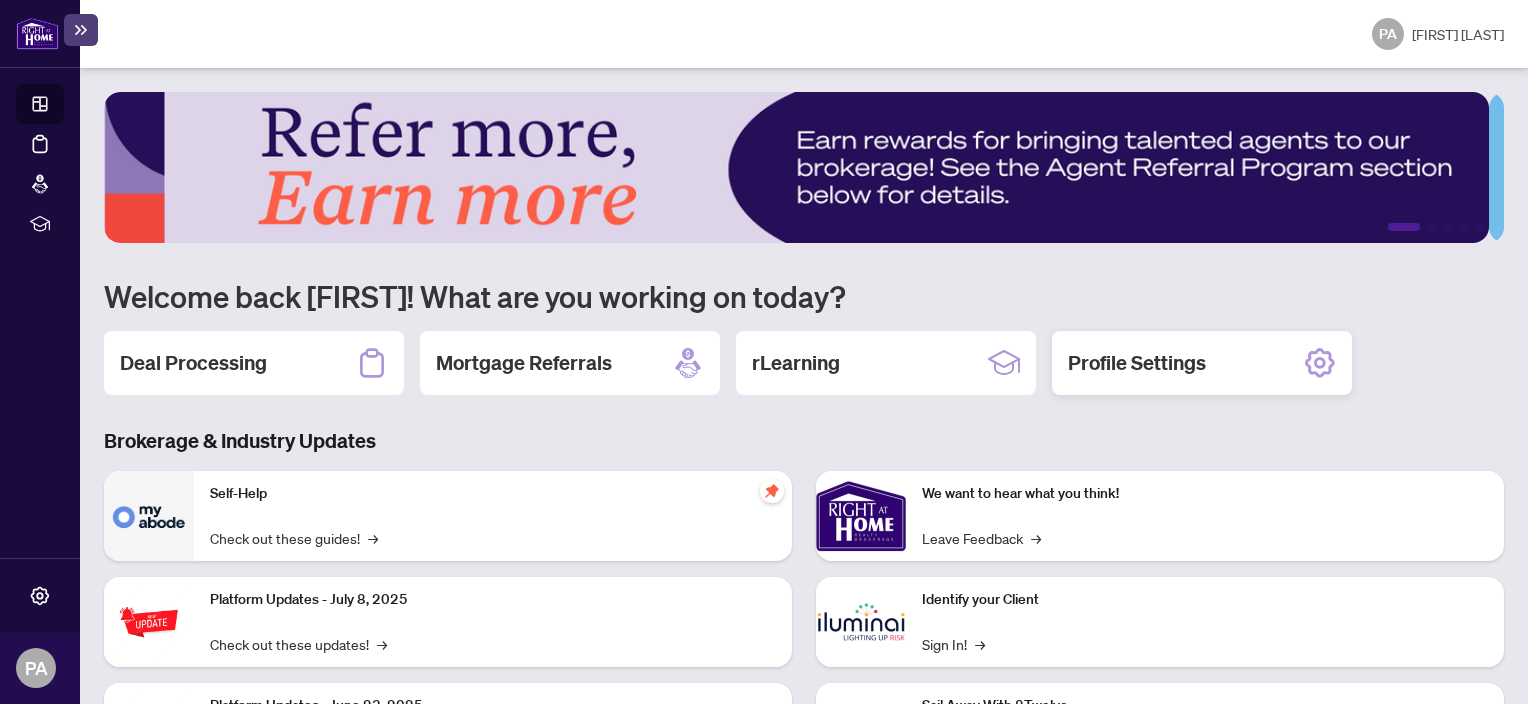 click on "Profile Settings" at bounding box center (1137, 363) 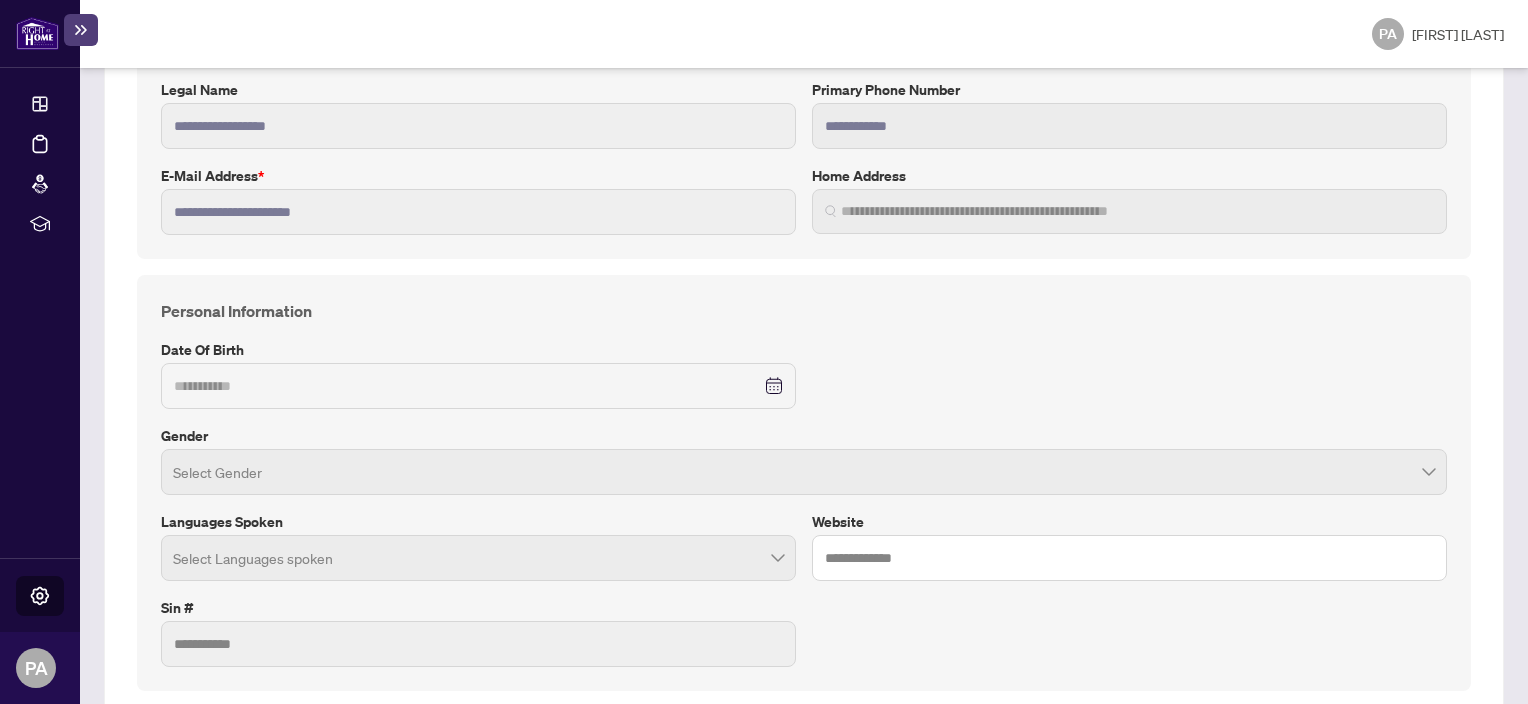 scroll, scrollTop: 418, scrollLeft: 0, axis: vertical 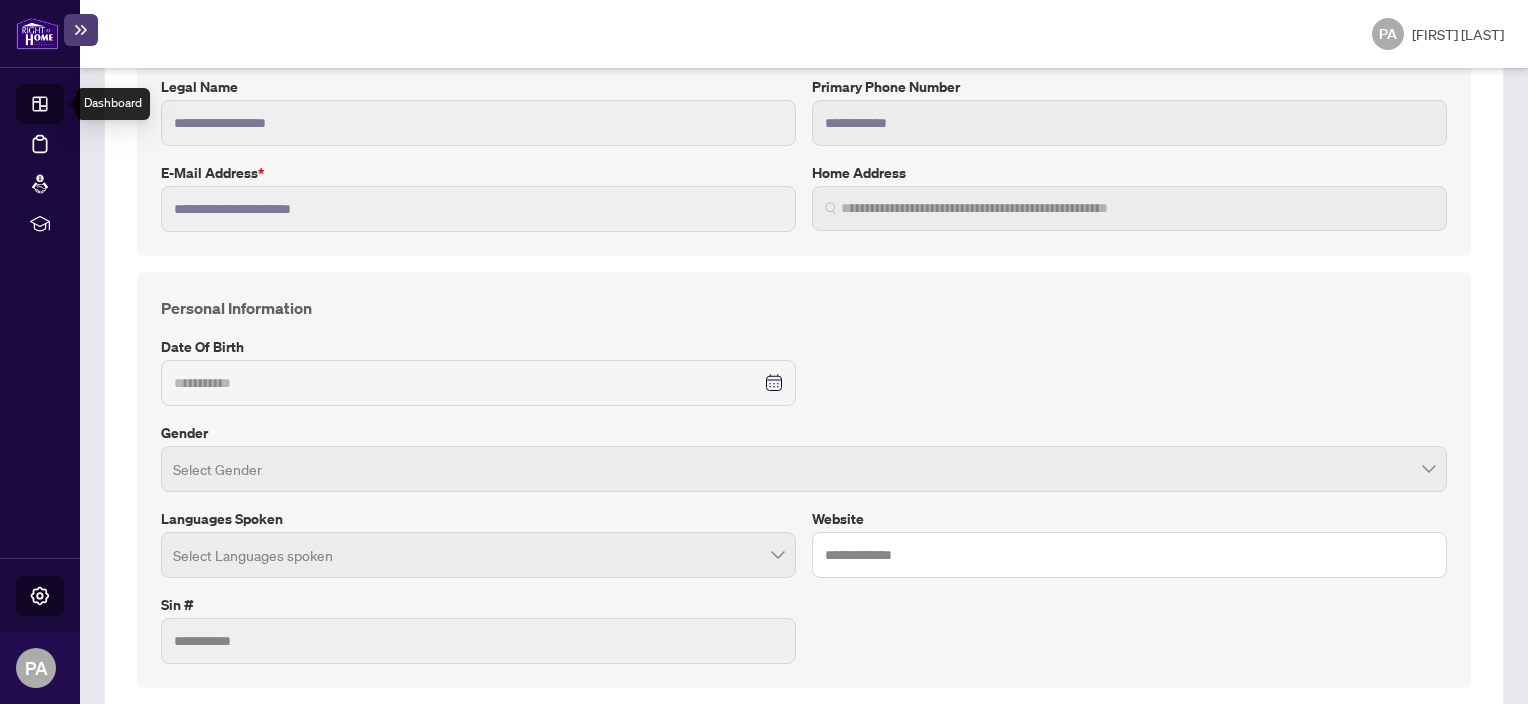 click on "Dashboard" at bounding box center [62, 107] 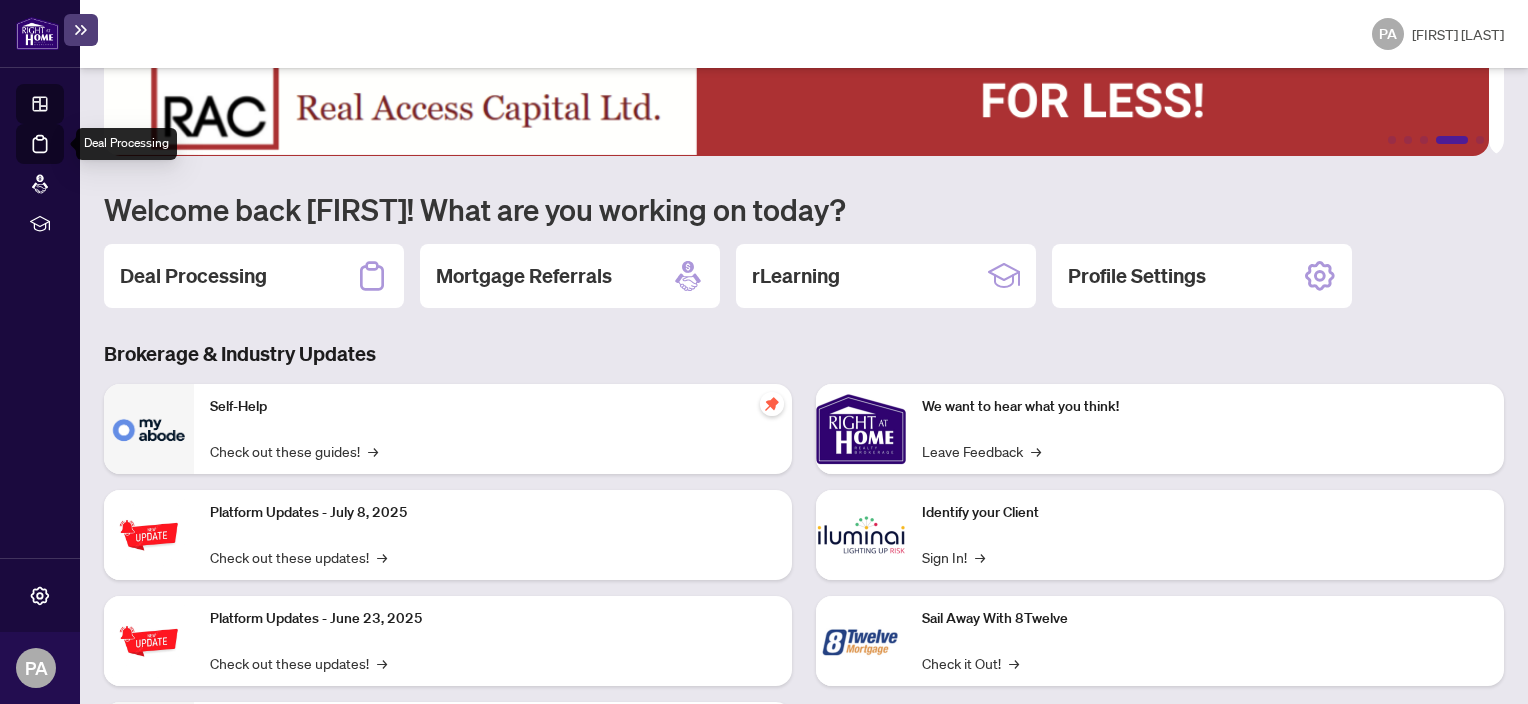scroll, scrollTop: 0, scrollLeft: 0, axis: both 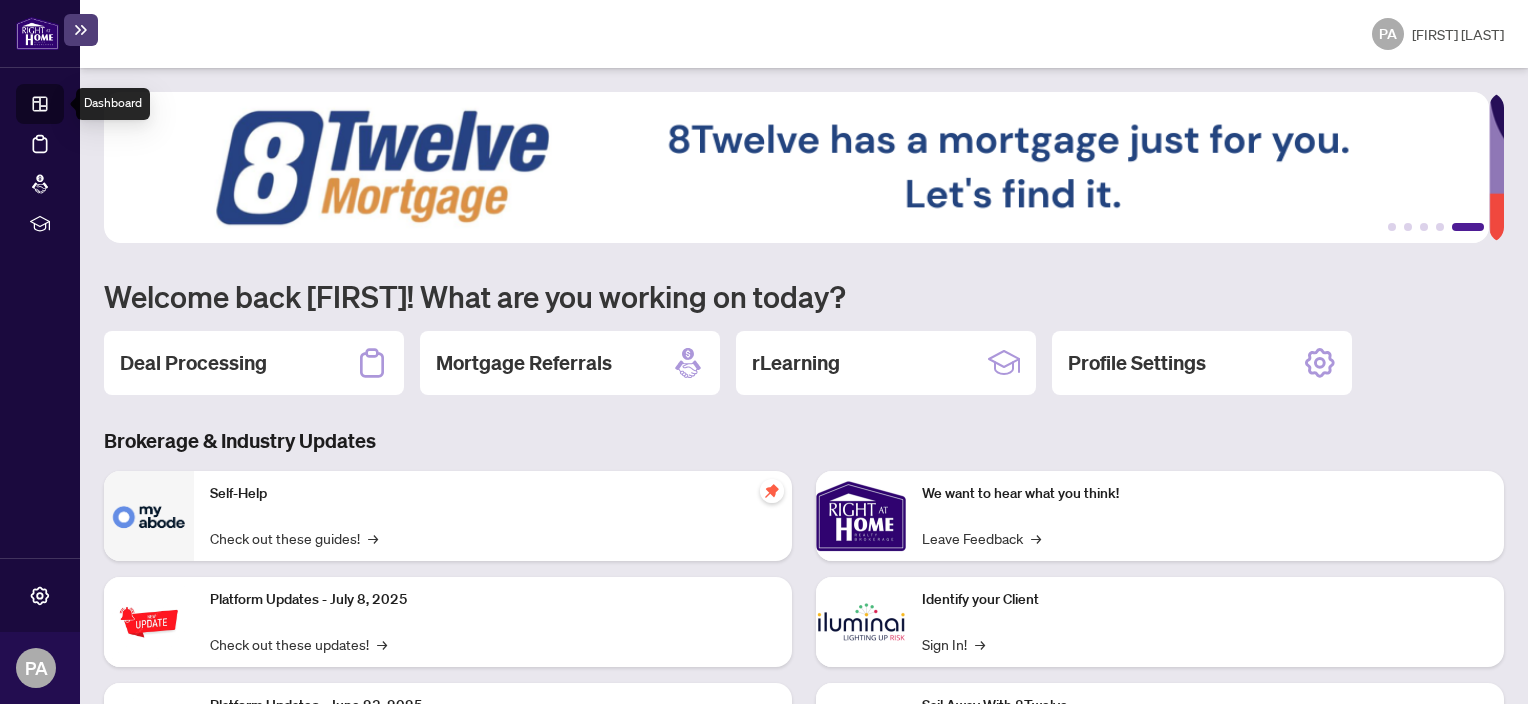 click on "Dashboard" at bounding box center [62, 107] 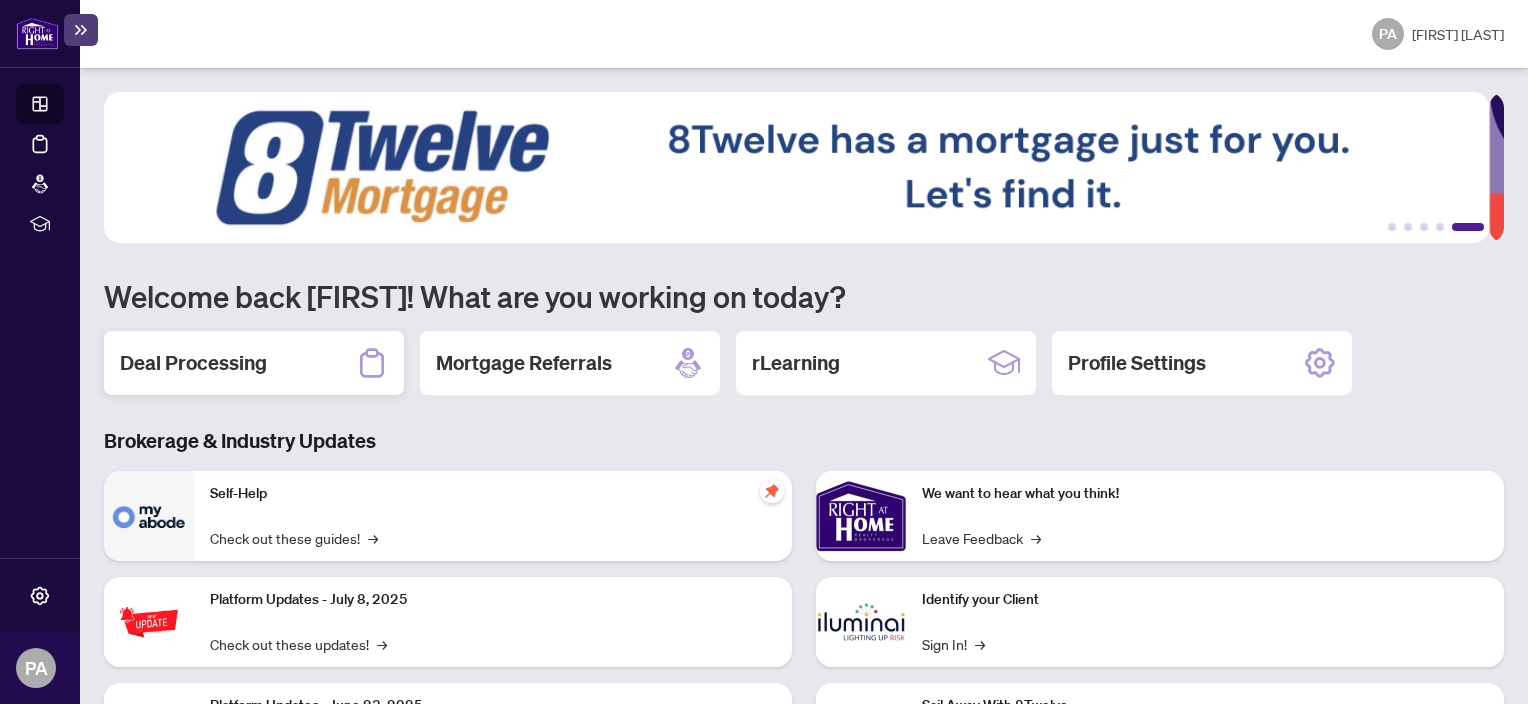 click on "Deal Processing" at bounding box center (254, 363) 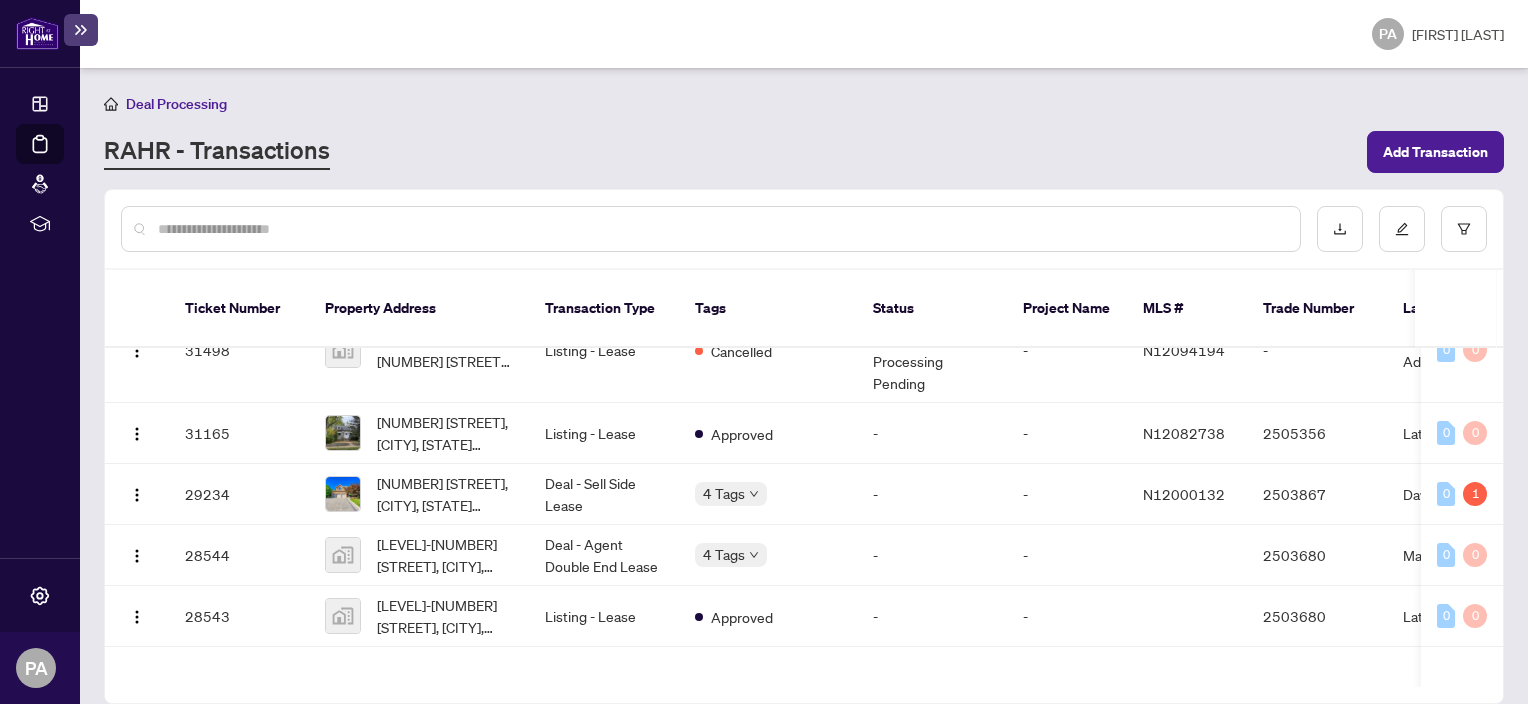 scroll, scrollTop: 1256, scrollLeft: 0, axis: vertical 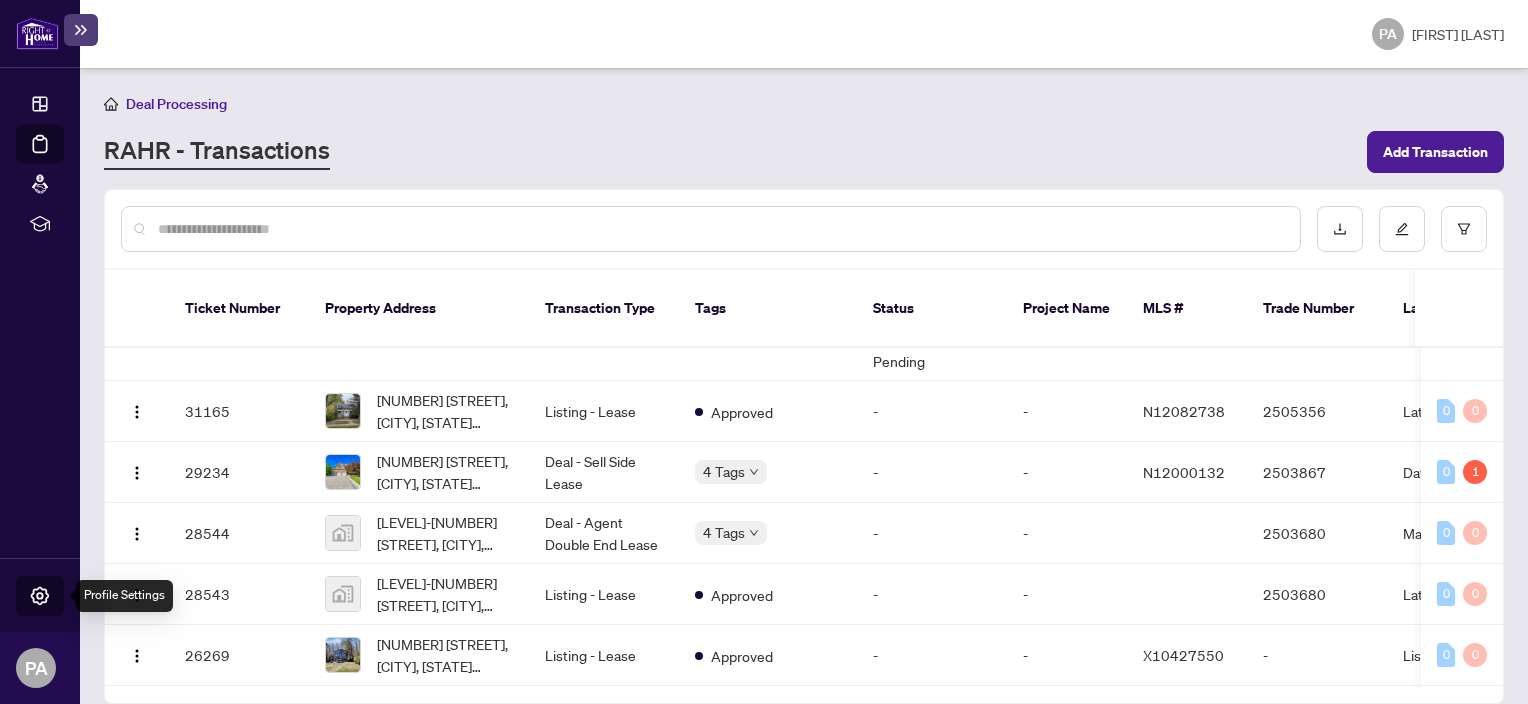 click on "Profile Settings" at bounding box center (54, 610) 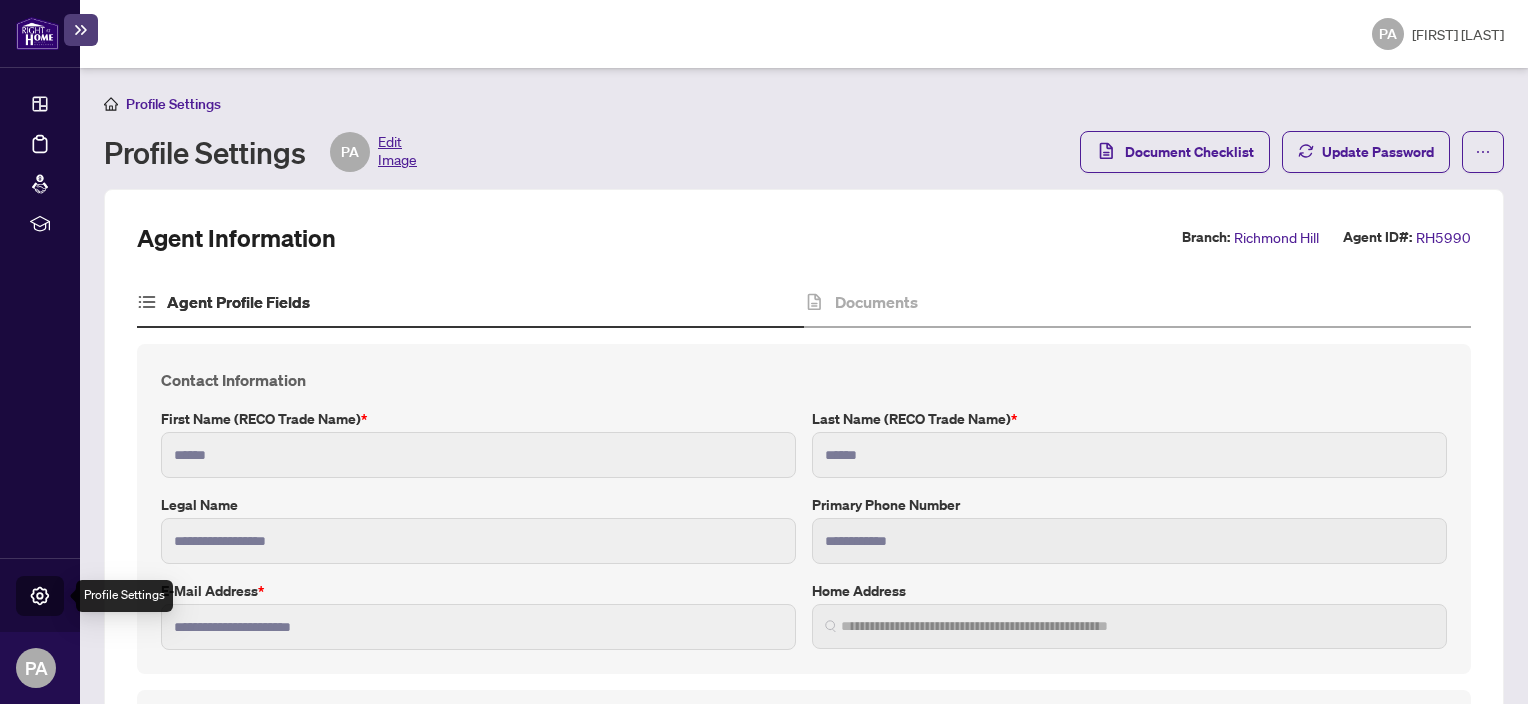 type on "**********" 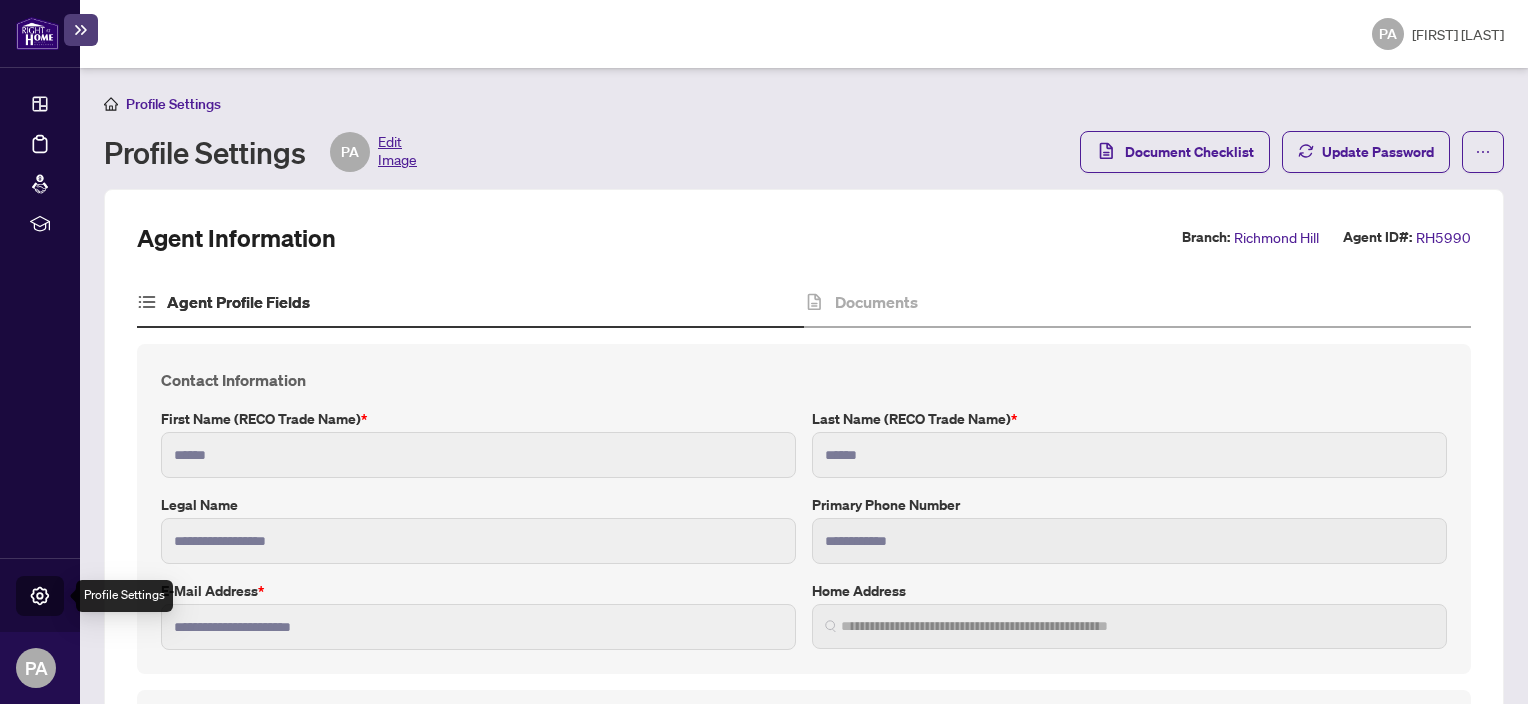 type on "****" 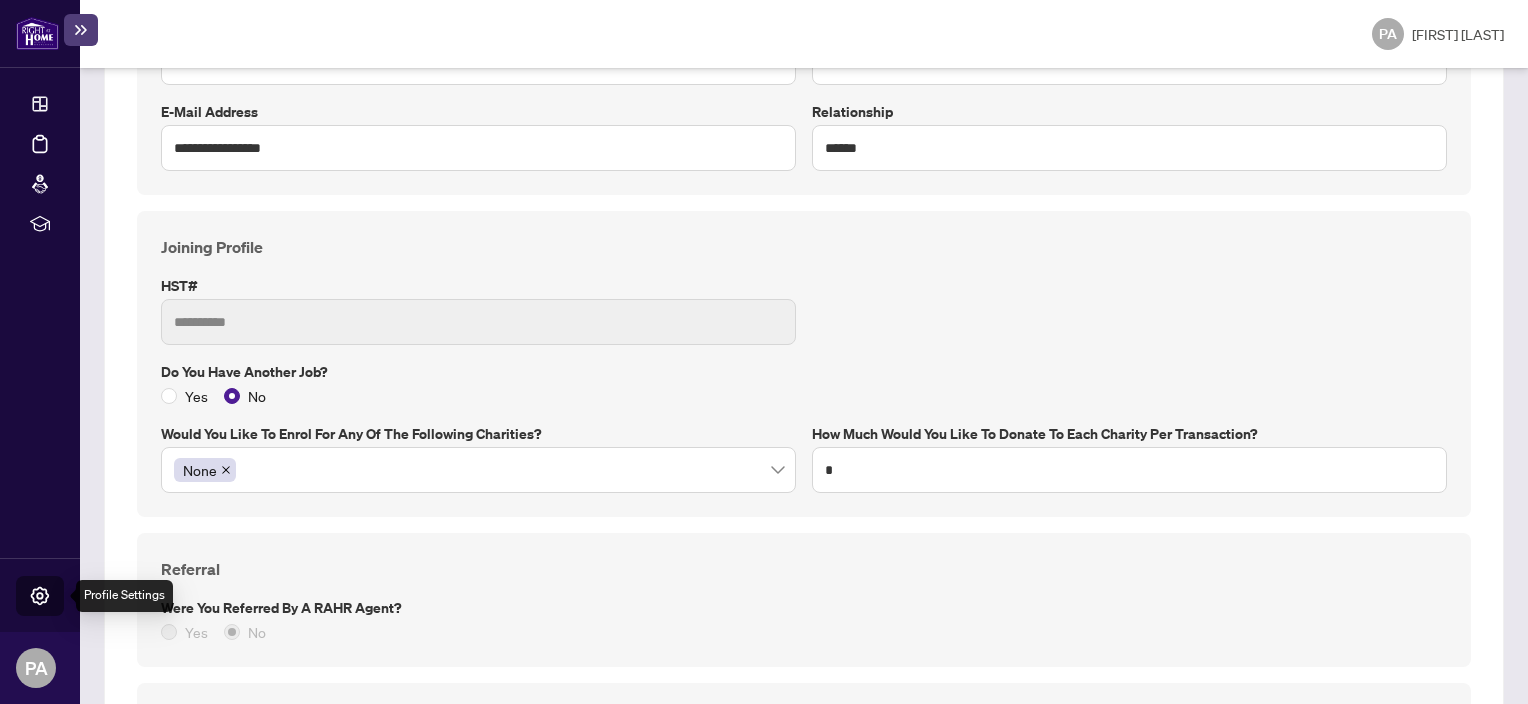 scroll, scrollTop: 1170, scrollLeft: 0, axis: vertical 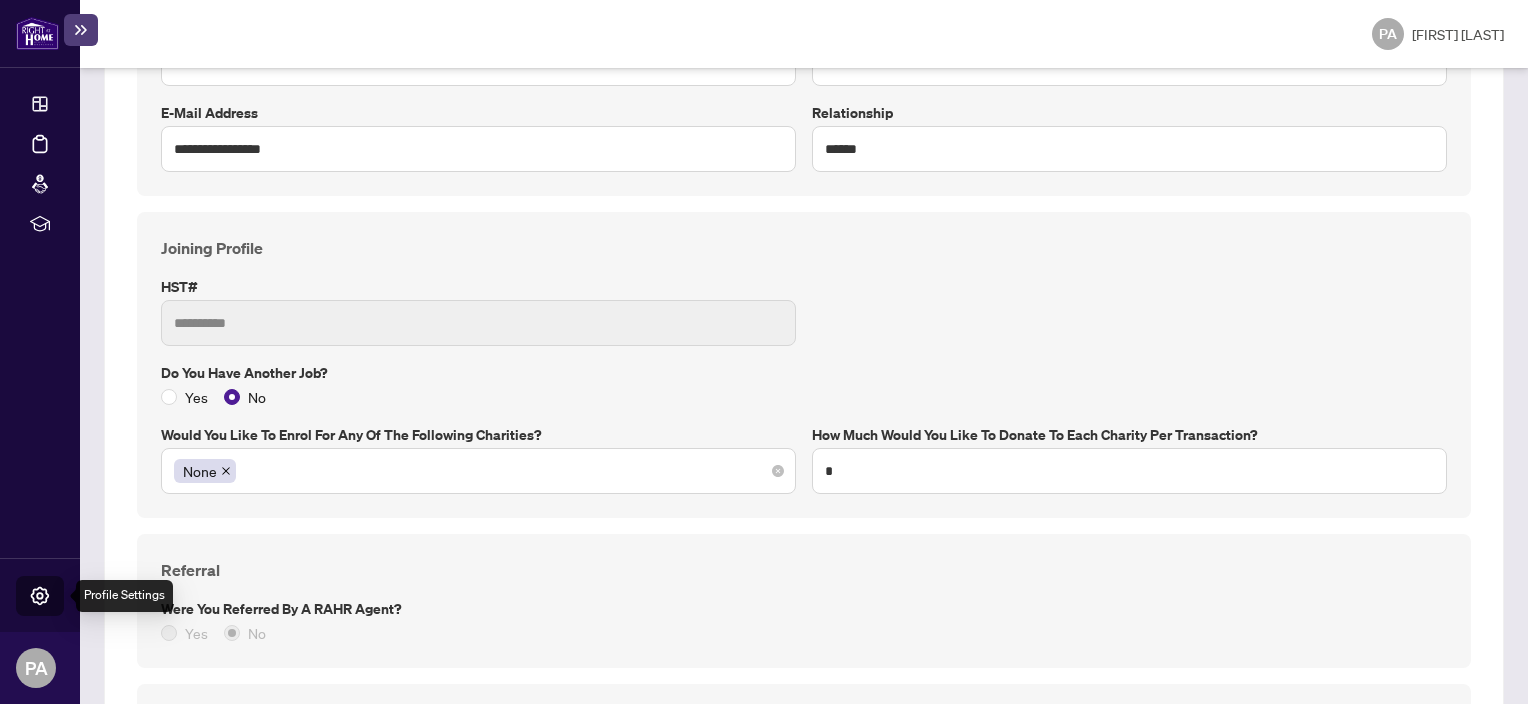 click on "None" at bounding box center (478, 471) 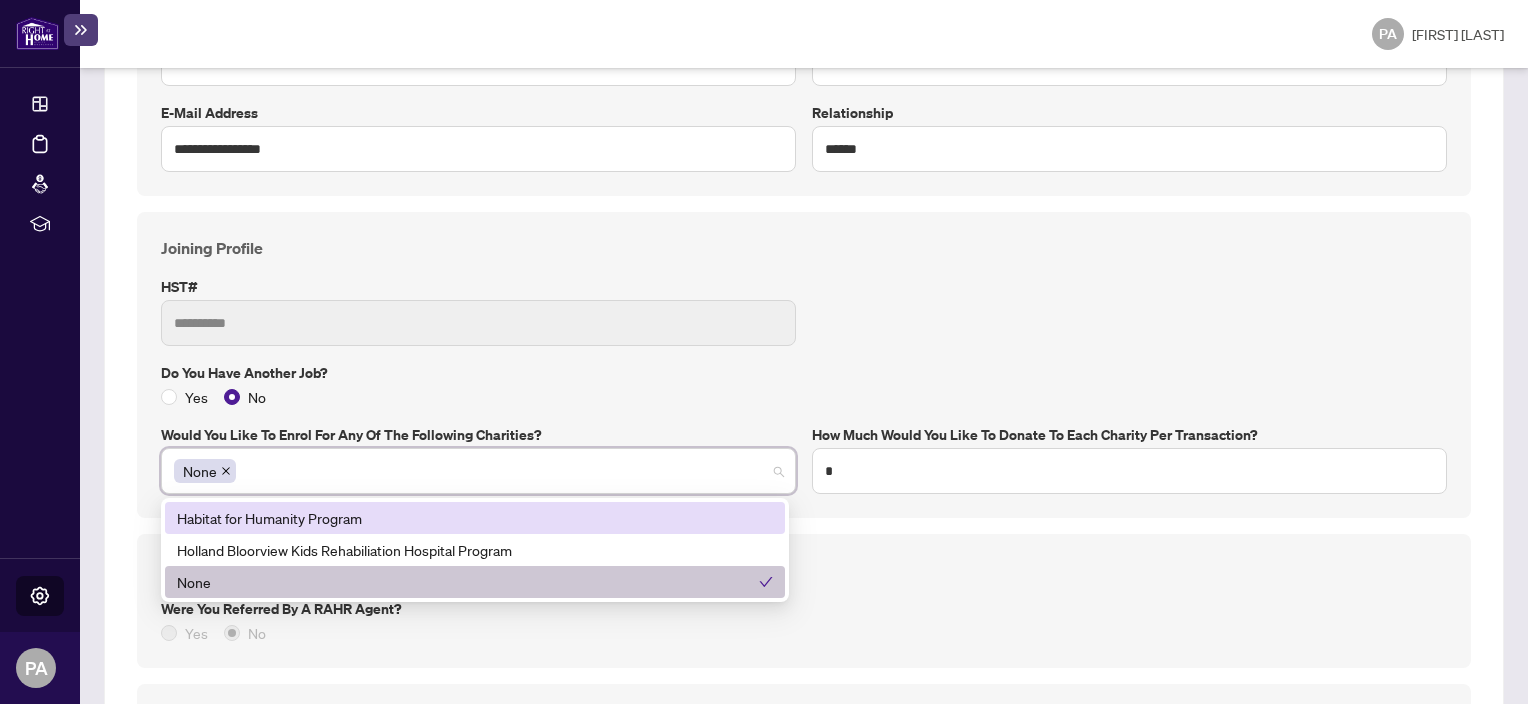 click on "**********" at bounding box center [804, 497] 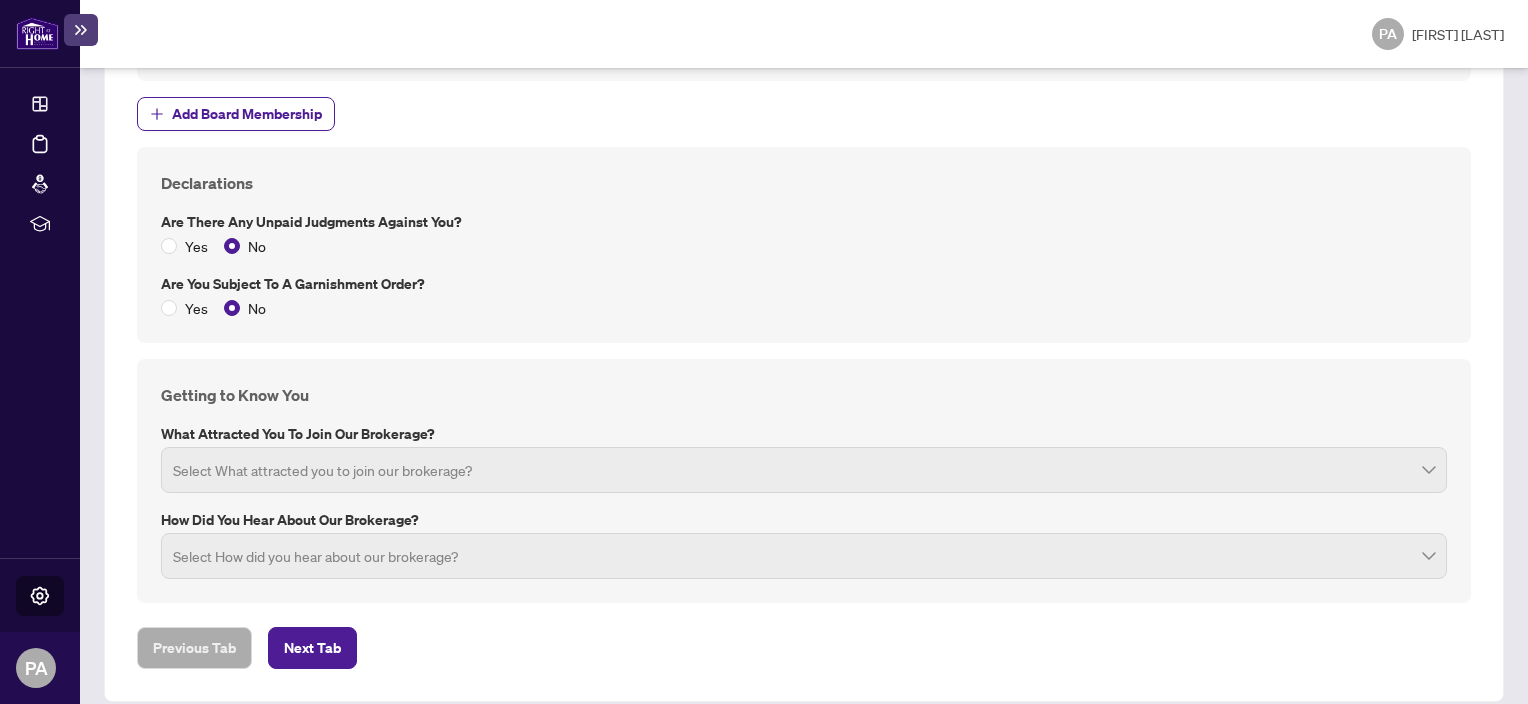 scroll, scrollTop: 2402, scrollLeft: 0, axis: vertical 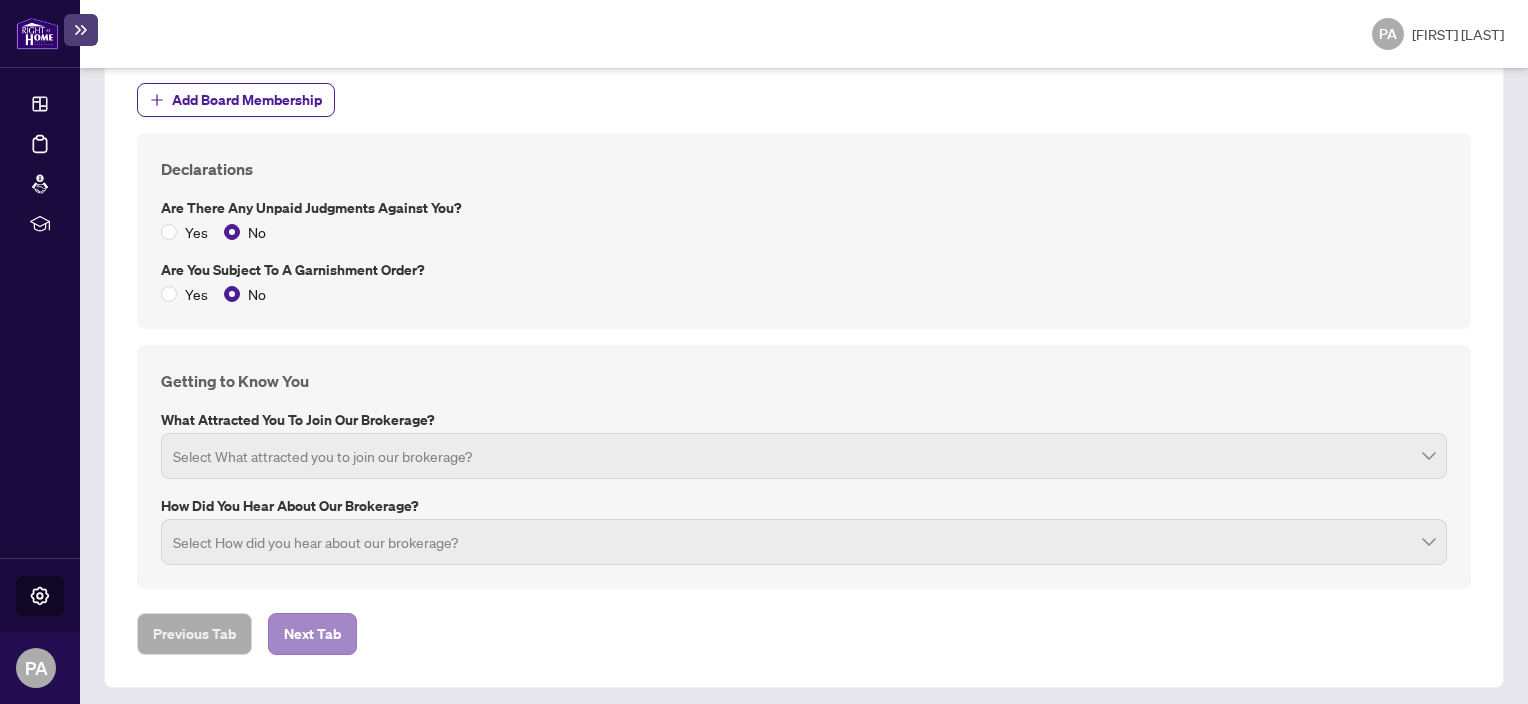 click on "Next Tab" at bounding box center (312, 634) 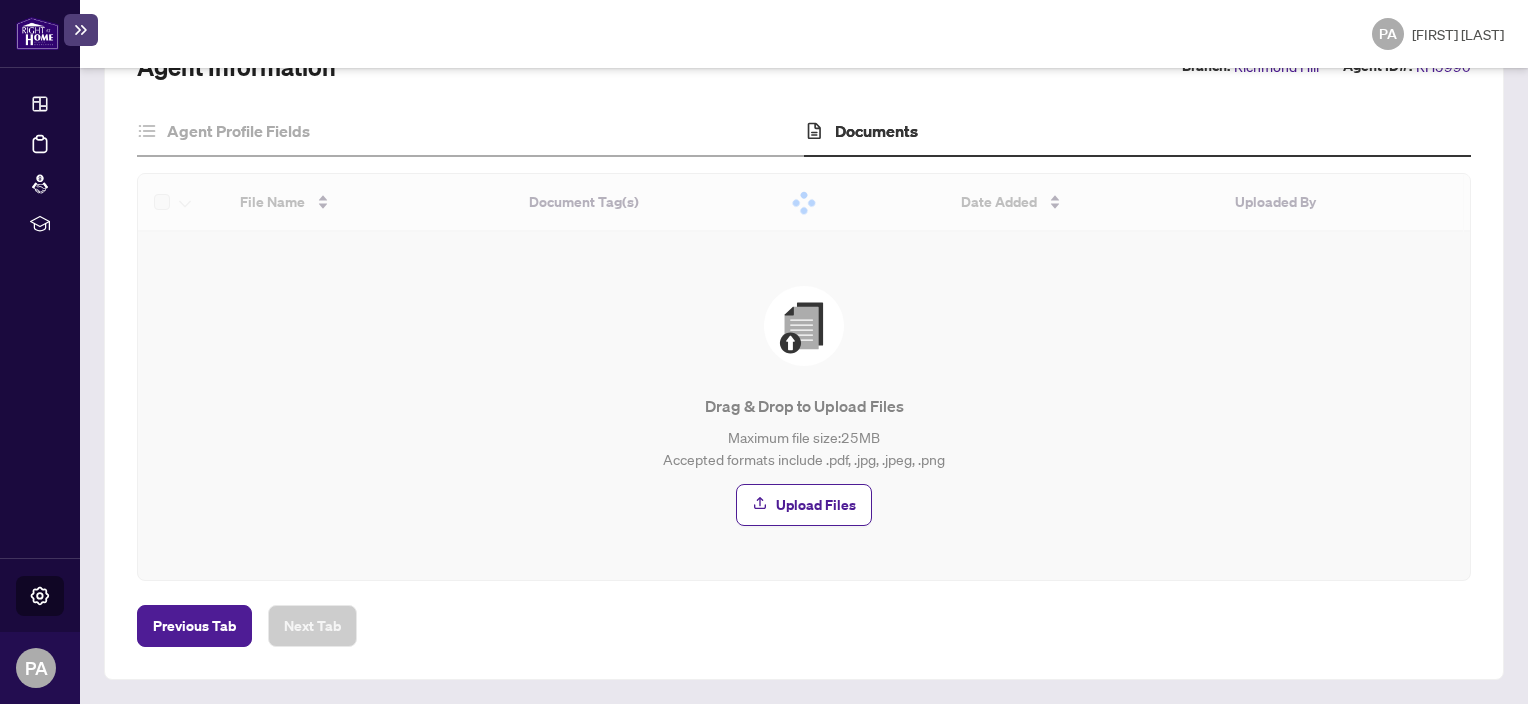 scroll, scrollTop: 0, scrollLeft: 0, axis: both 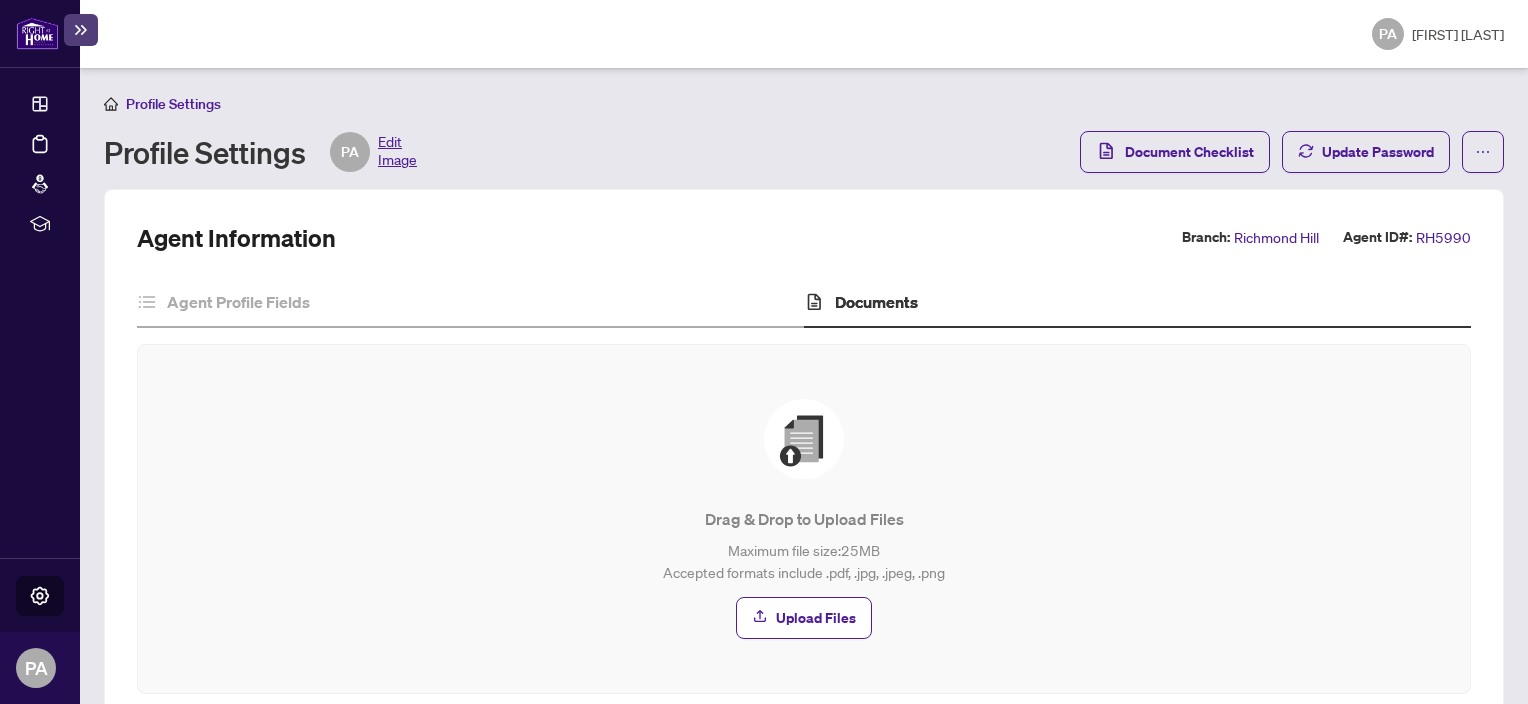 click on "OPERATIONS Dashboard Deal Processing Mortgage Referrals rLearning ACCOUNT Profile Settings" at bounding box center [40, 350] 